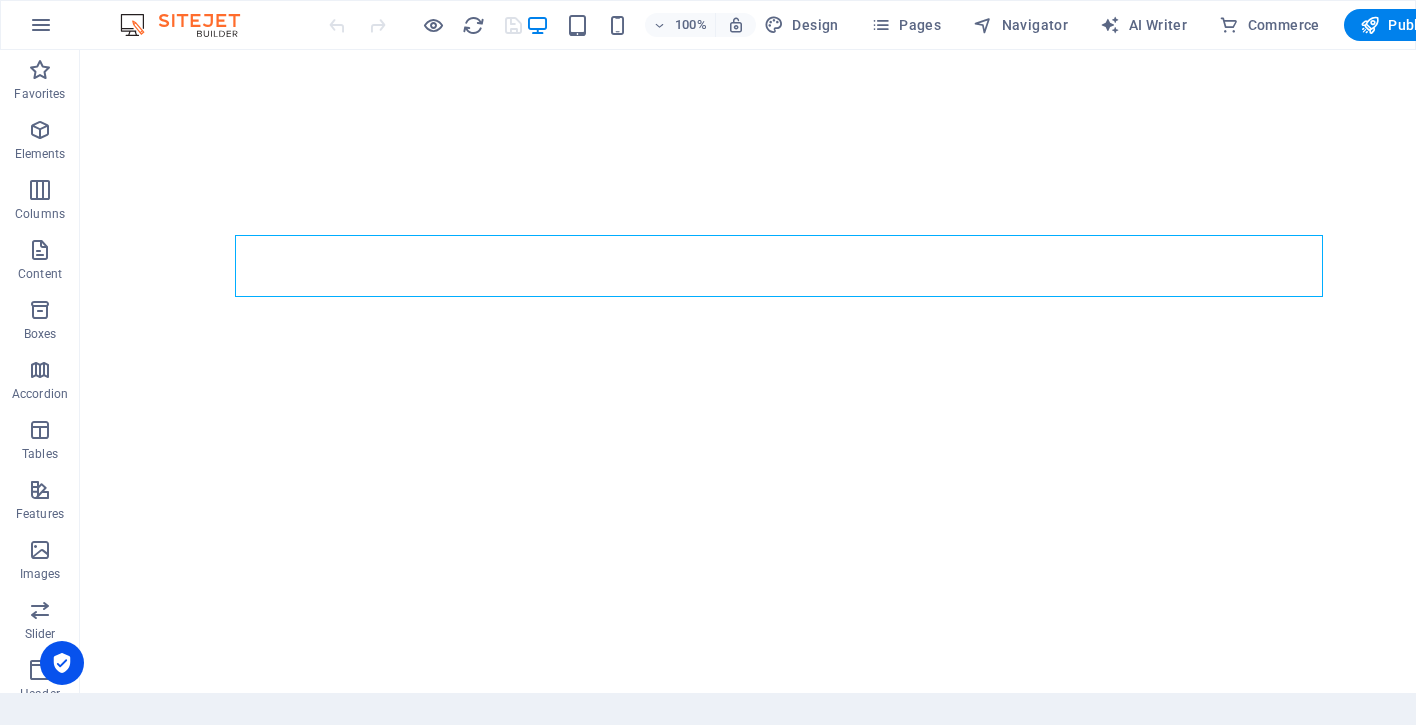scroll, scrollTop: 0, scrollLeft: 0, axis: both 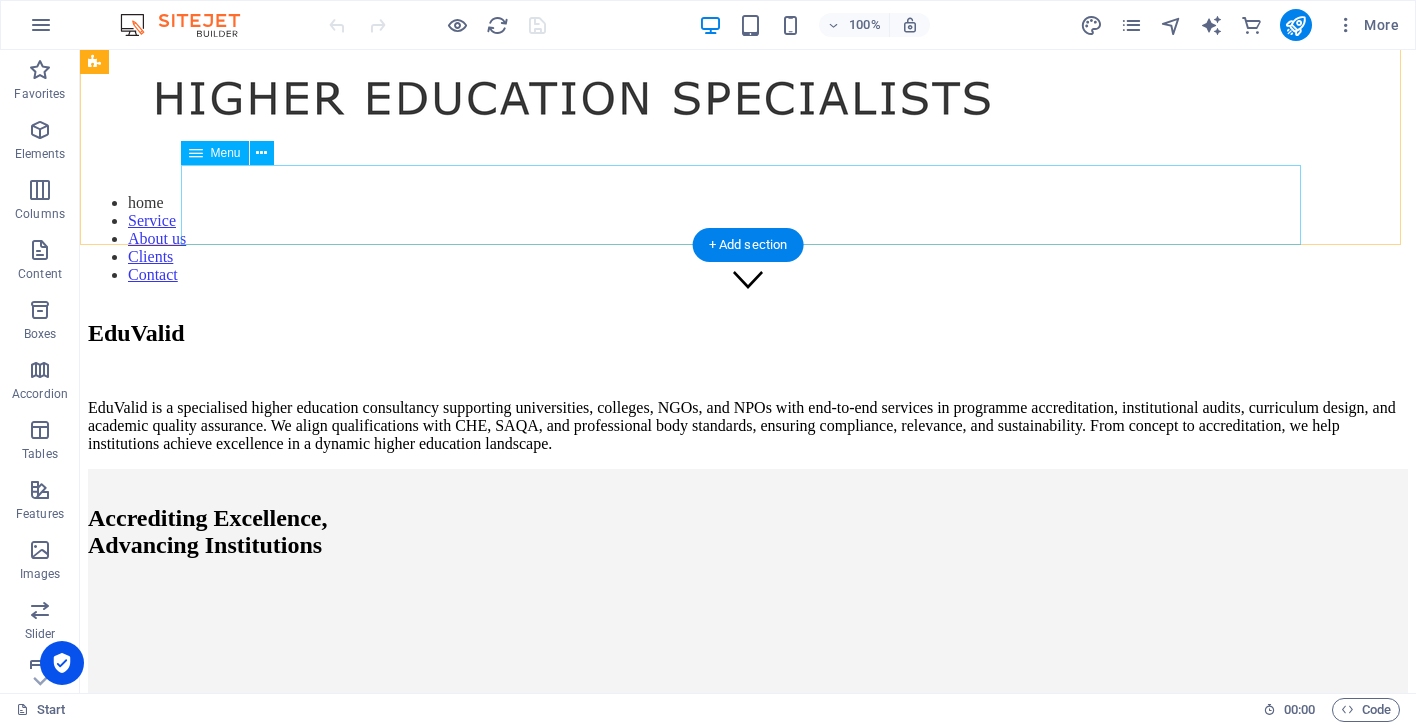 click on "Menu" at bounding box center (226, 153) 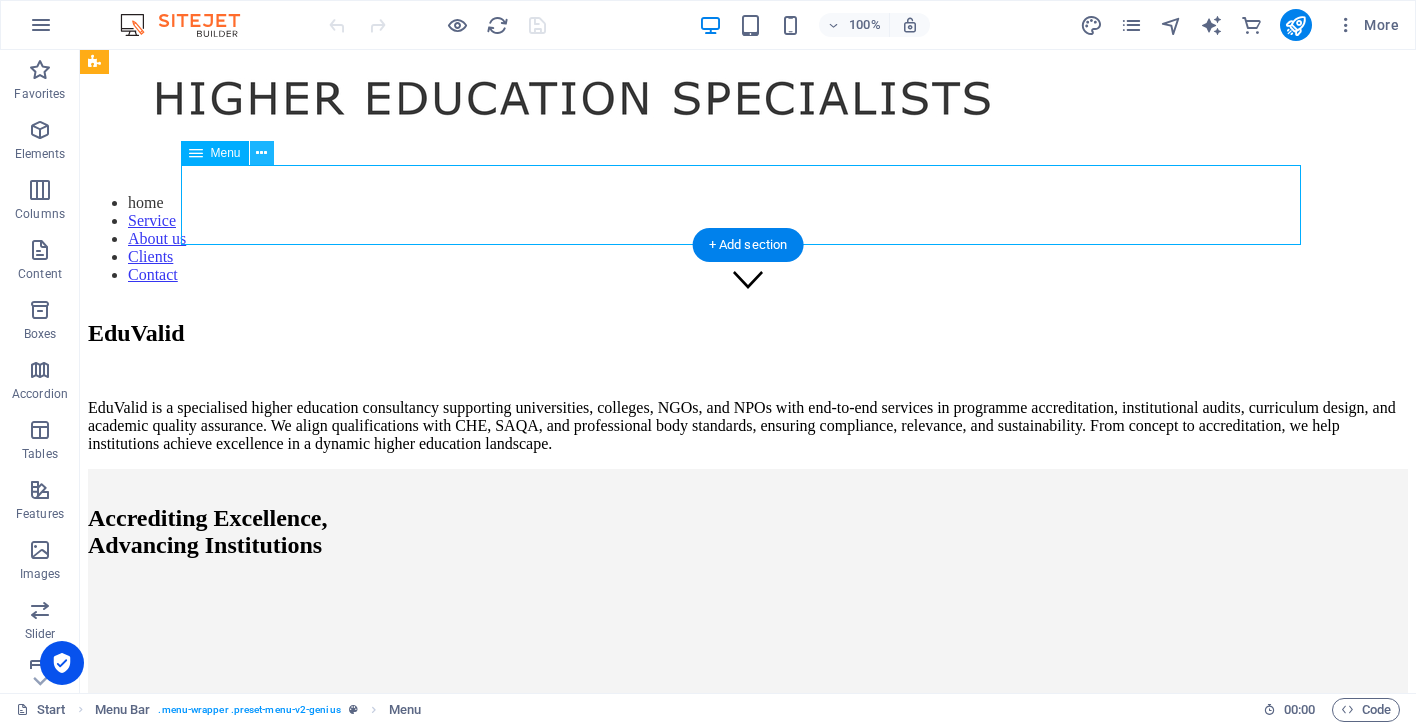 click at bounding box center (261, 153) 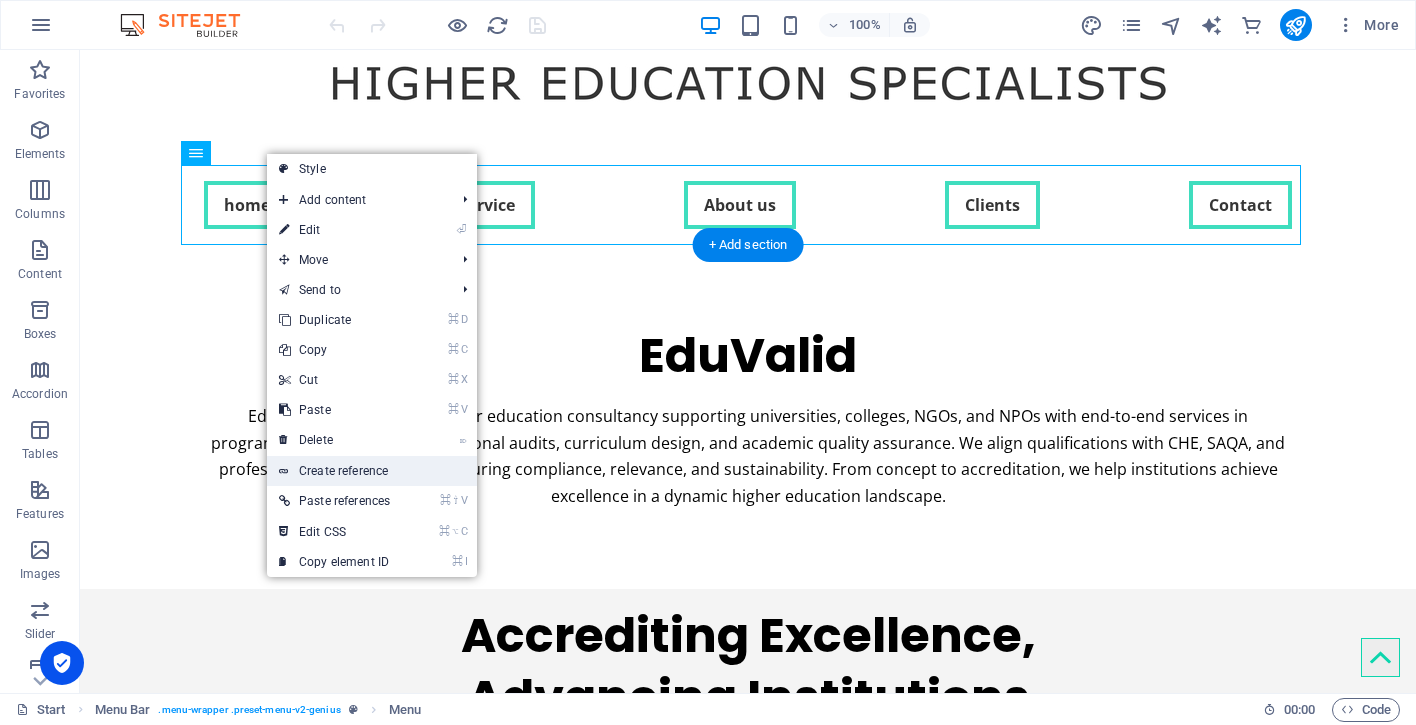 click on "Create reference" at bounding box center [372, 471] 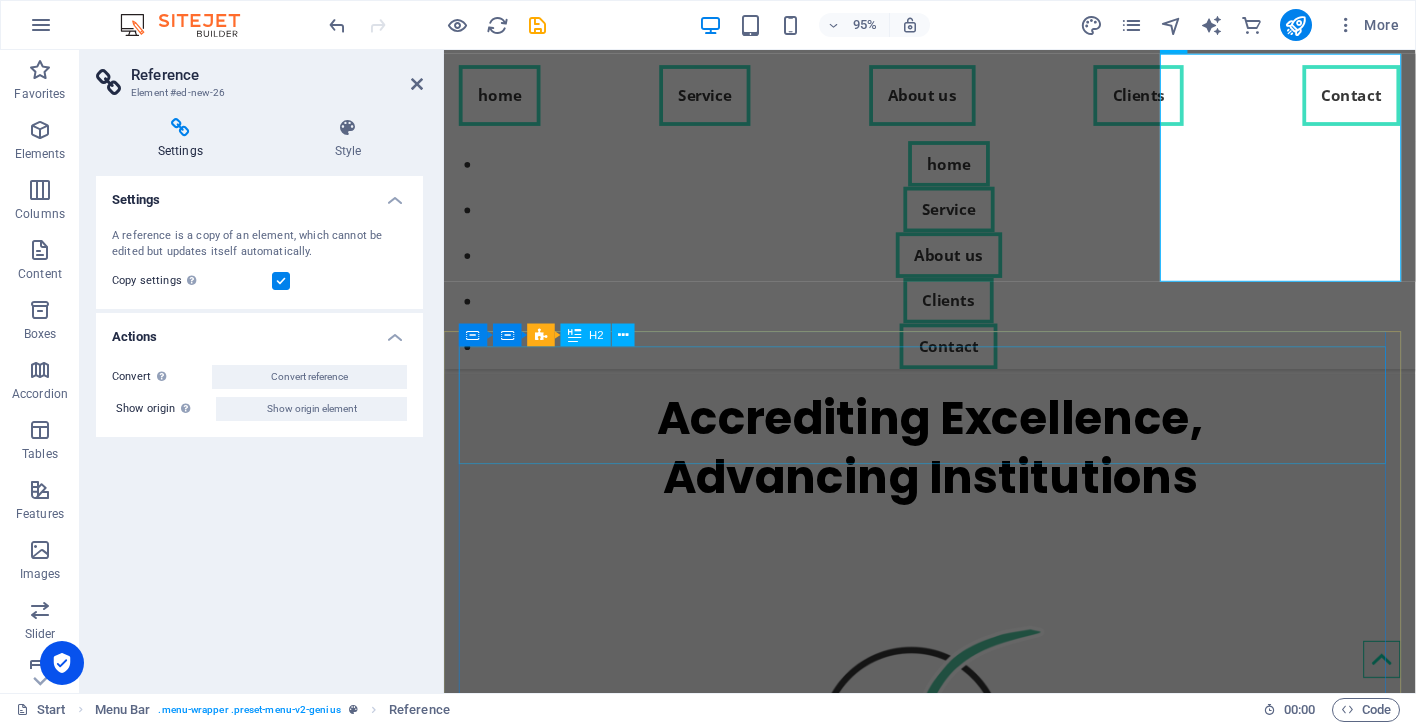 scroll, scrollTop: 0, scrollLeft: 0, axis: both 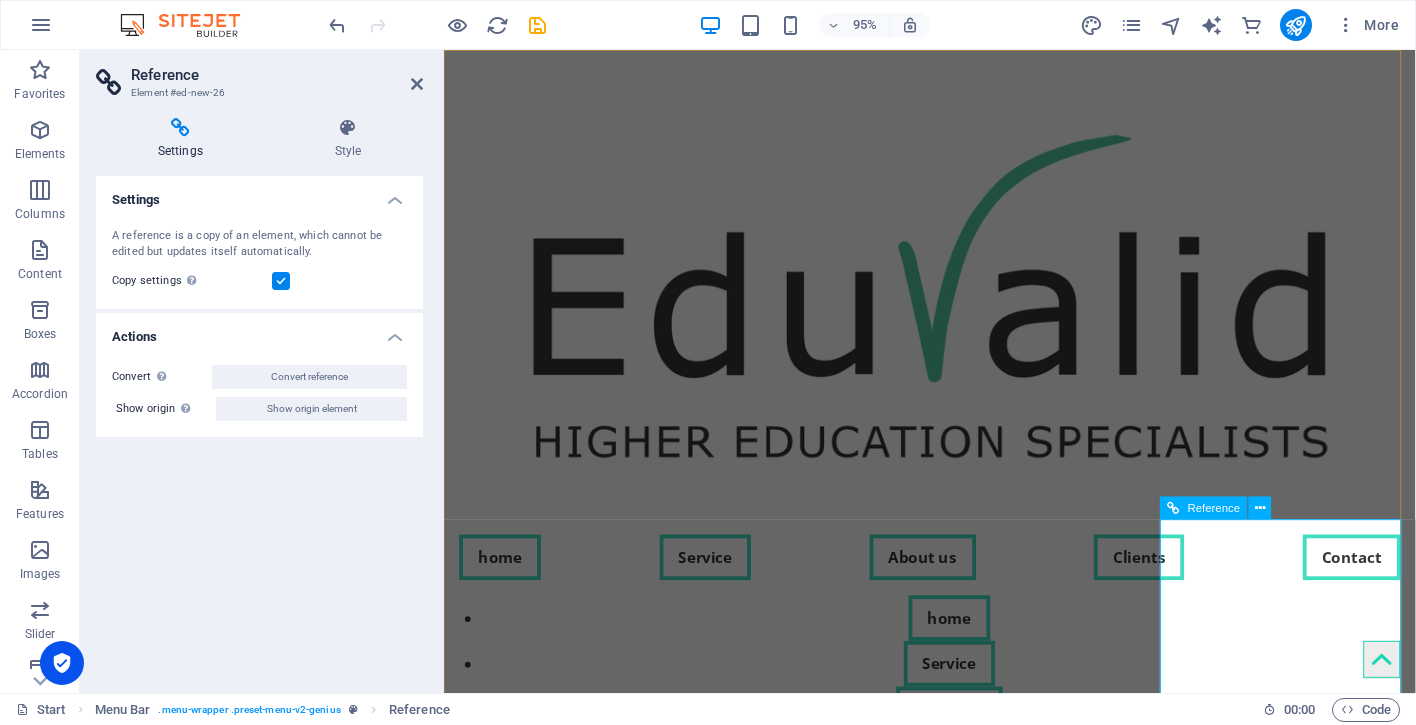 click on "home Service About us Clients Contact" at bounding box center (955, 744) 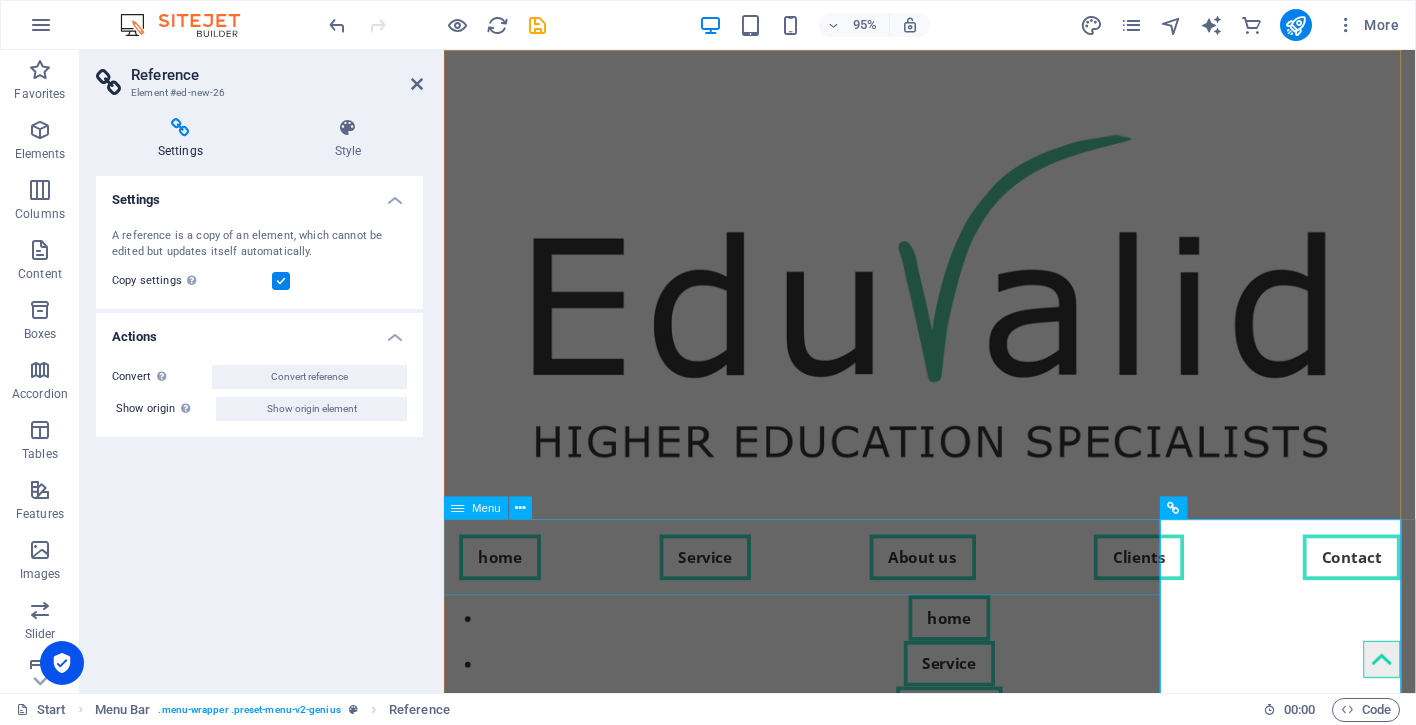 click on "home Service About us Clients Contact" at bounding box center (955, 584) 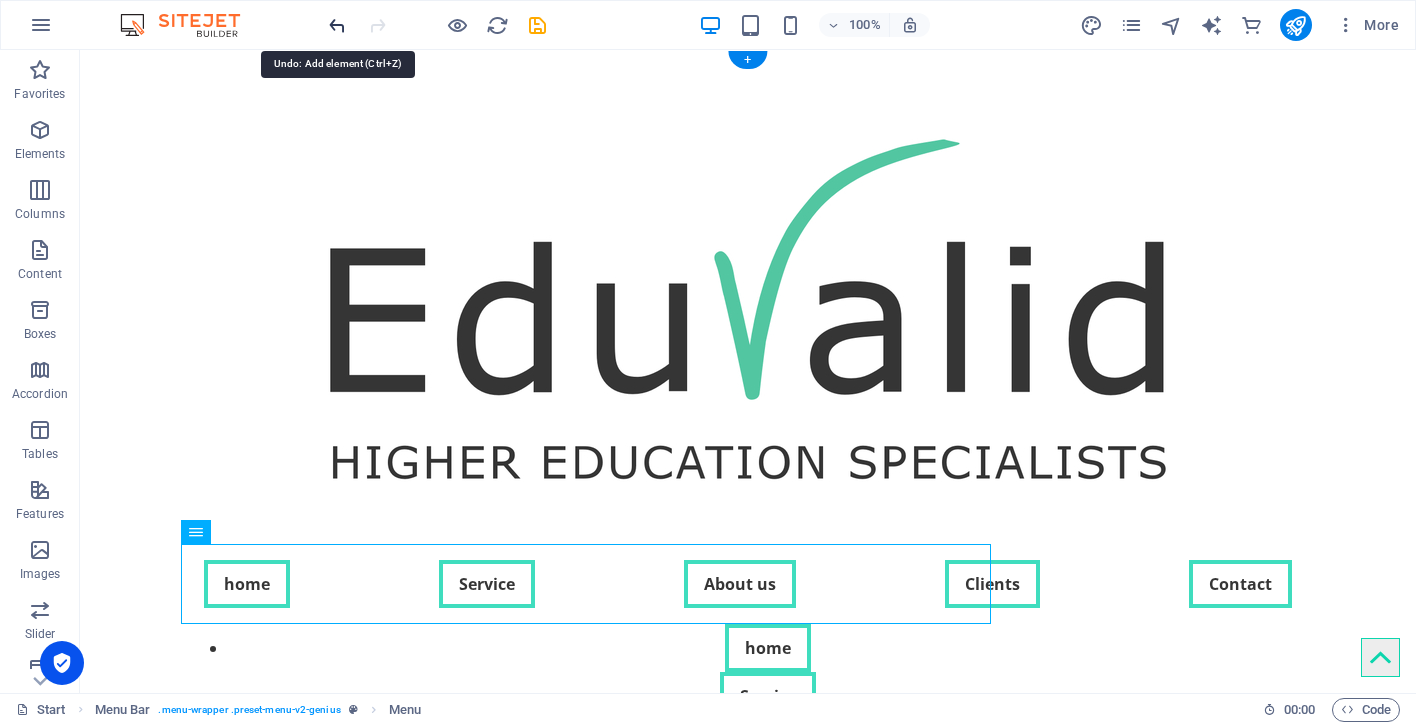click at bounding box center [337, 25] 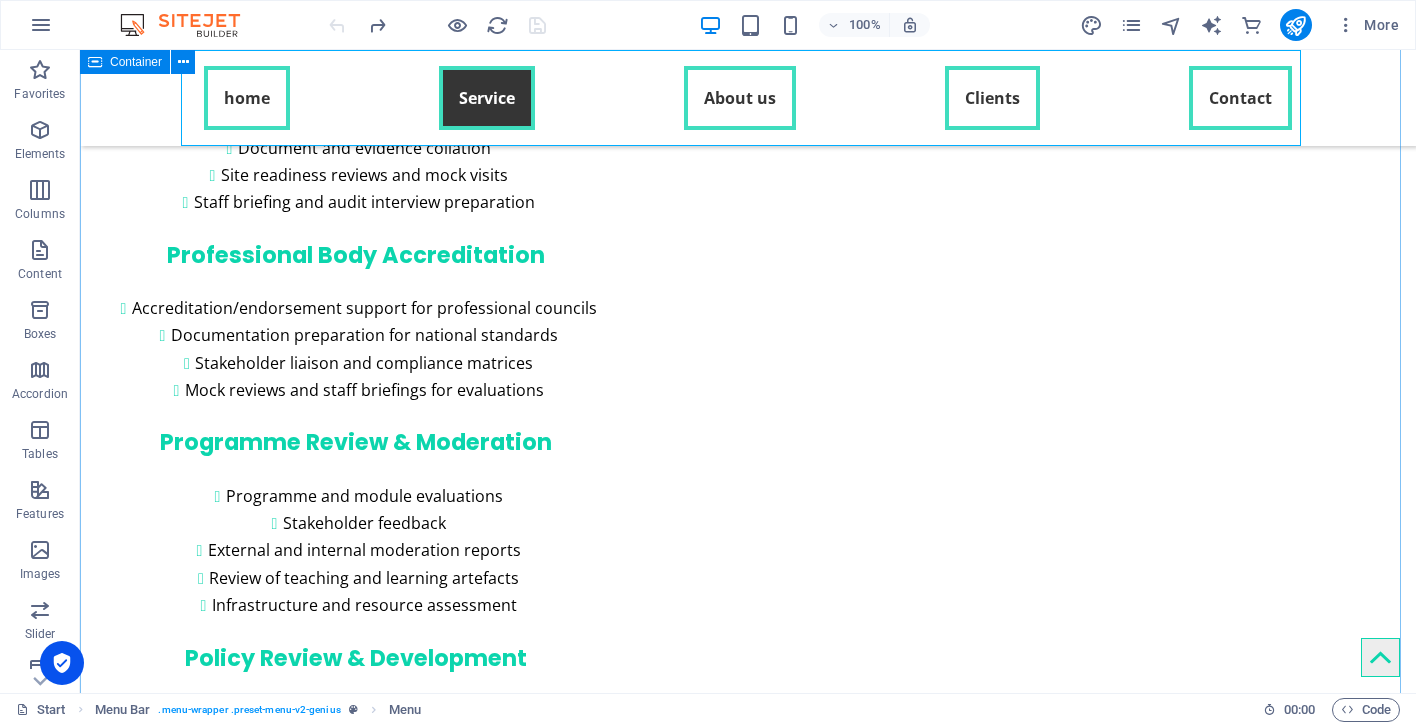scroll, scrollTop: 3478, scrollLeft: 0, axis: vertical 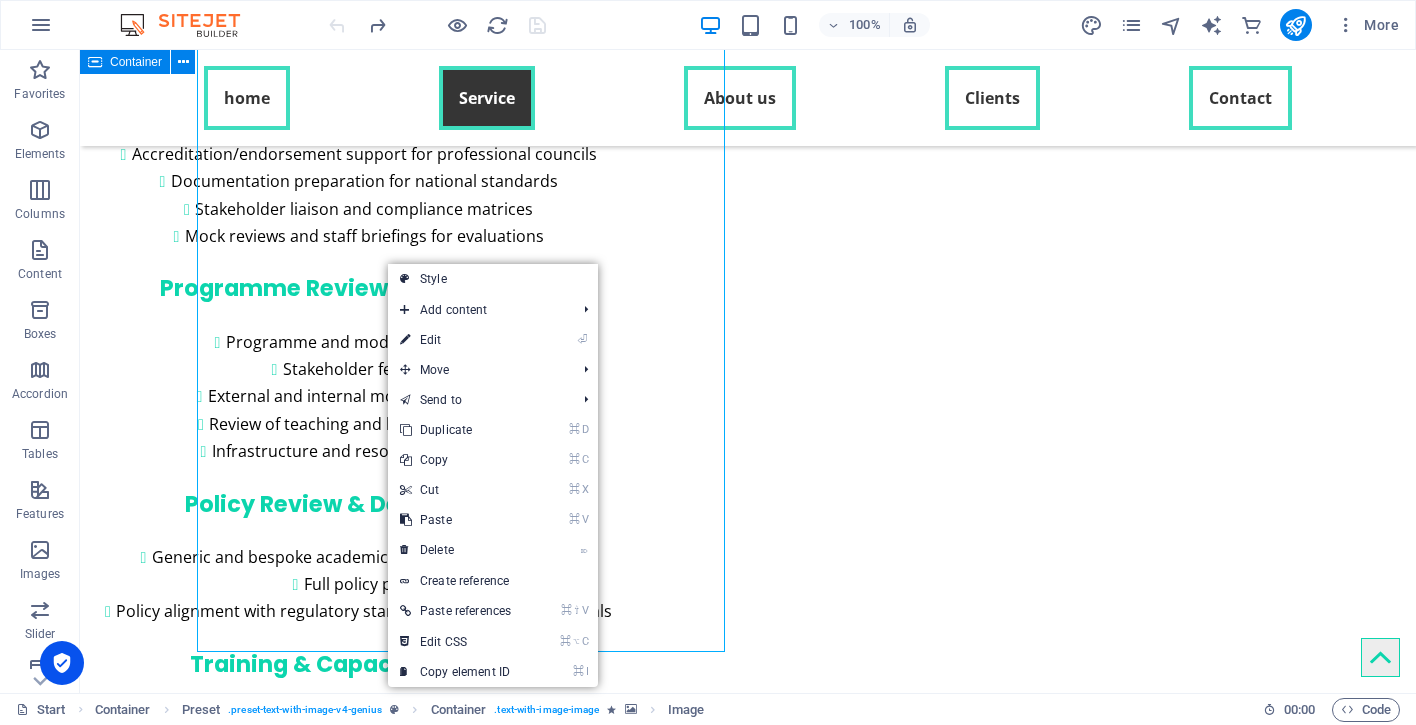 click at bounding box center (748, 2144) 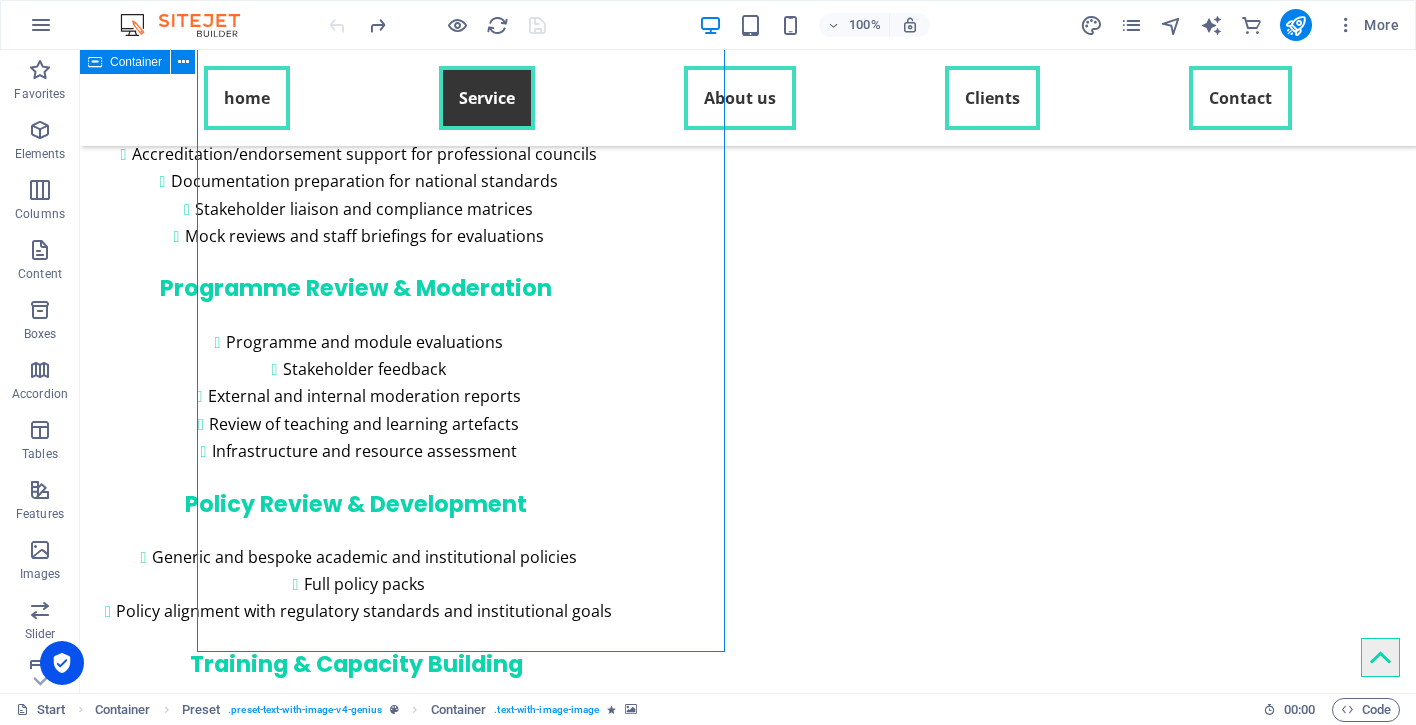 click at bounding box center (748, 2144) 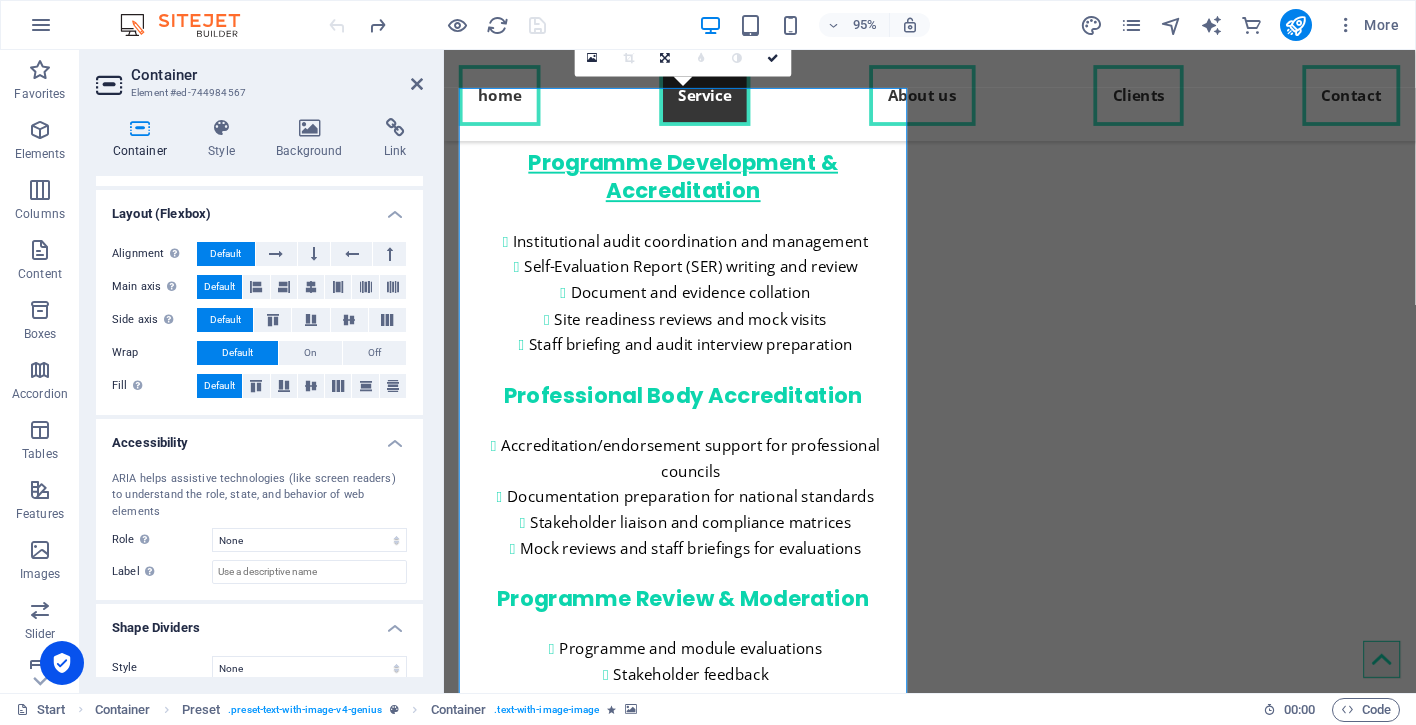 scroll, scrollTop: 262, scrollLeft: 0, axis: vertical 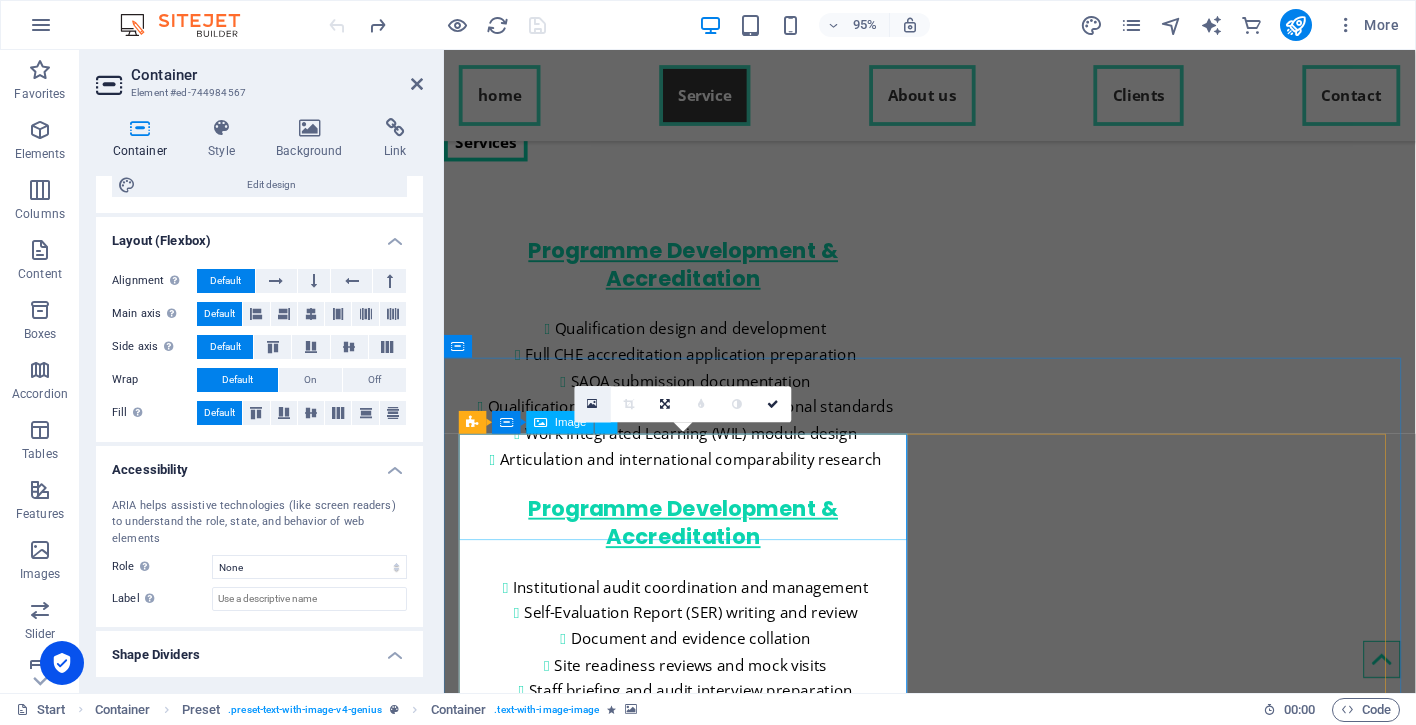 click at bounding box center [593, 403] 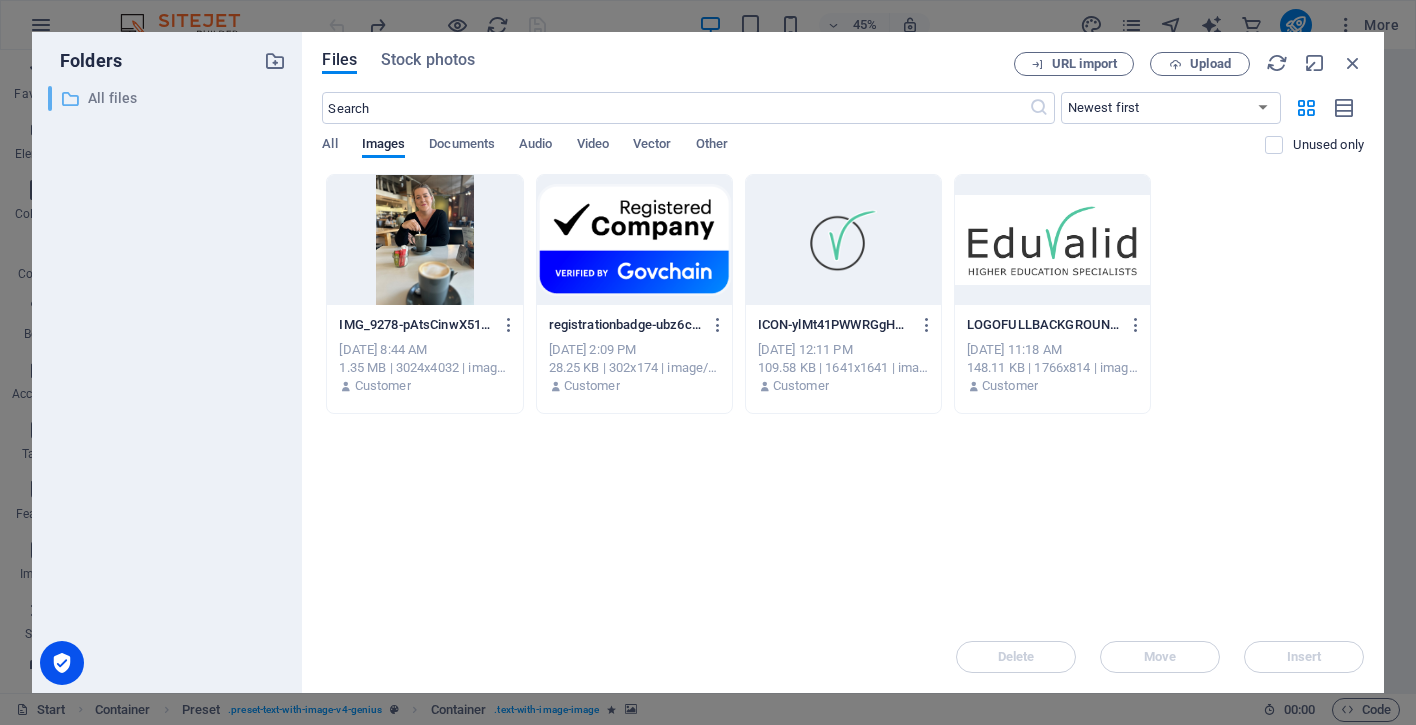 click on "​ All files All files" at bounding box center [149, 98] 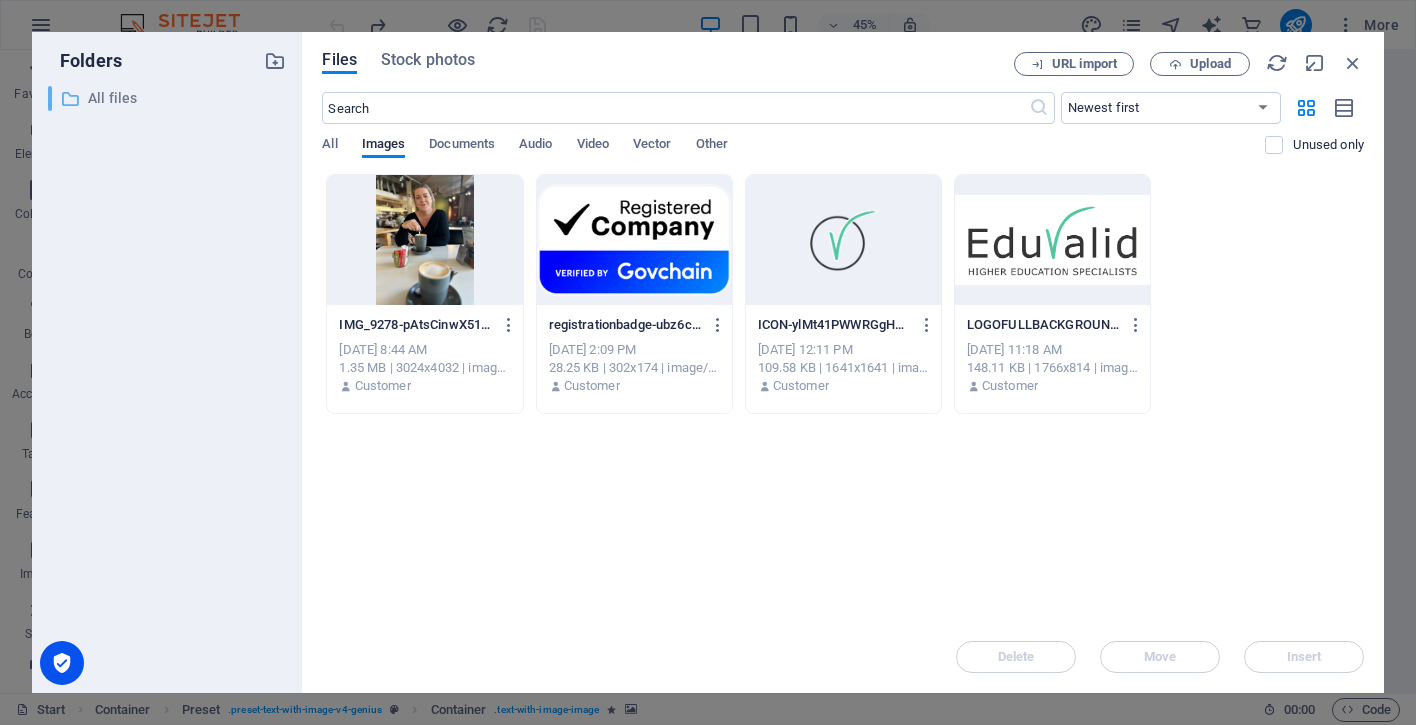 click on "​ All files All files" at bounding box center (149, 98) 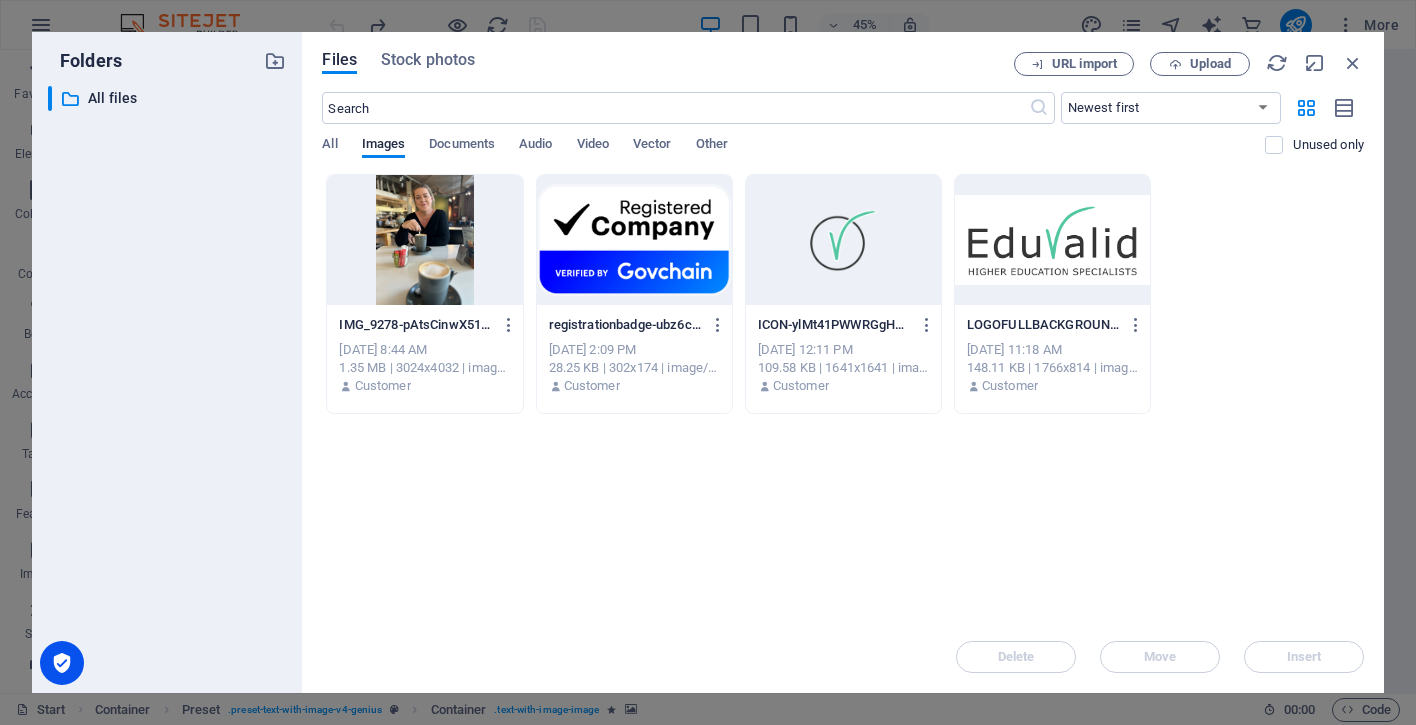 click on "​ All files All files" at bounding box center (167, 381) 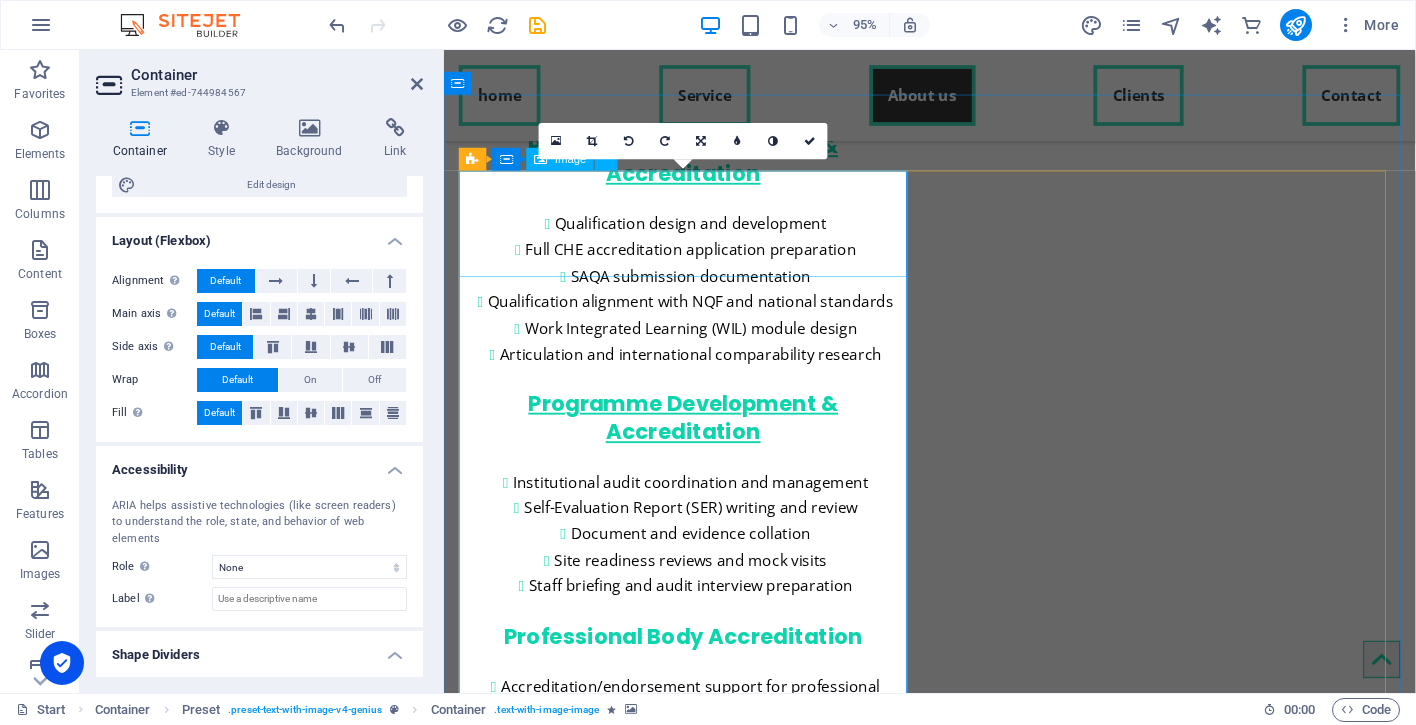 scroll, scrollTop: 3391, scrollLeft: 0, axis: vertical 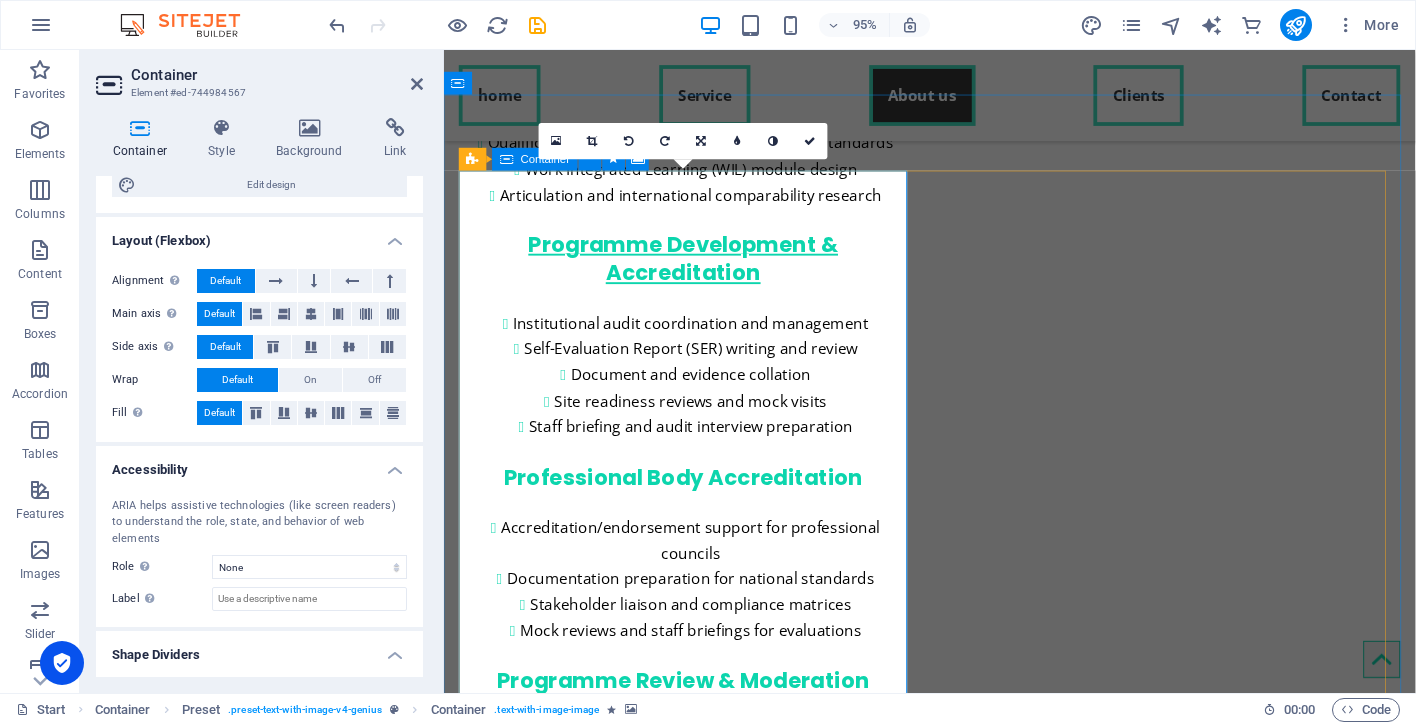 click at bounding box center [955, 2618] 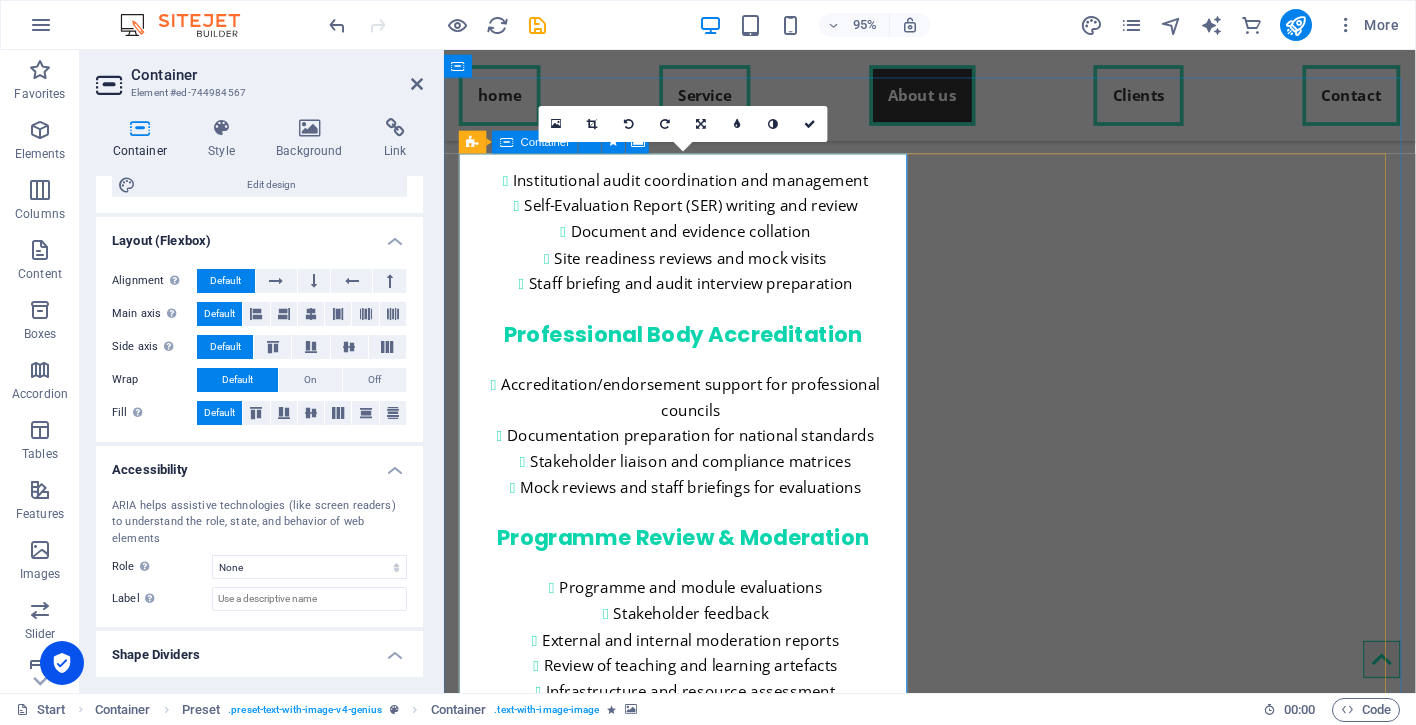 scroll, scrollTop: 3706, scrollLeft: 0, axis: vertical 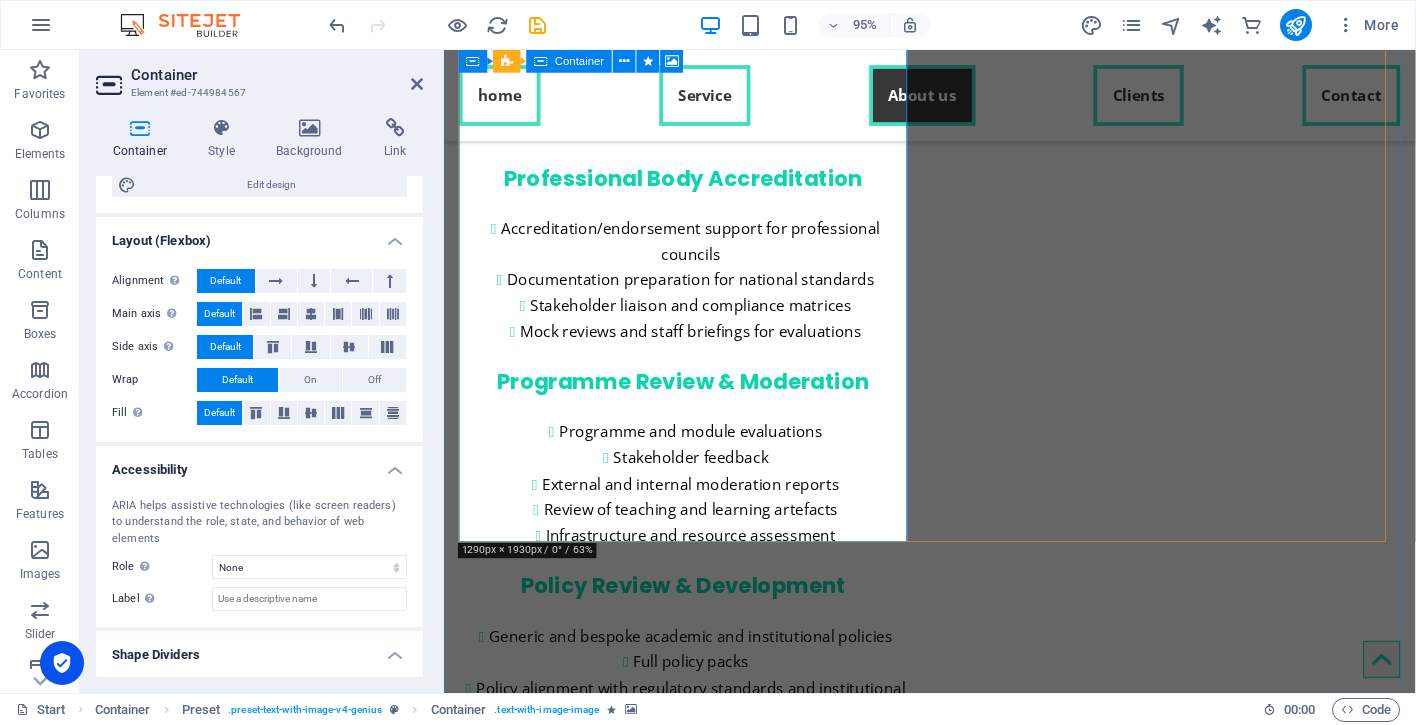 click at bounding box center [955, 2303] 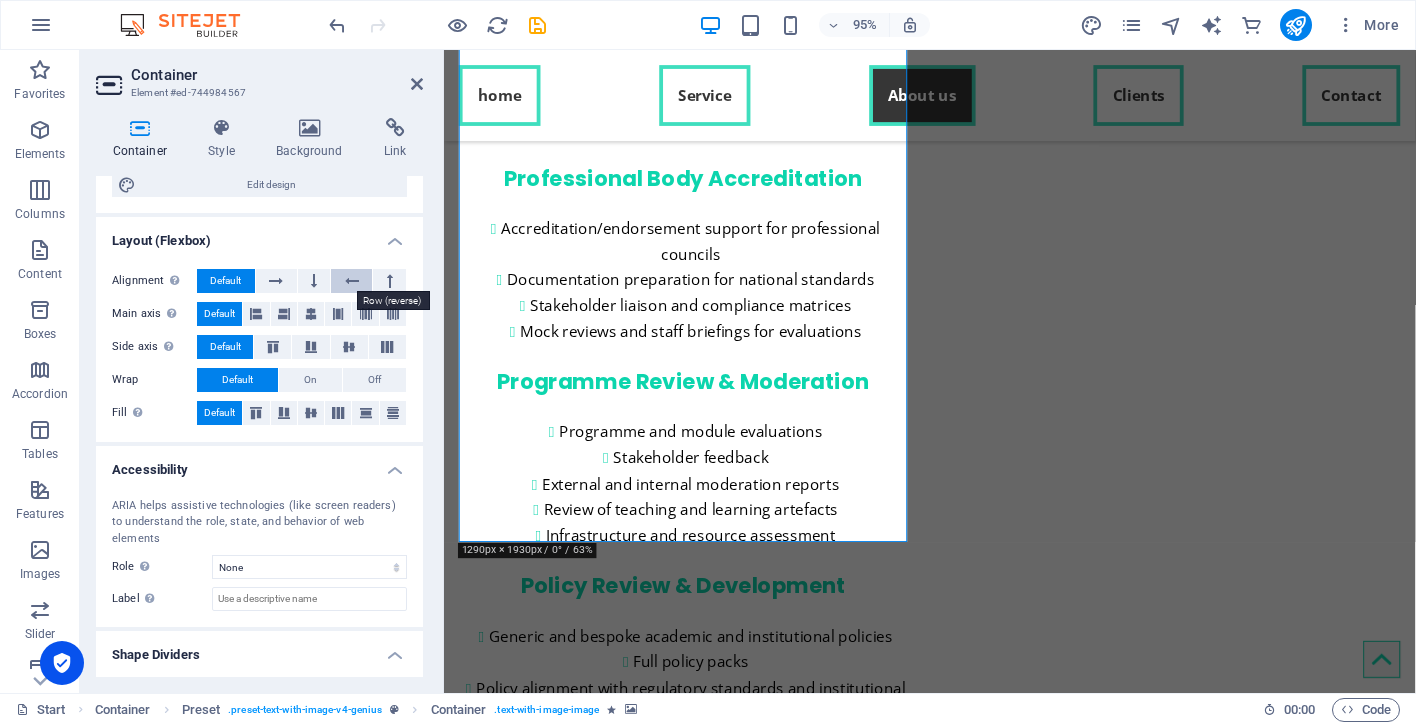 click at bounding box center (352, 281) 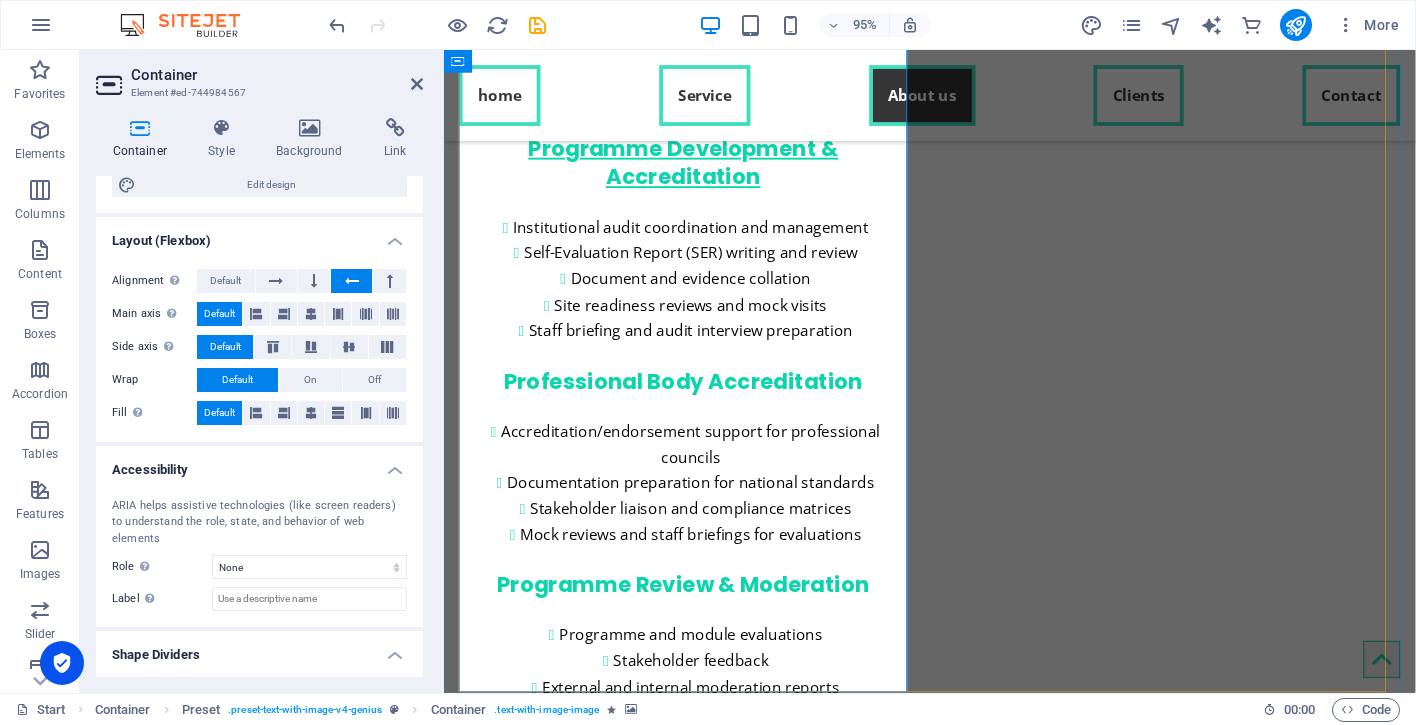 scroll, scrollTop: 3548, scrollLeft: 0, axis: vertical 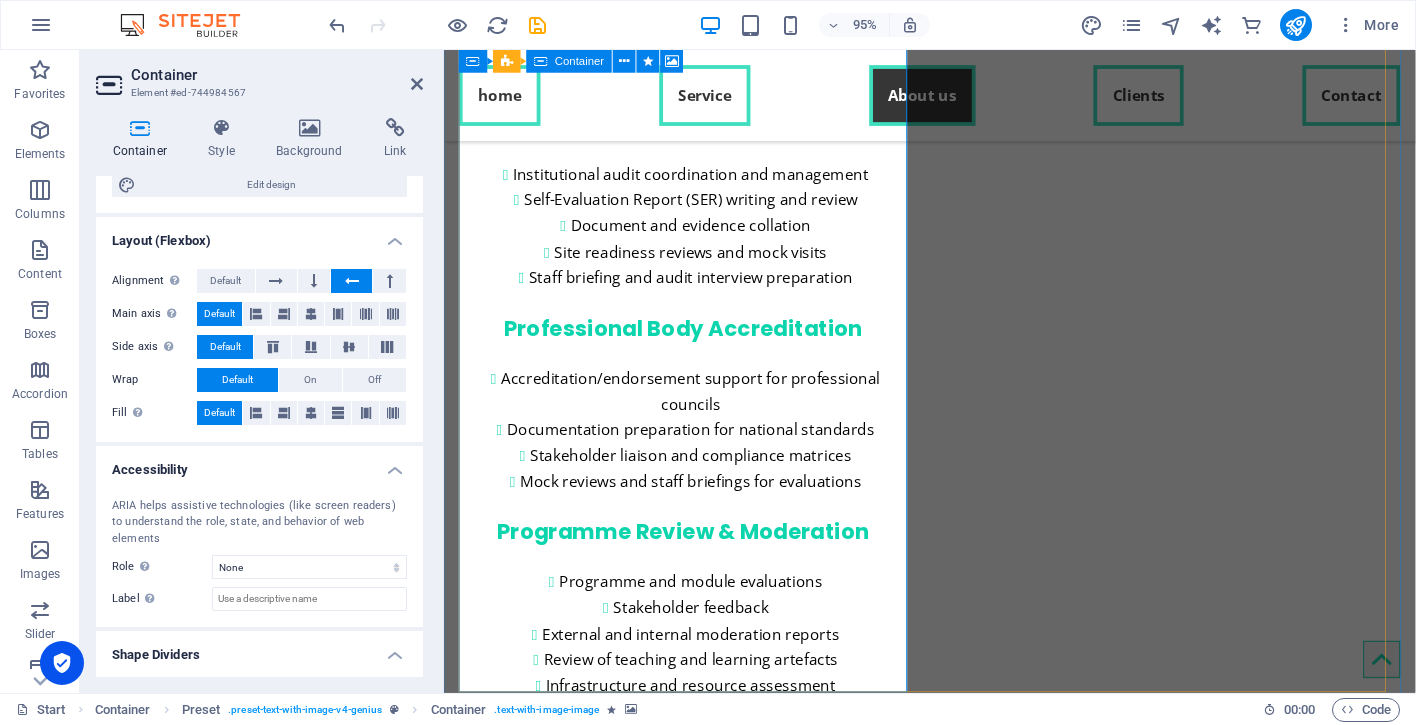 drag, startPoint x: 679, startPoint y: 384, endPoint x: 628, endPoint y: 384, distance: 51 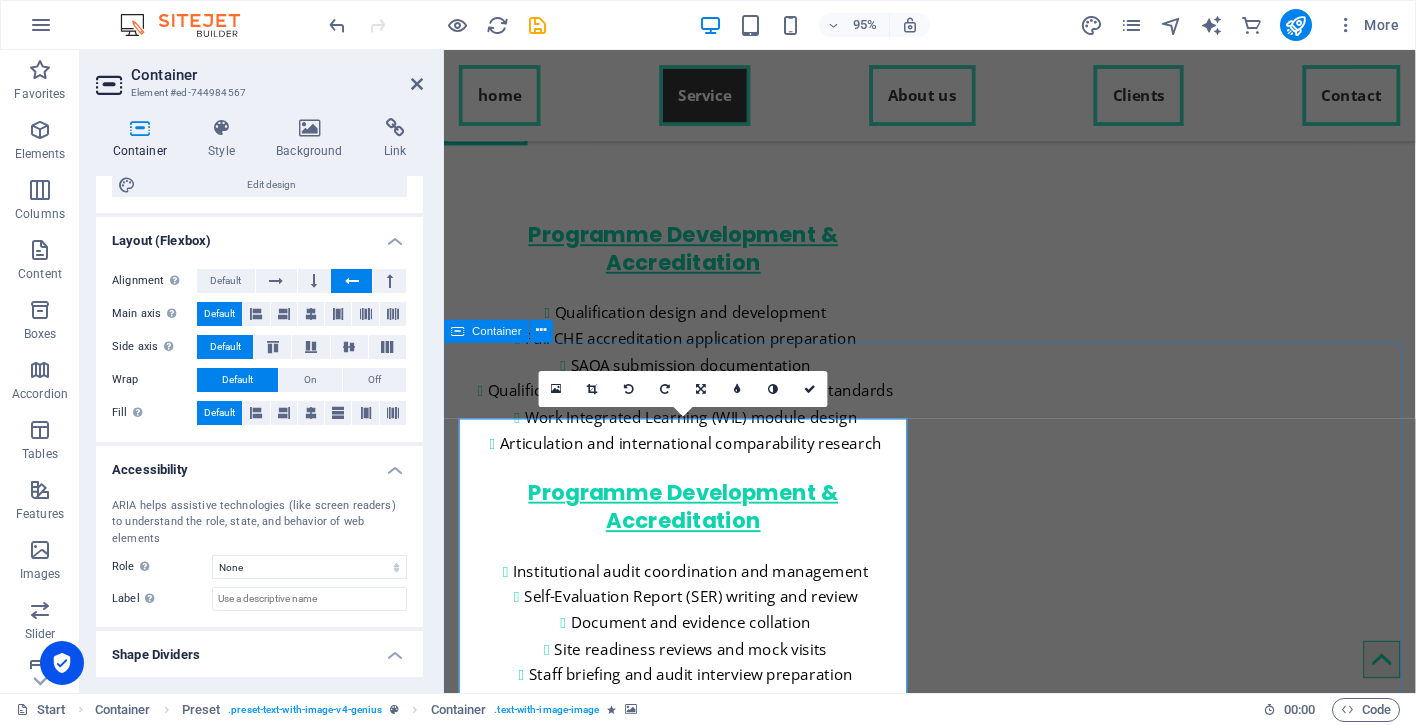 scroll, scrollTop: 3091, scrollLeft: 0, axis: vertical 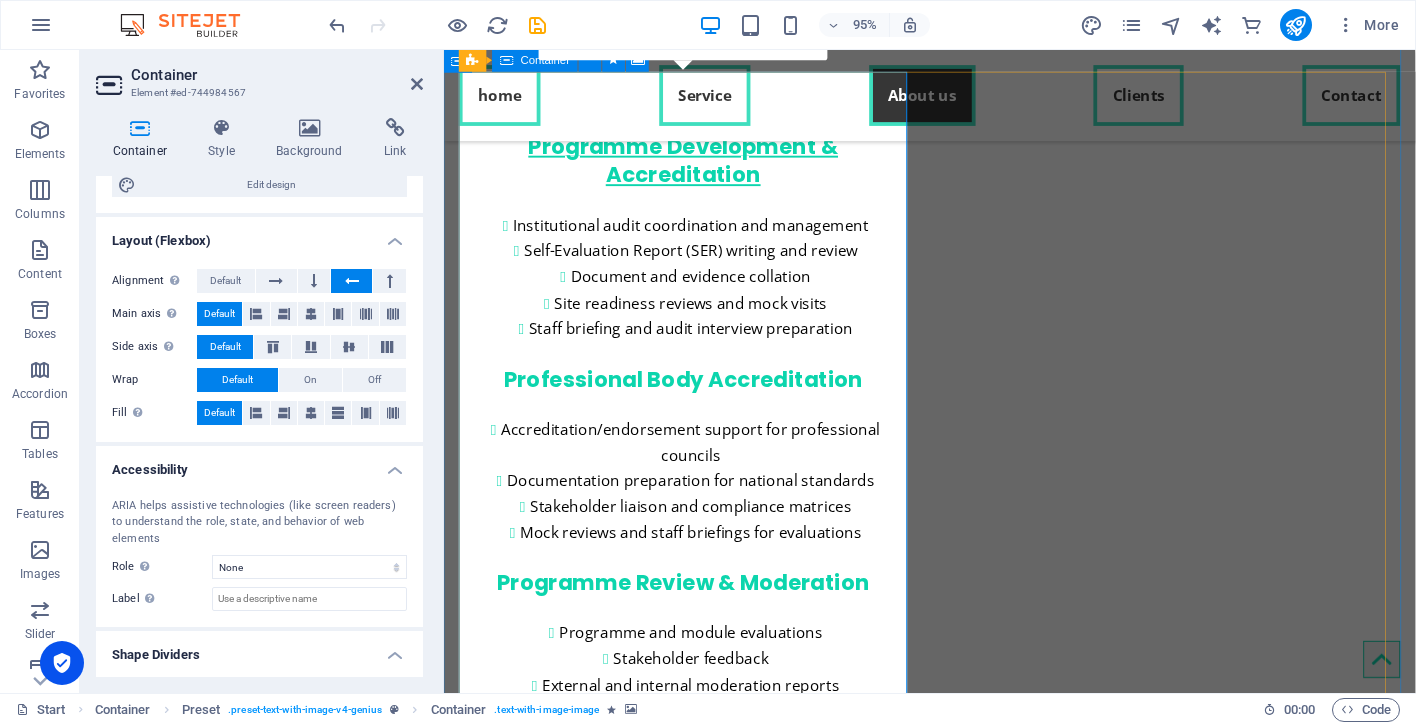 click at bounding box center (955, 2514) 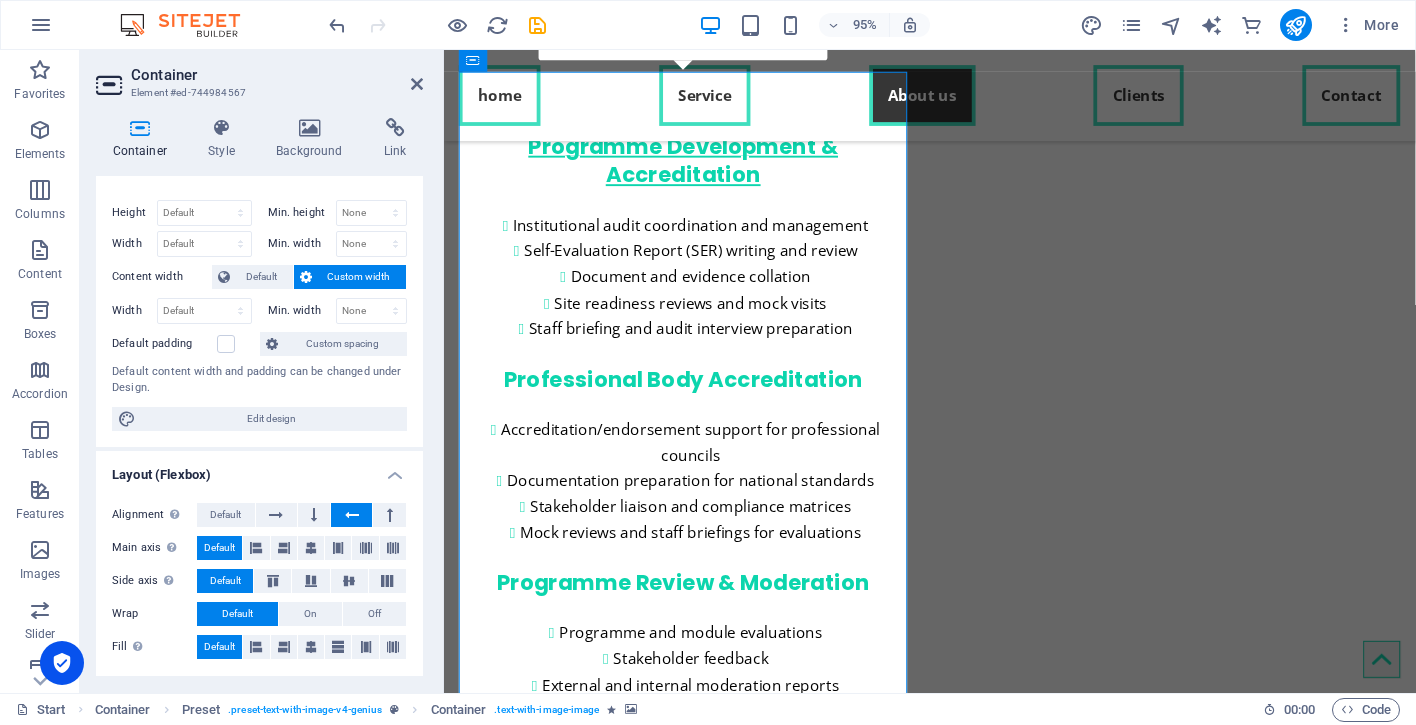 scroll, scrollTop: 0, scrollLeft: 0, axis: both 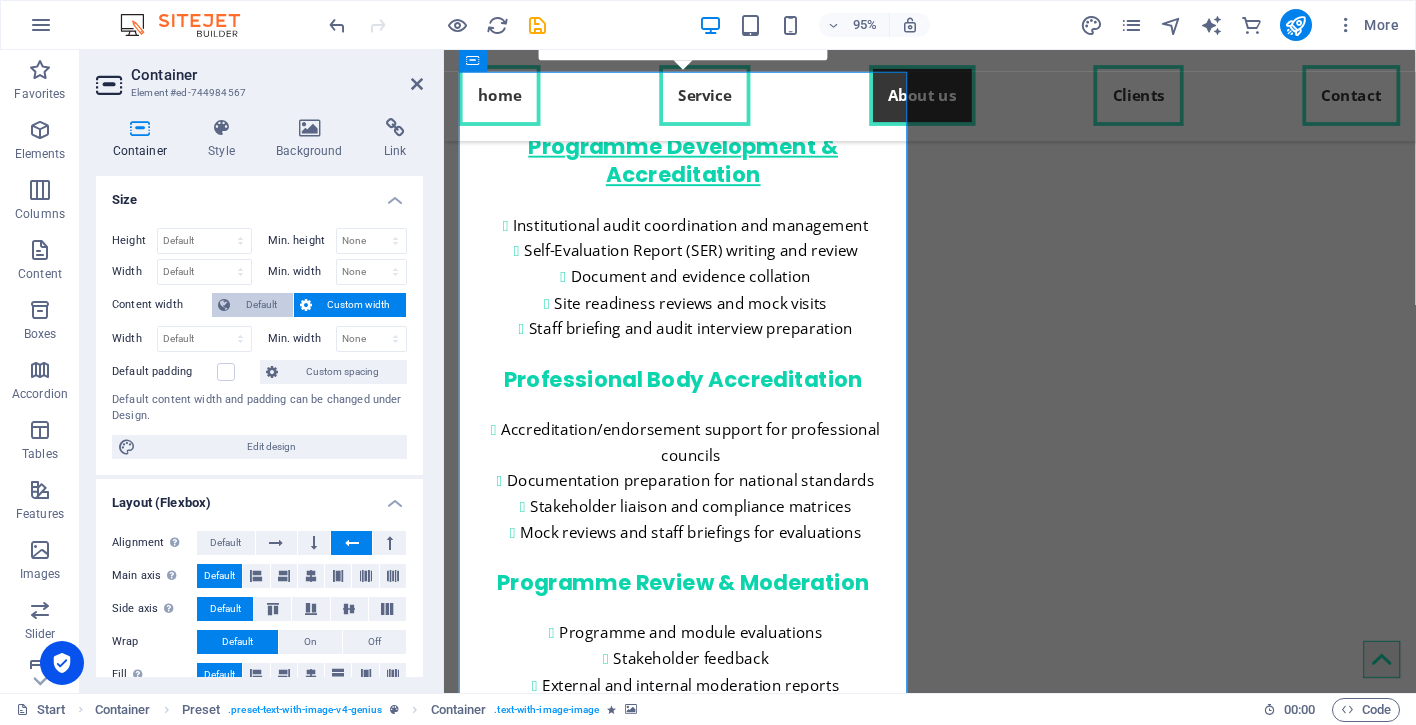 click on "Default" at bounding box center [261, 305] 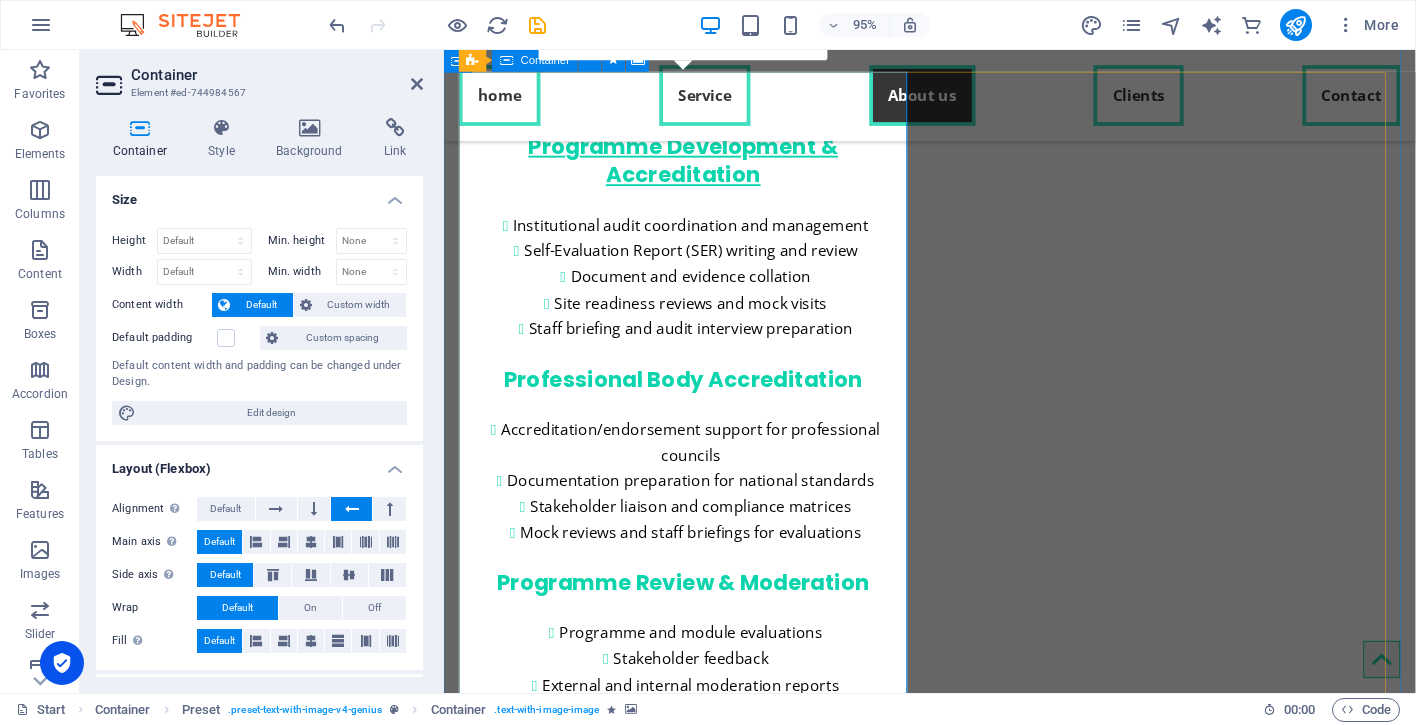 click at bounding box center (955, 2514) 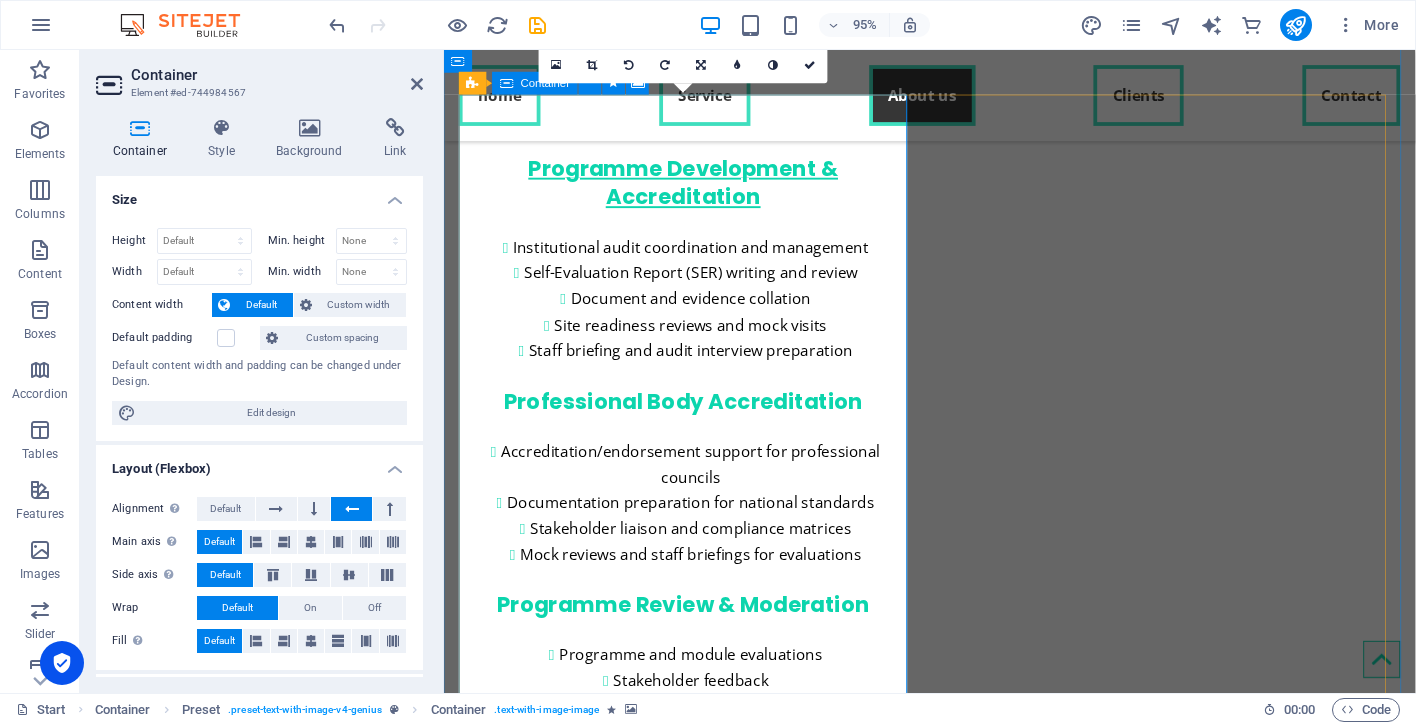 scroll, scrollTop: 3441, scrollLeft: 0, axis: vertical 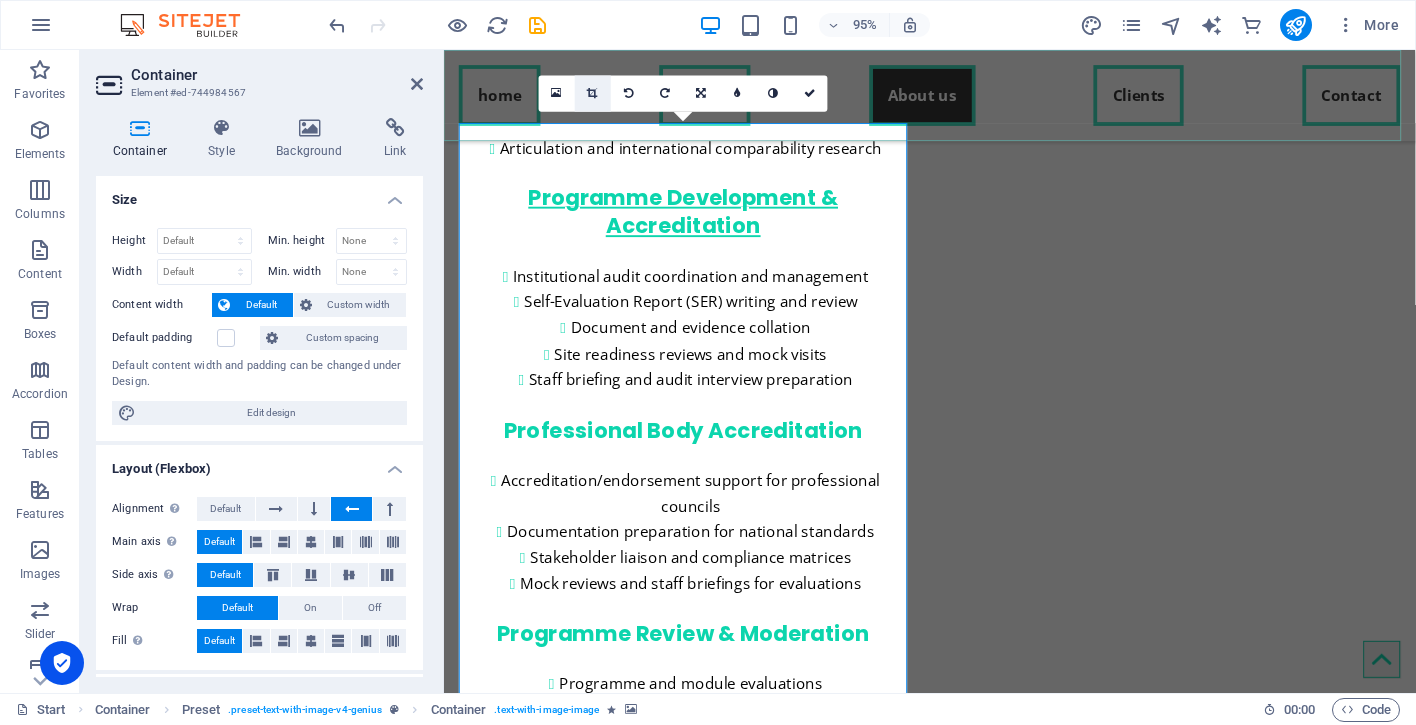 click at bounding box center [593, 93] 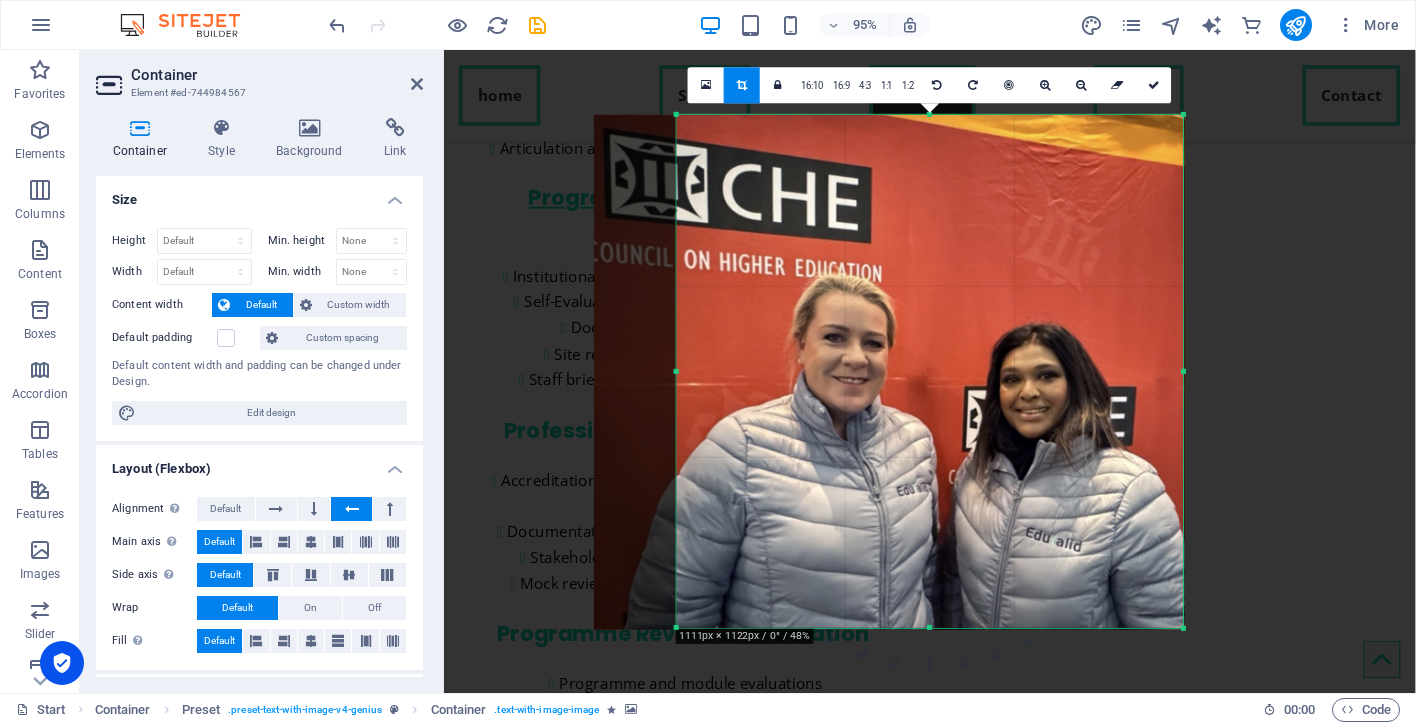 drag, startPoint x: 633, startPoint y: 374, endPoint x: 719, endPoint y: 376, distance: 86.023254 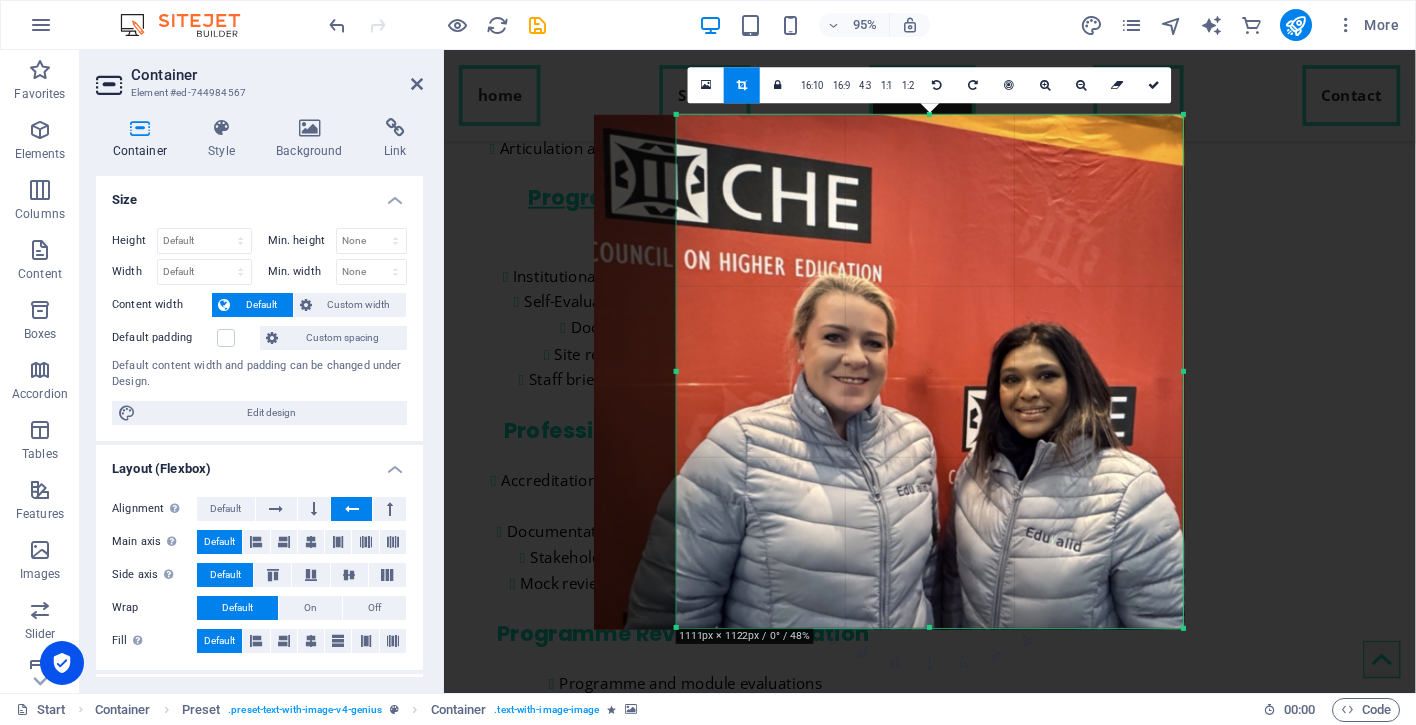 click on "180 170 160 150 140 130 120 110 100 90 80 70 60 50 40 30 20 10 0 -10 -20 -30 -40 -50 -60 -70 -80 -90 -100 -110 -120 -130 -140 -150 -160 -170 1111px × 1122px / 0° / 48% 16:10 16:9 4:3 1:1 1:2 0" at bounding box center (930, 371) 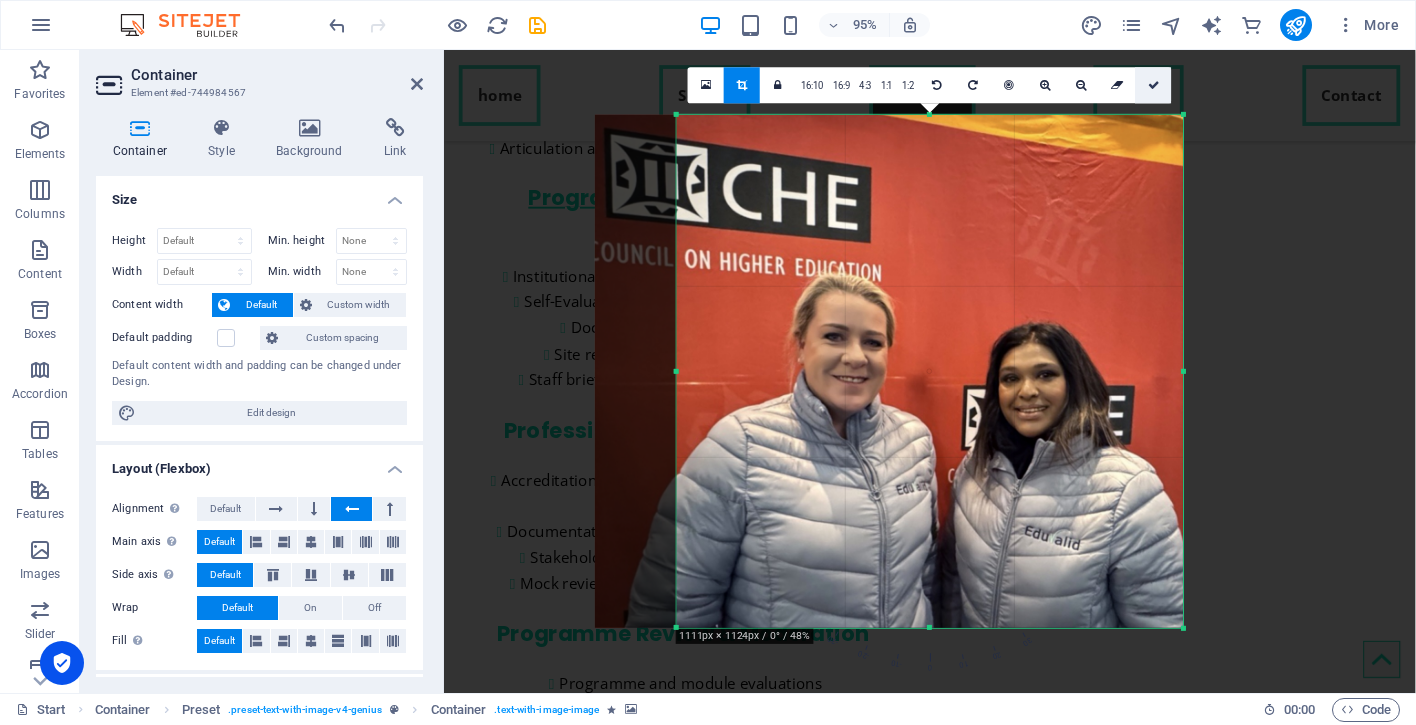 click at bounding box center [1154, 85] 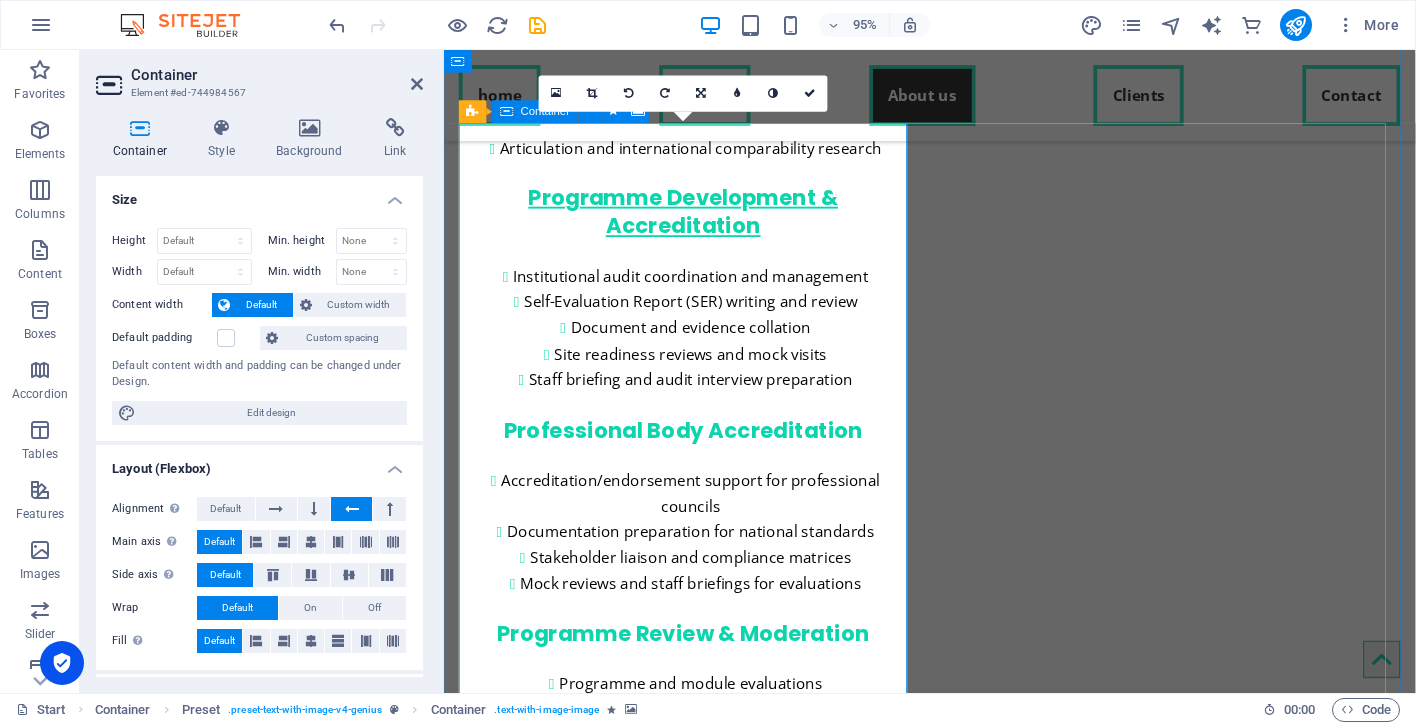 click at bounding box center [955, 2568] 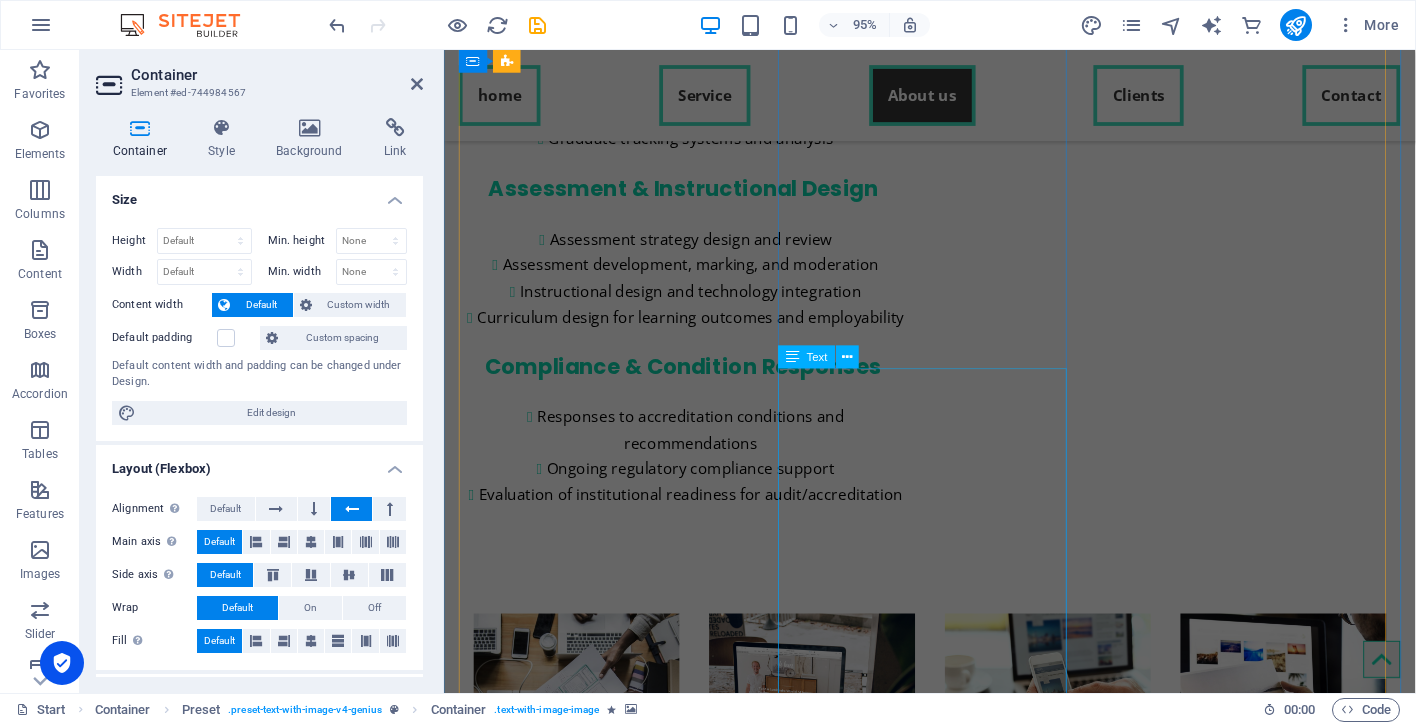 scroll, scrollTop: 4606, scrollLeft: 0, axis: vertical 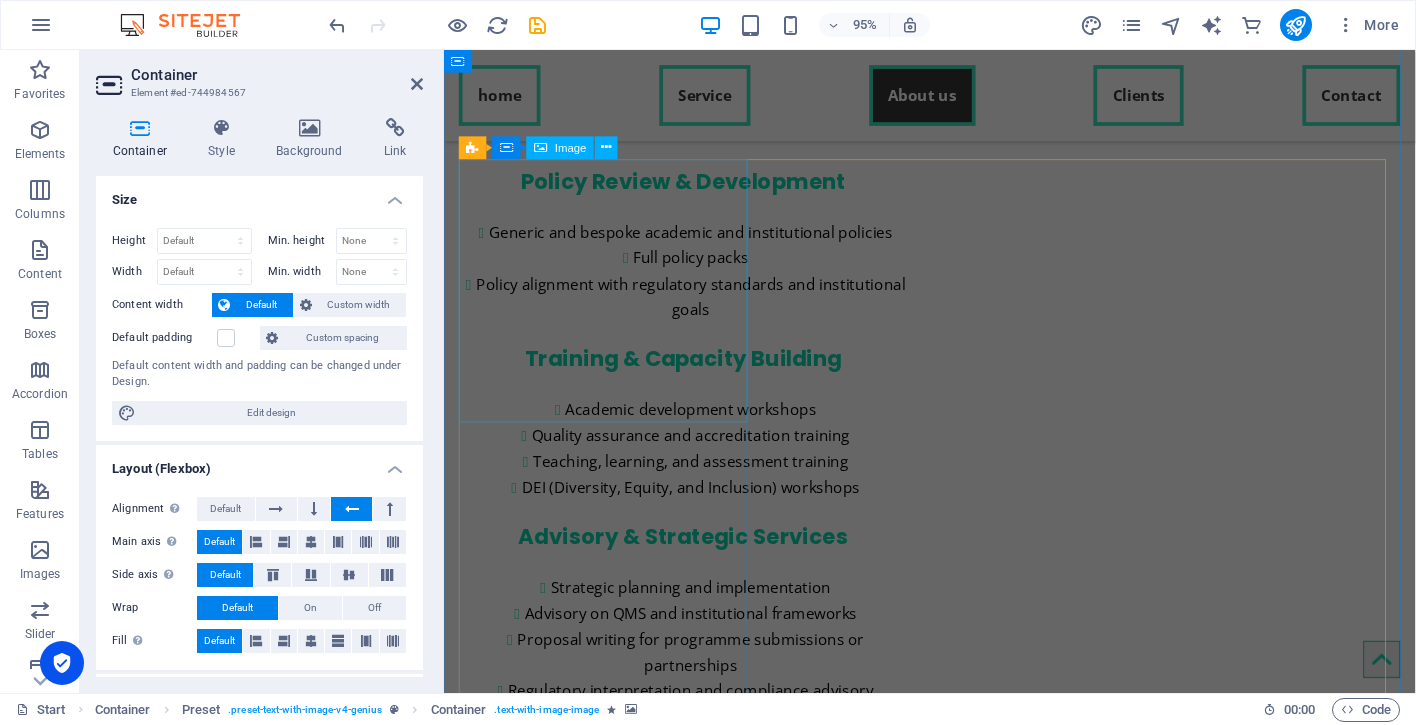 click on "About [PERSON_NAME] (Pty) Ltd   is a specialised higher education consultancy founded by two seasoned experts— [PERSON_NAME]   and   [PERSON_NAME] —with over 35 years of combined experience in academic quality assurance, programme accreditation, and curriculum development across public, private, and international higher education sectors. We provide end-to-end support to universities, colleges, NGOs, and NPOs in navigating [GEOGRAPHIC_DATA]’s complex regulatory landscape, ensuring full alignment with the standards of bodies such as the CHE, SAQA, DHET, and professional councils. From qualification design and policy development to institutional audits and staff training, our approach is collaborative, strategic, and results-driven. Together, we help institutions deliver relevant, accredited, and future-focused qualifications while embedding sustainable quality assurance practices. EduValid is your partner in academic excellence, compliance confidence, and continuous improvement. Learn more Submit" at bounding box center [955, 3937] 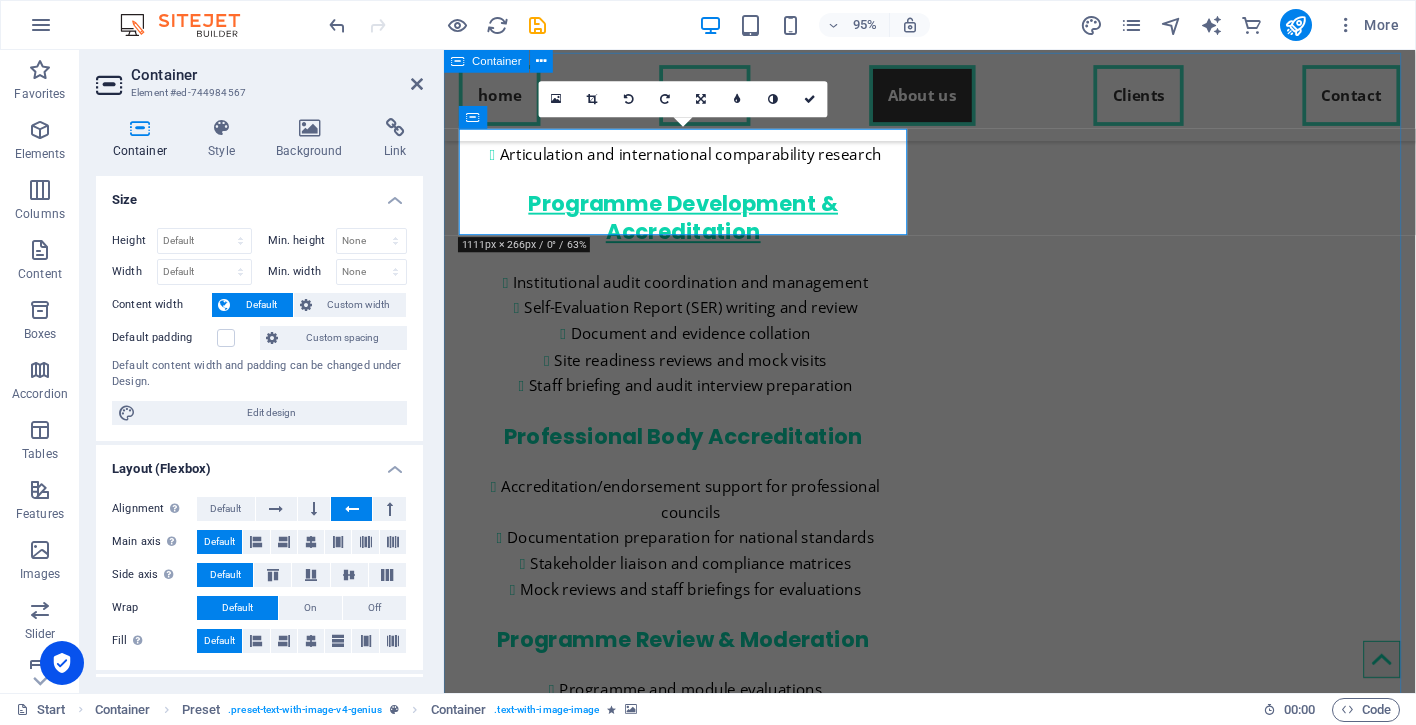 scroll, scrollTop: 3320, scrollLeft: 0, axis: vertical 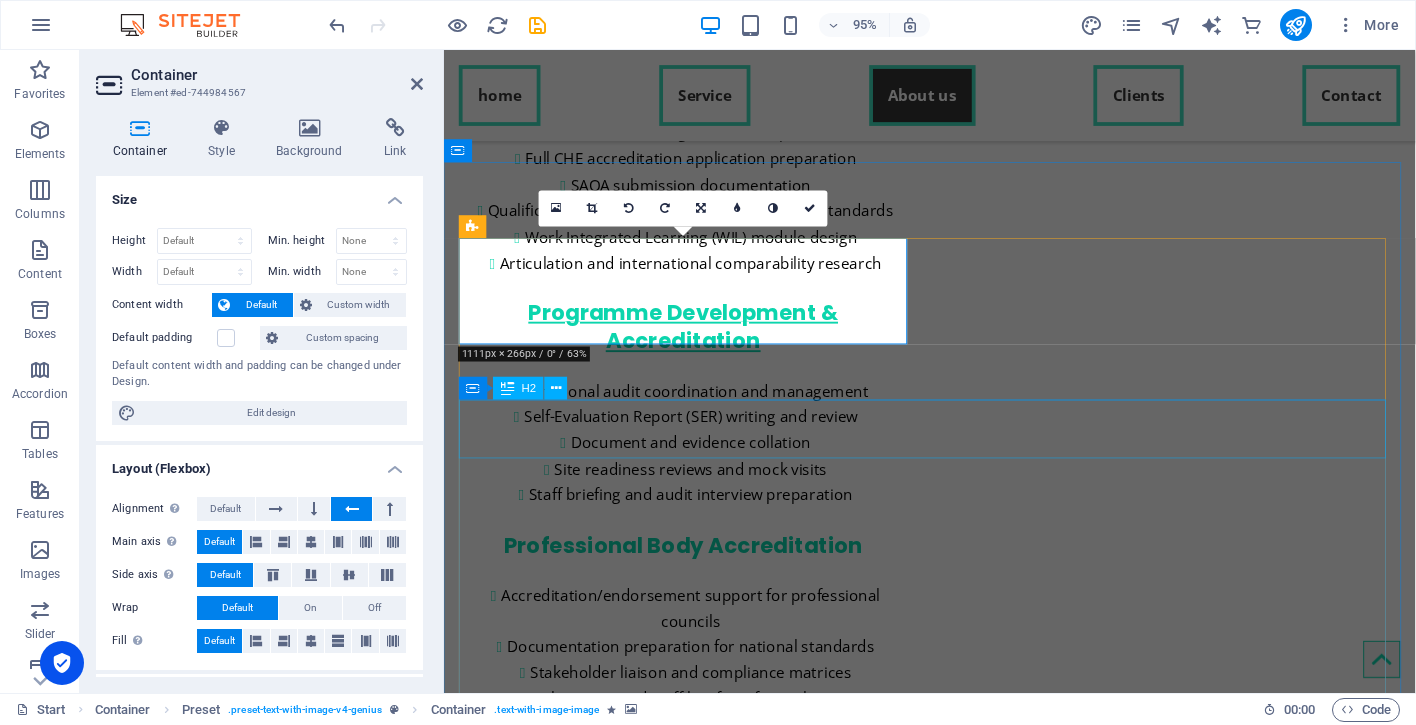 click on "About EduValid" at bounding box center (955, 3978) 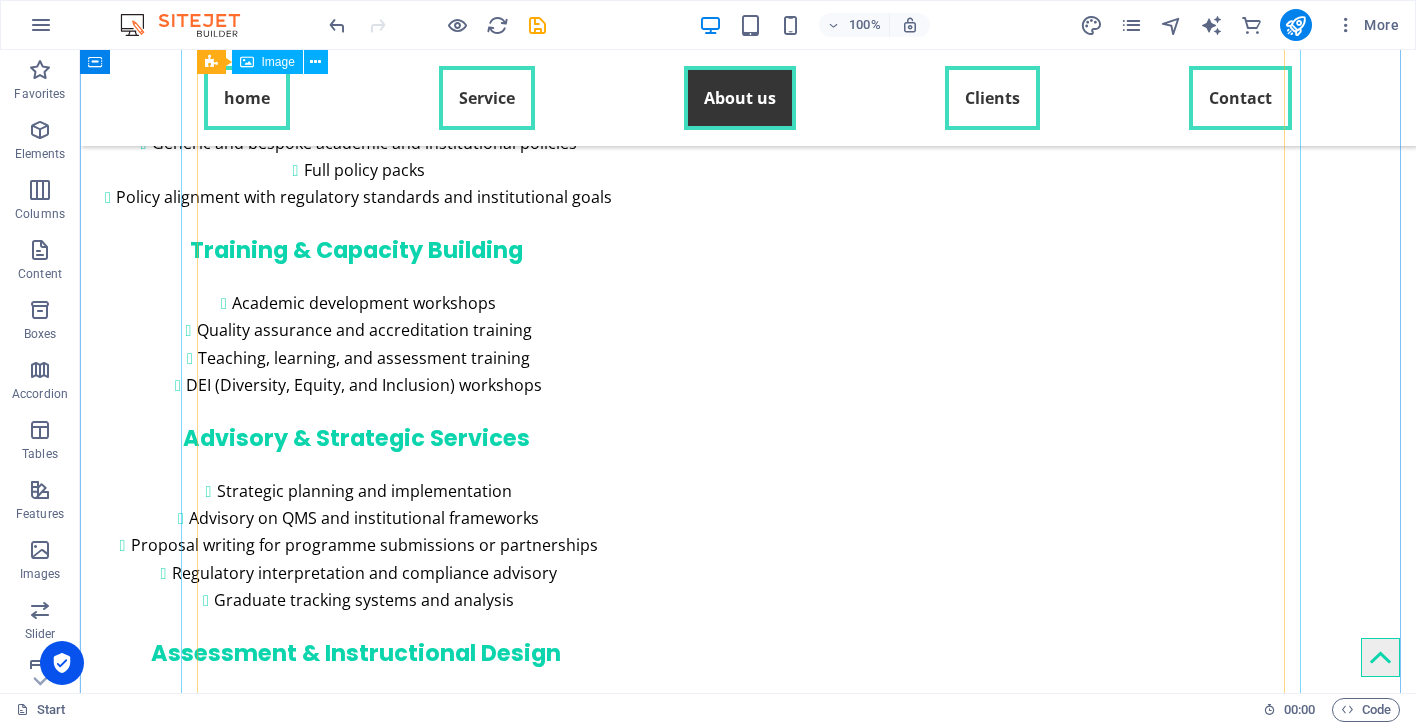 scroll, scrollTop: 4037, scrollLeft: 0, axis: vertical 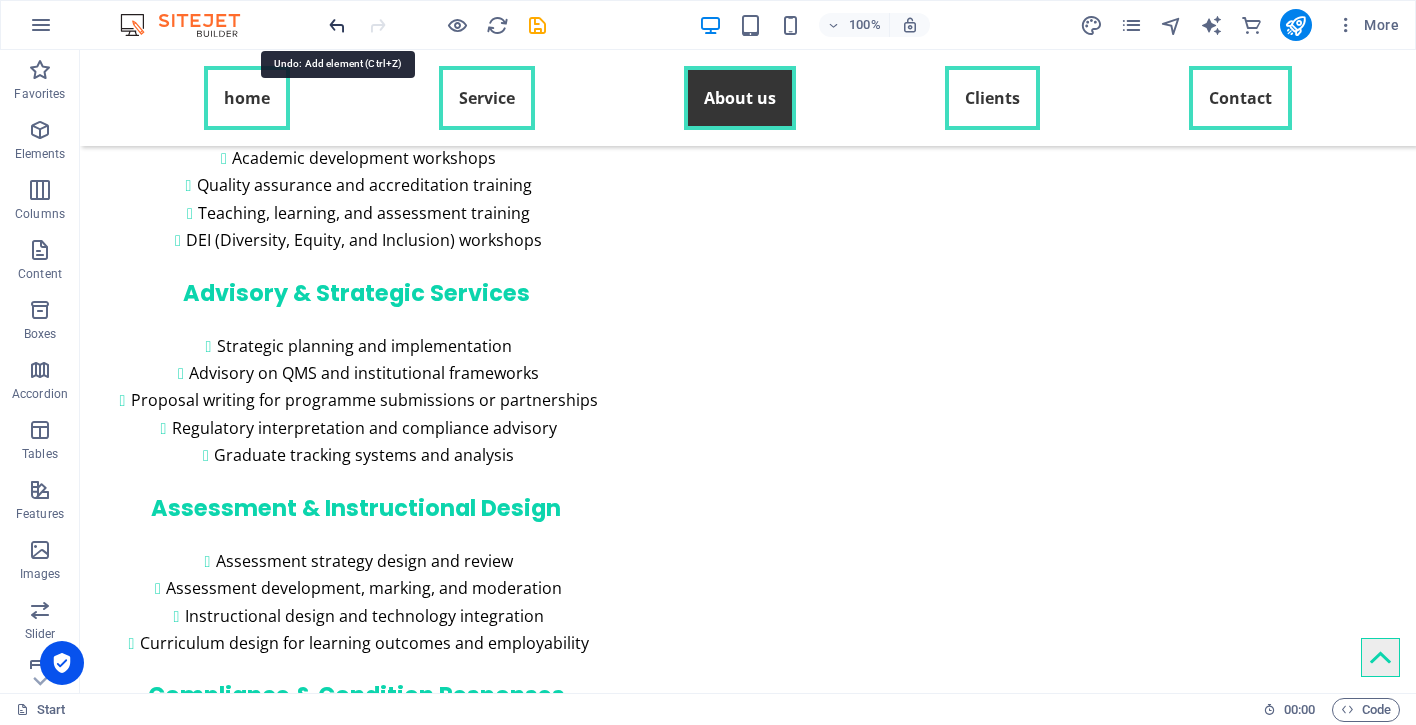 click at bounding box center [337, 25] 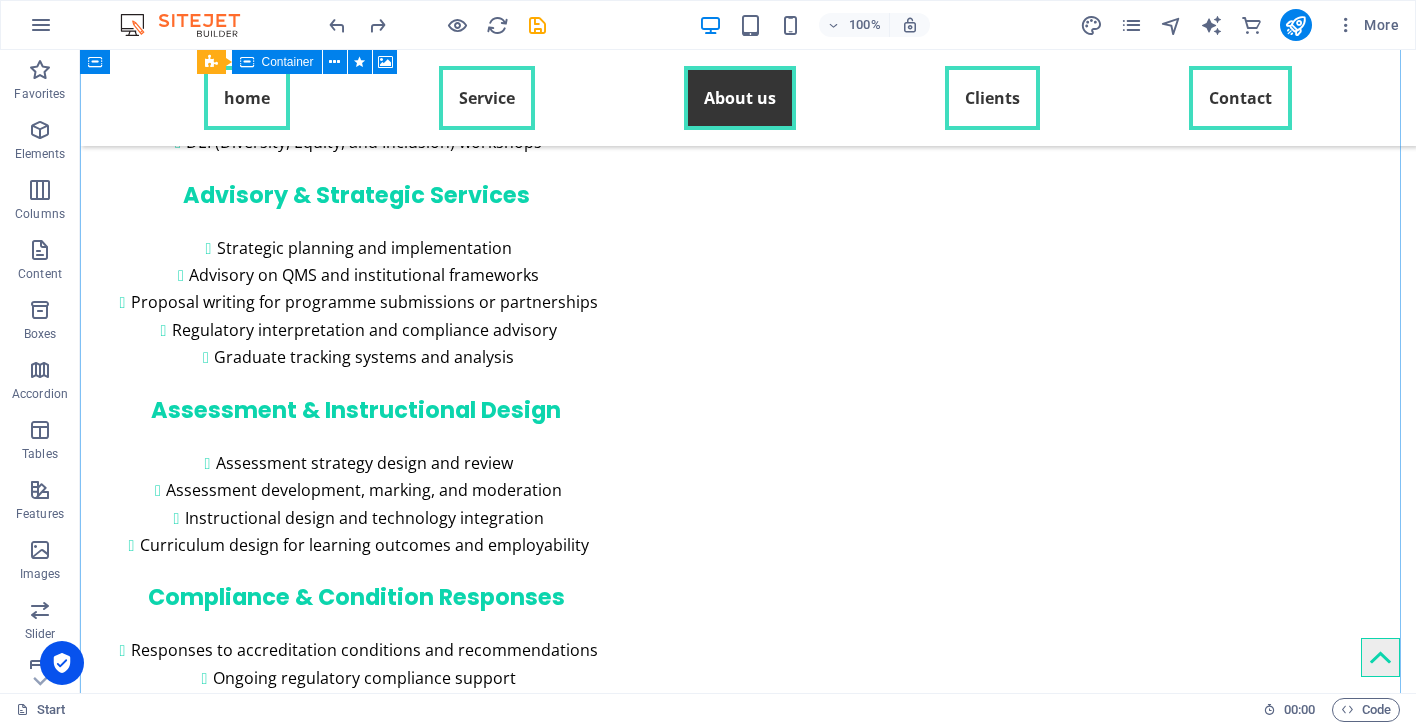 scroll, scrollTop: 4324, scrollLeft: 0, axis: vertical 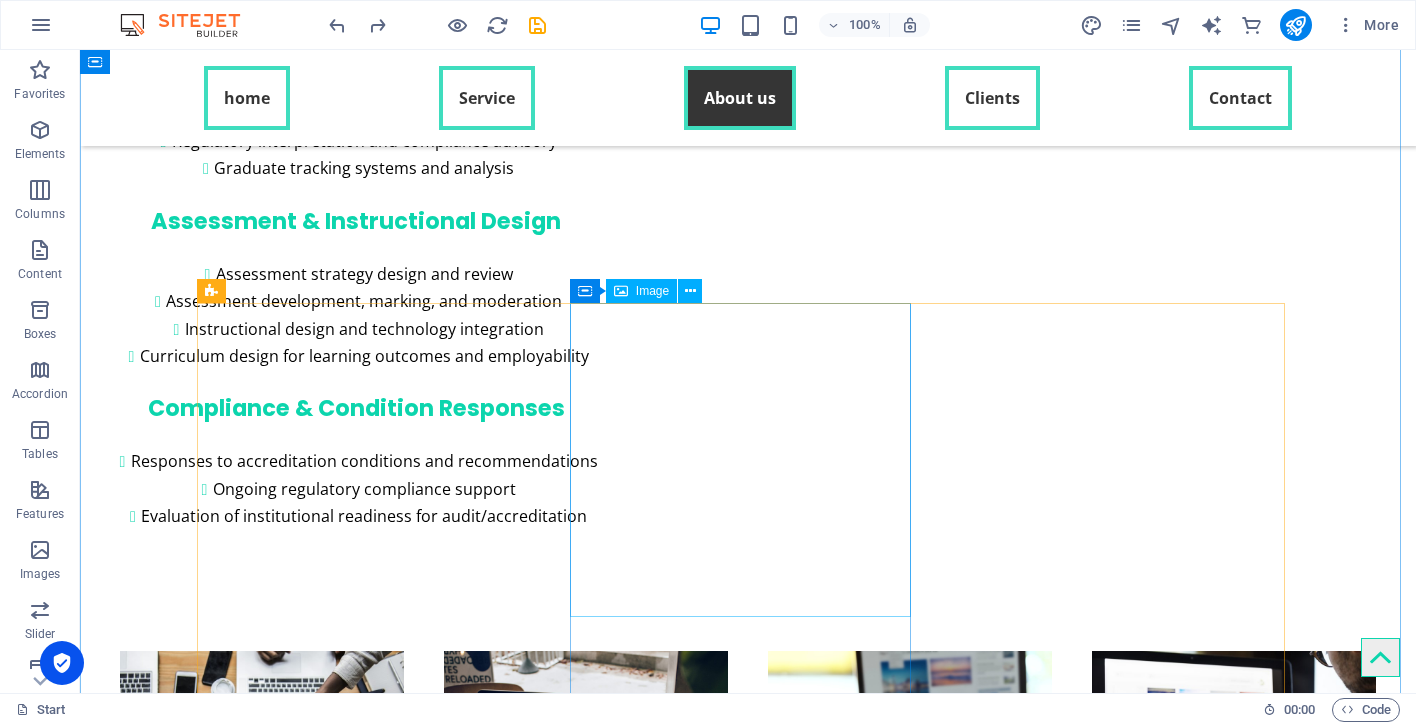 click at bounding box center [374, 4023] 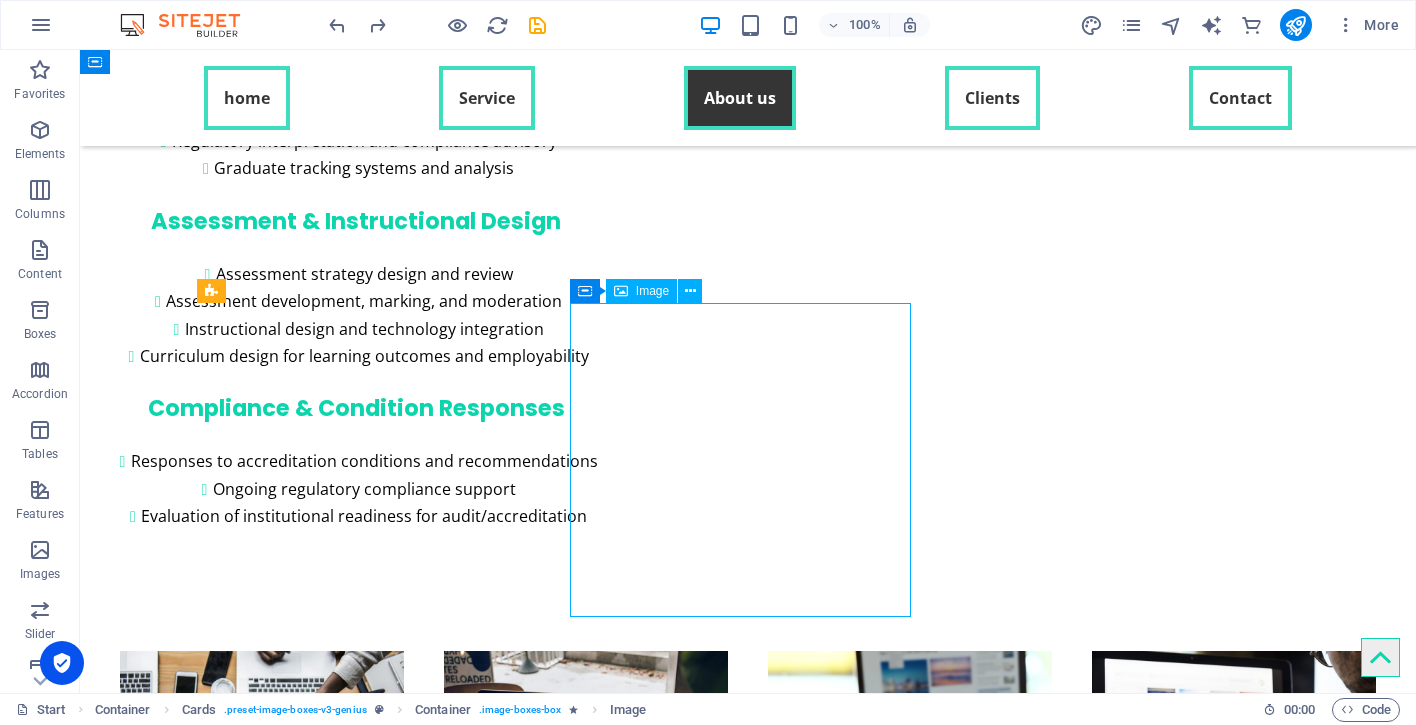 click at bounding box center (374, 4023) 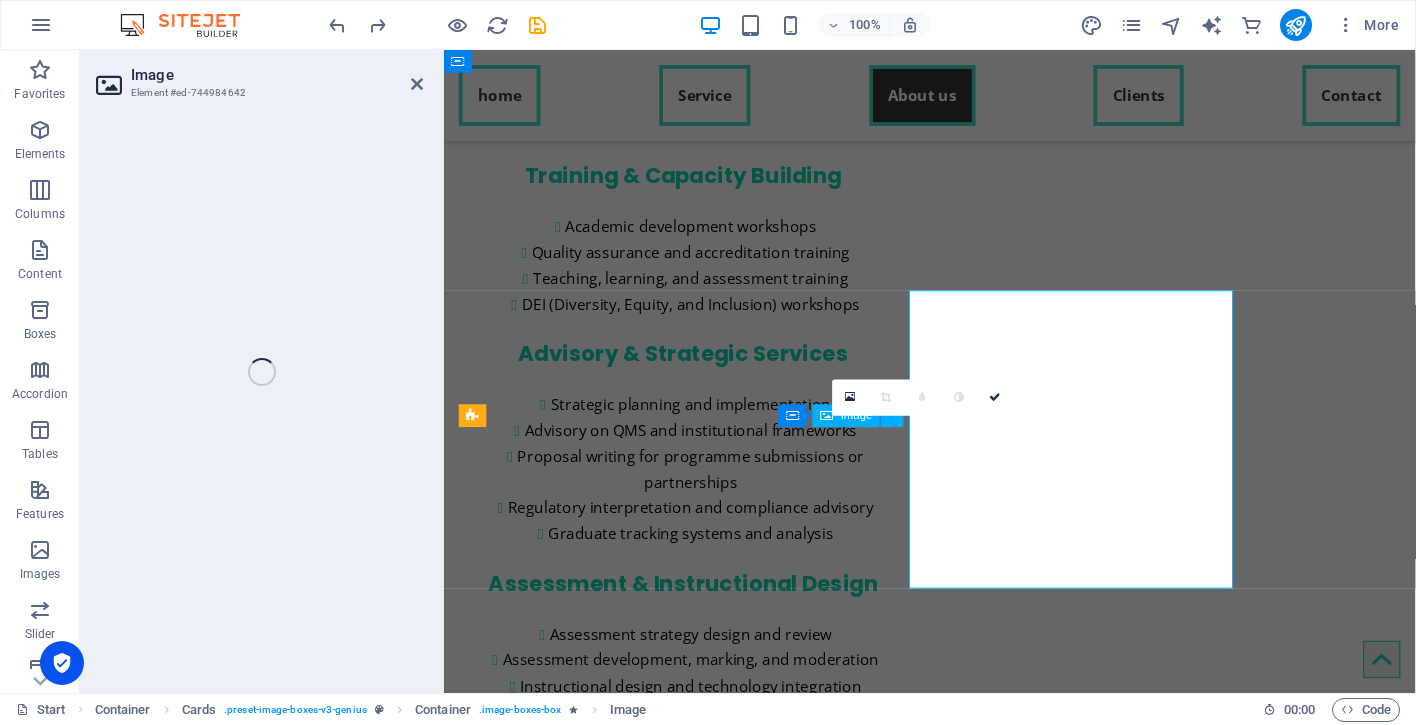 select on "%" 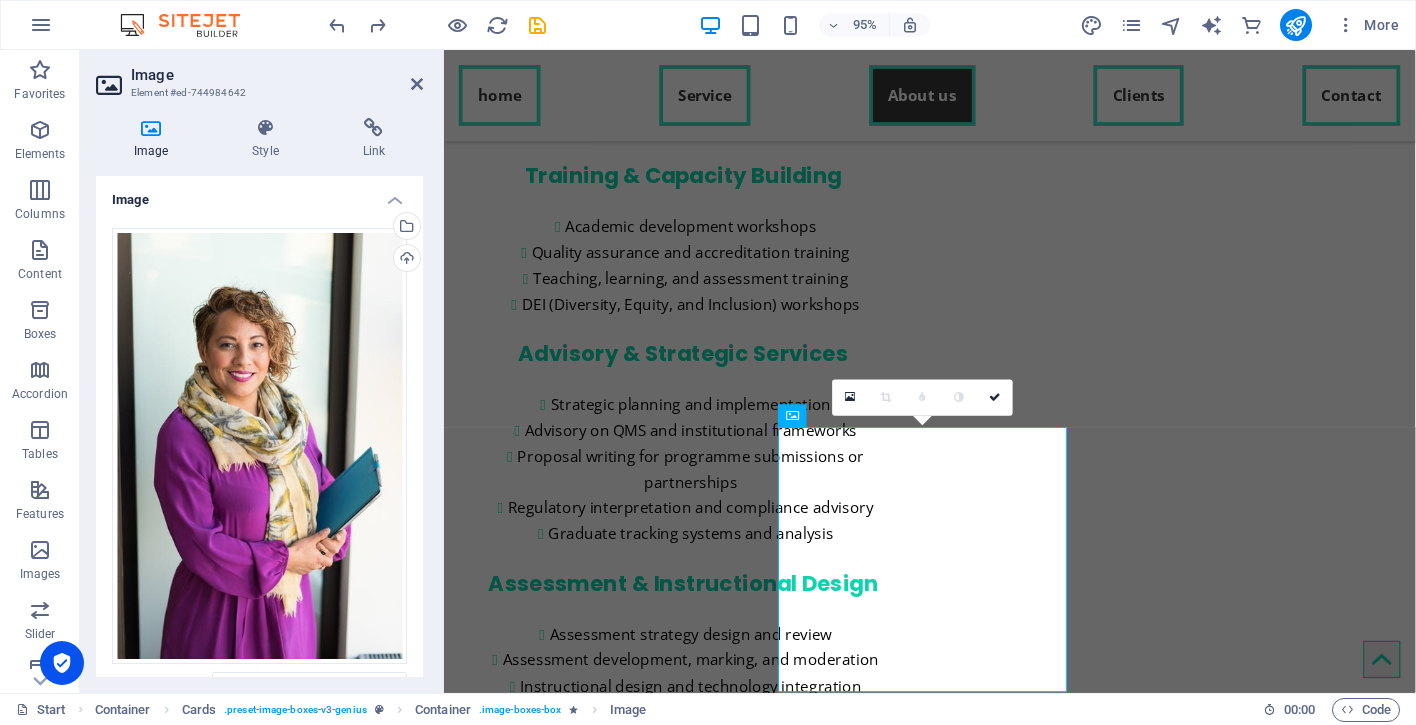 click at bounding box center (151, 128) 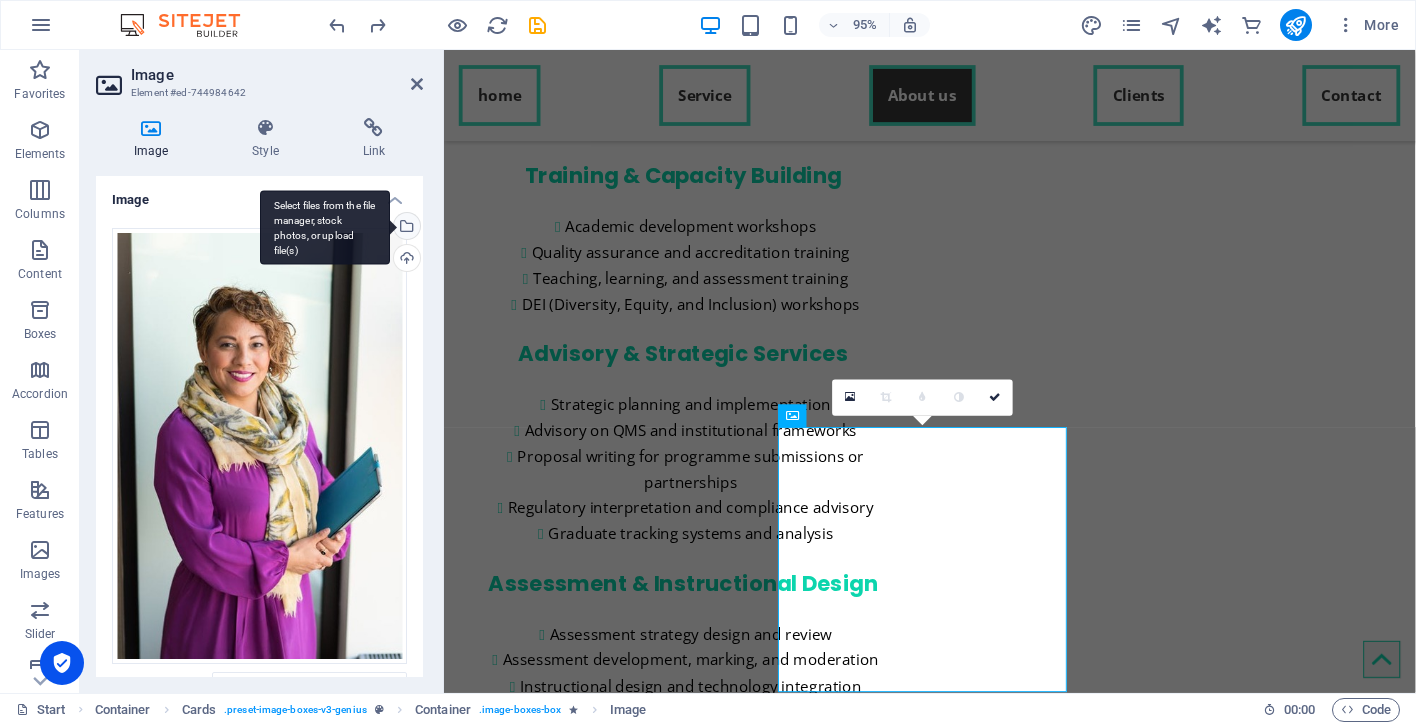 click on "Select files from the file manager, stock photos, or upload file(s)" at bounding box center [325, 227] 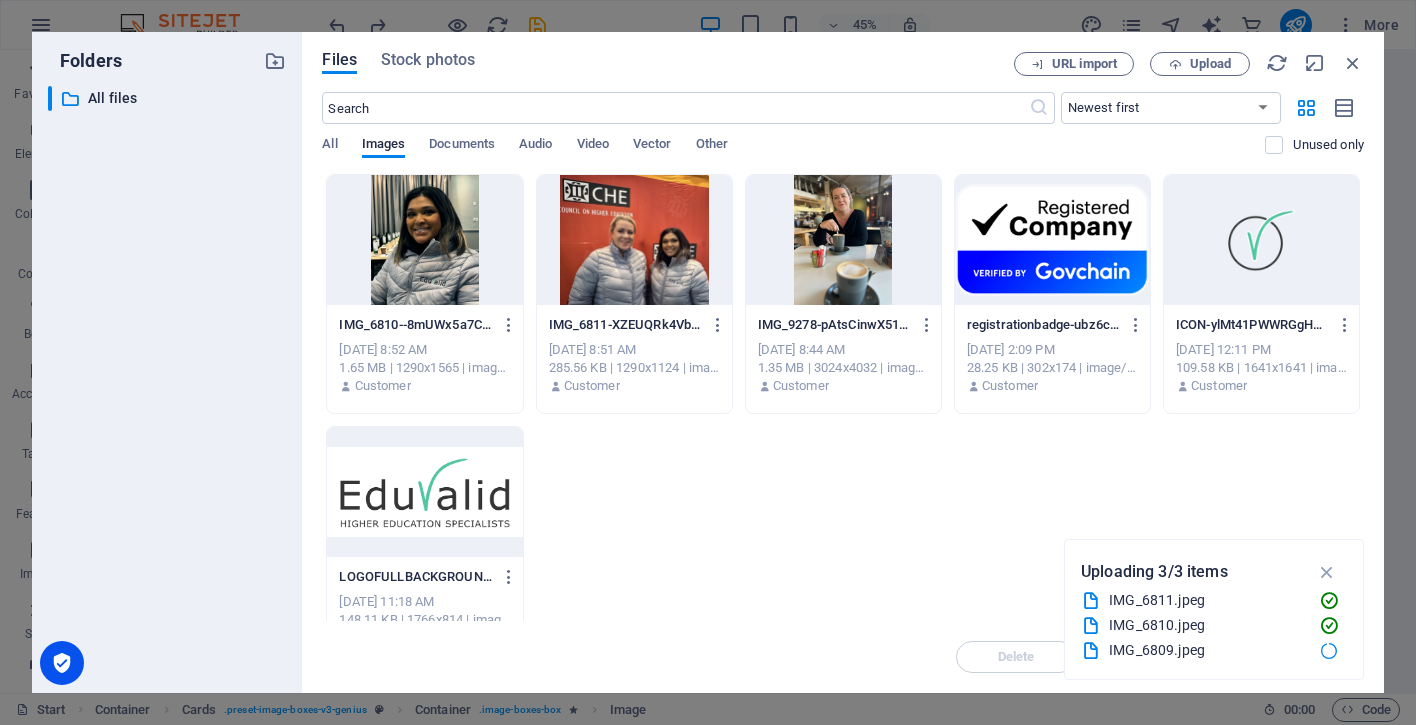 click at bounding box center [424, 240] 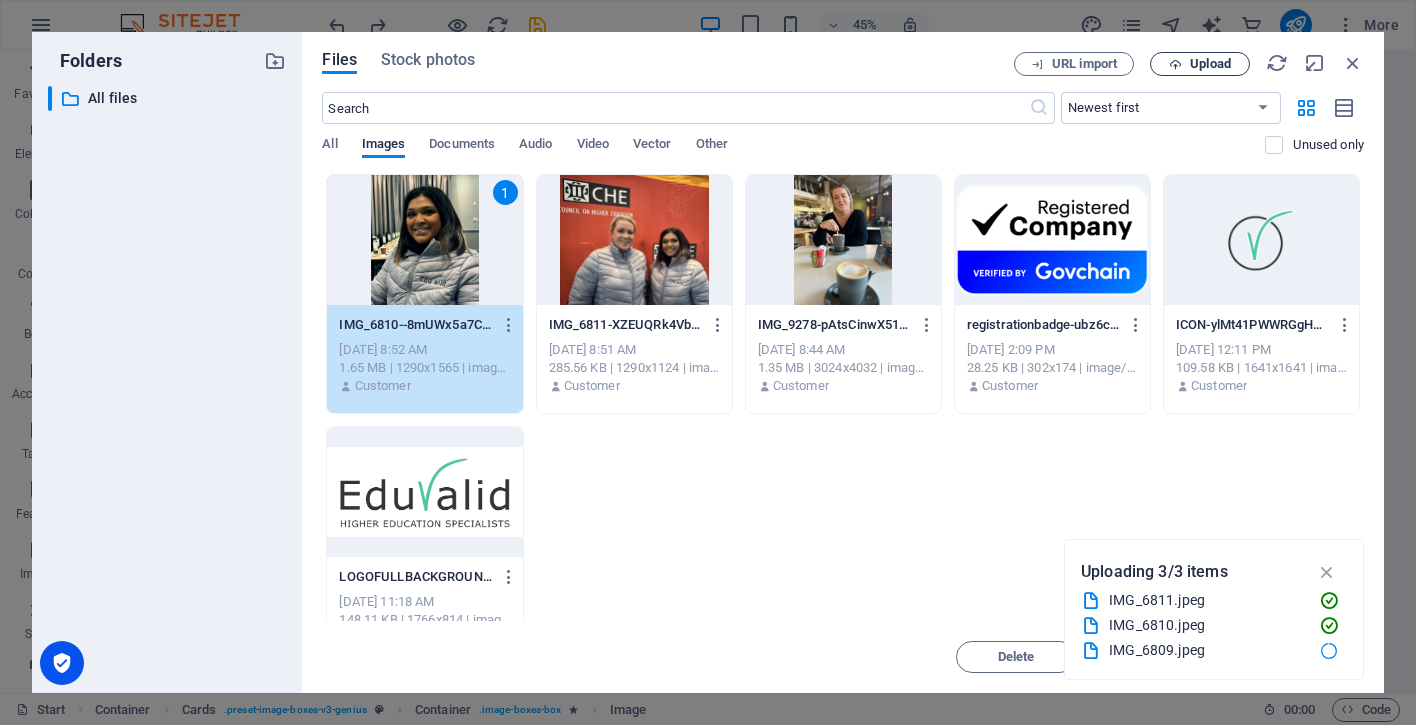 click on "Upload" at bounding box center [1210, 64] 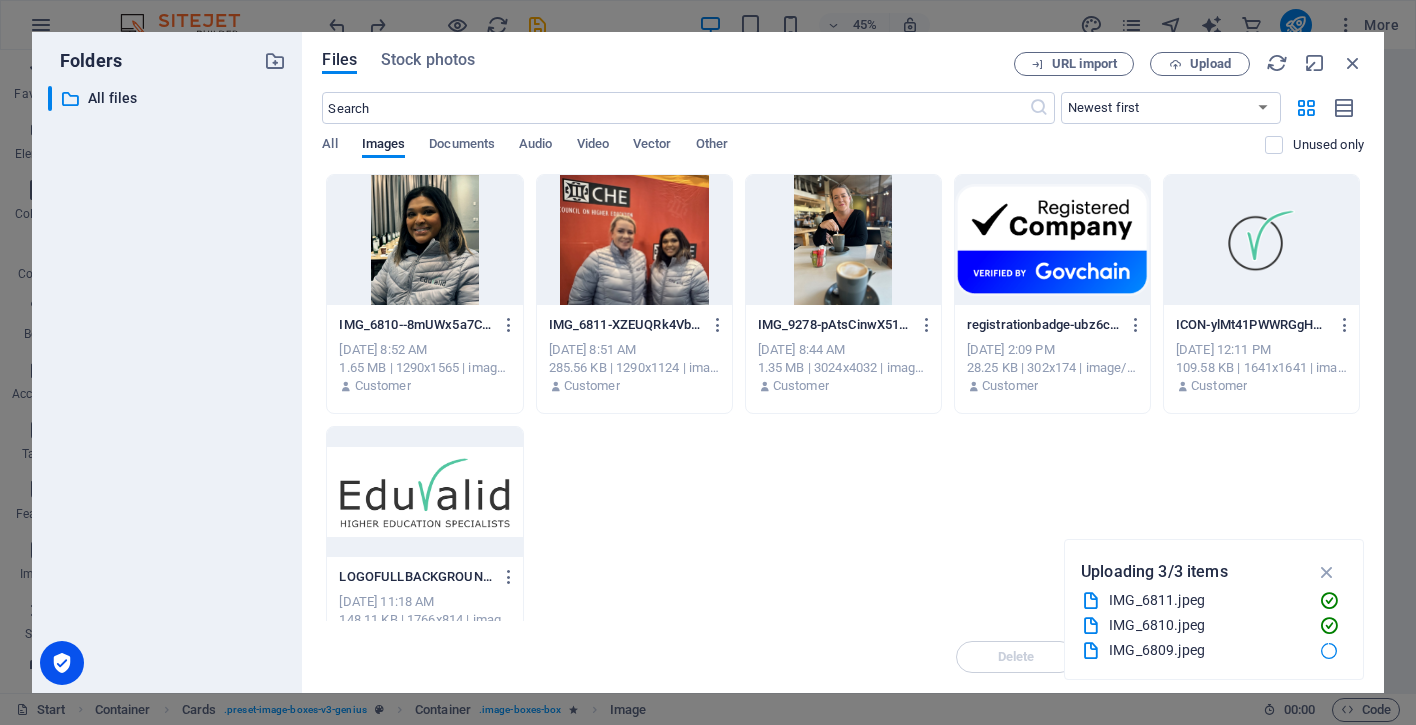 click at bounding box center (424, 240) 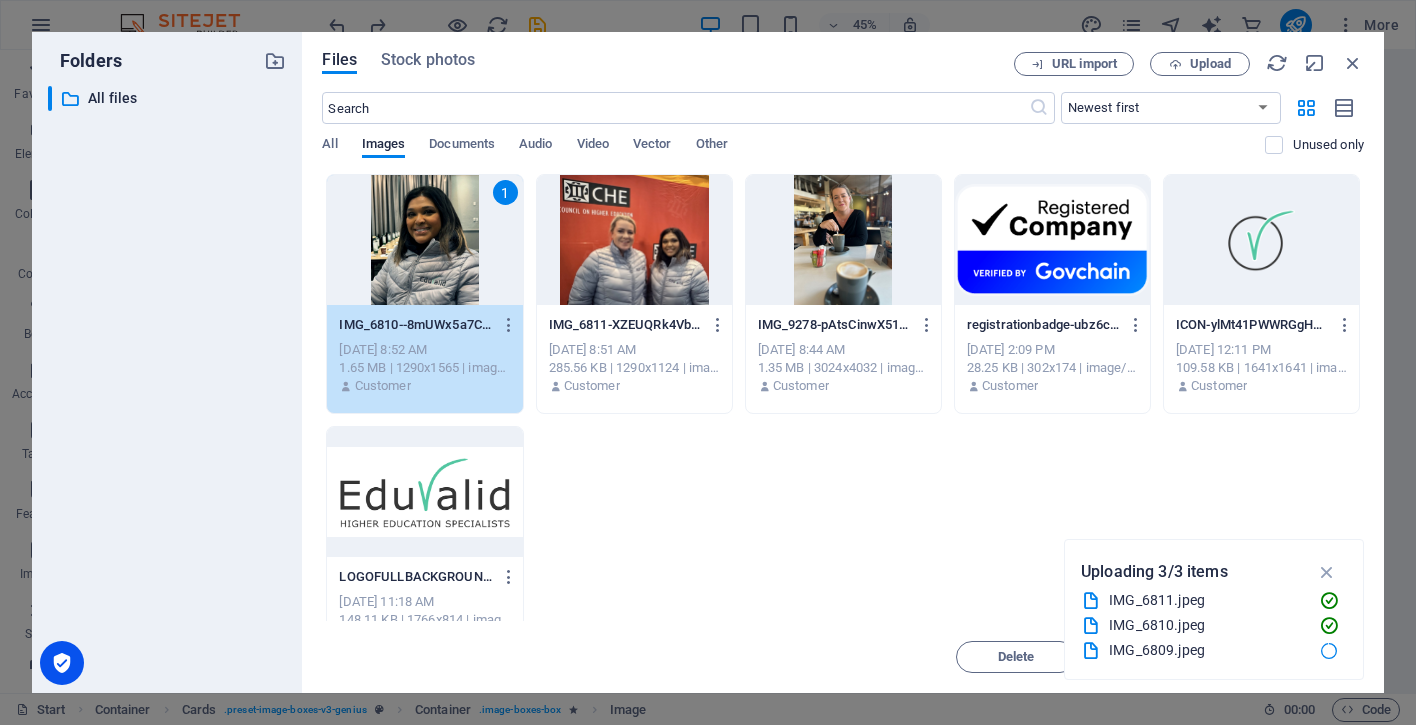 click on "1" at bounding box center [424, 240] 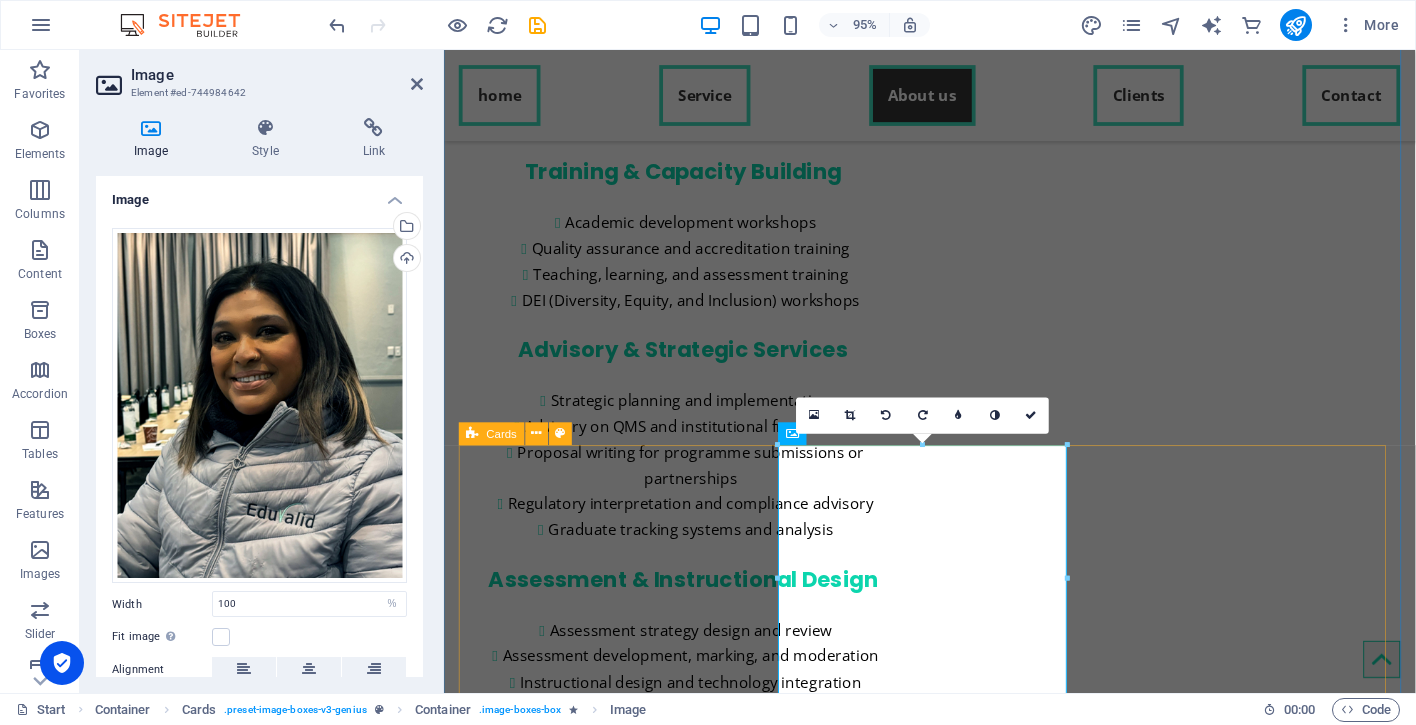 scroll, scrollTop: 4557, scrollLeft: 0, axis: vertical 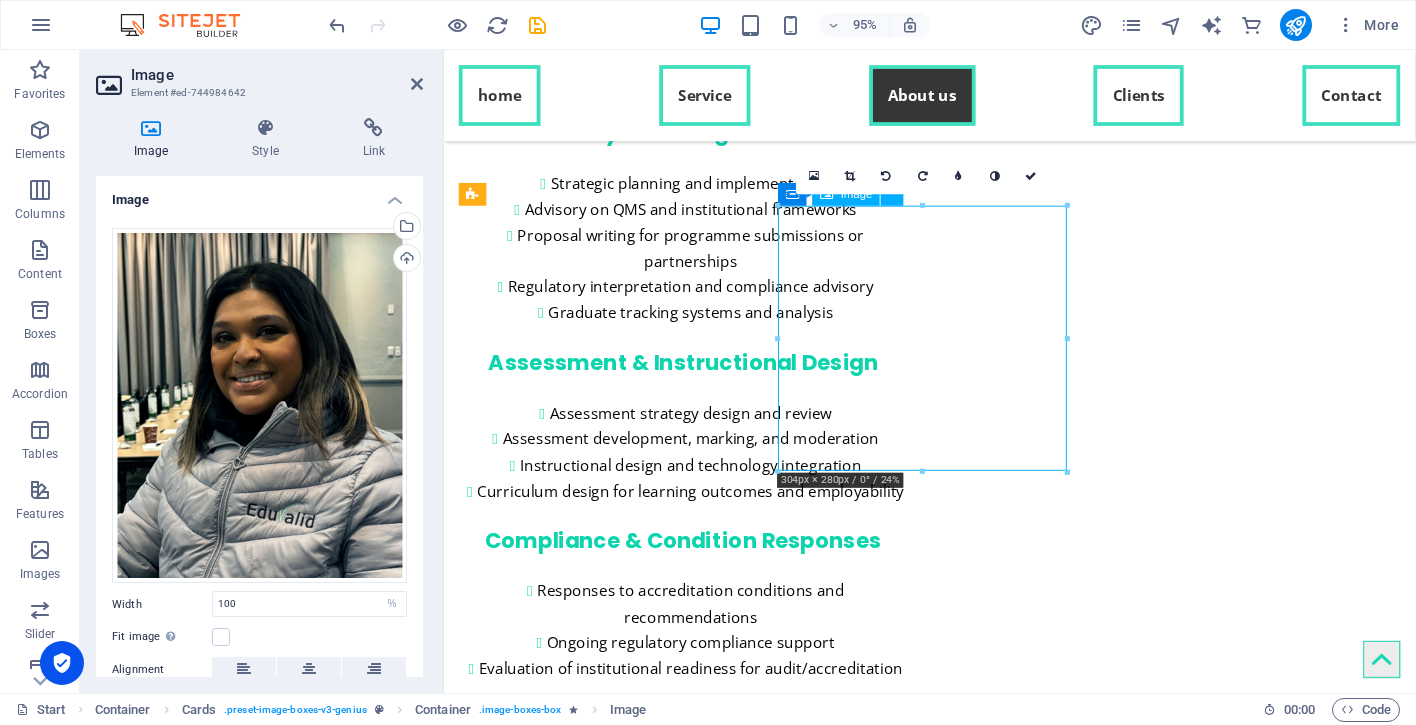 drag, startPoint x: 952, startPoint y: 352, endPoint x: 956, endPoint y: 393, distance: 41.19466 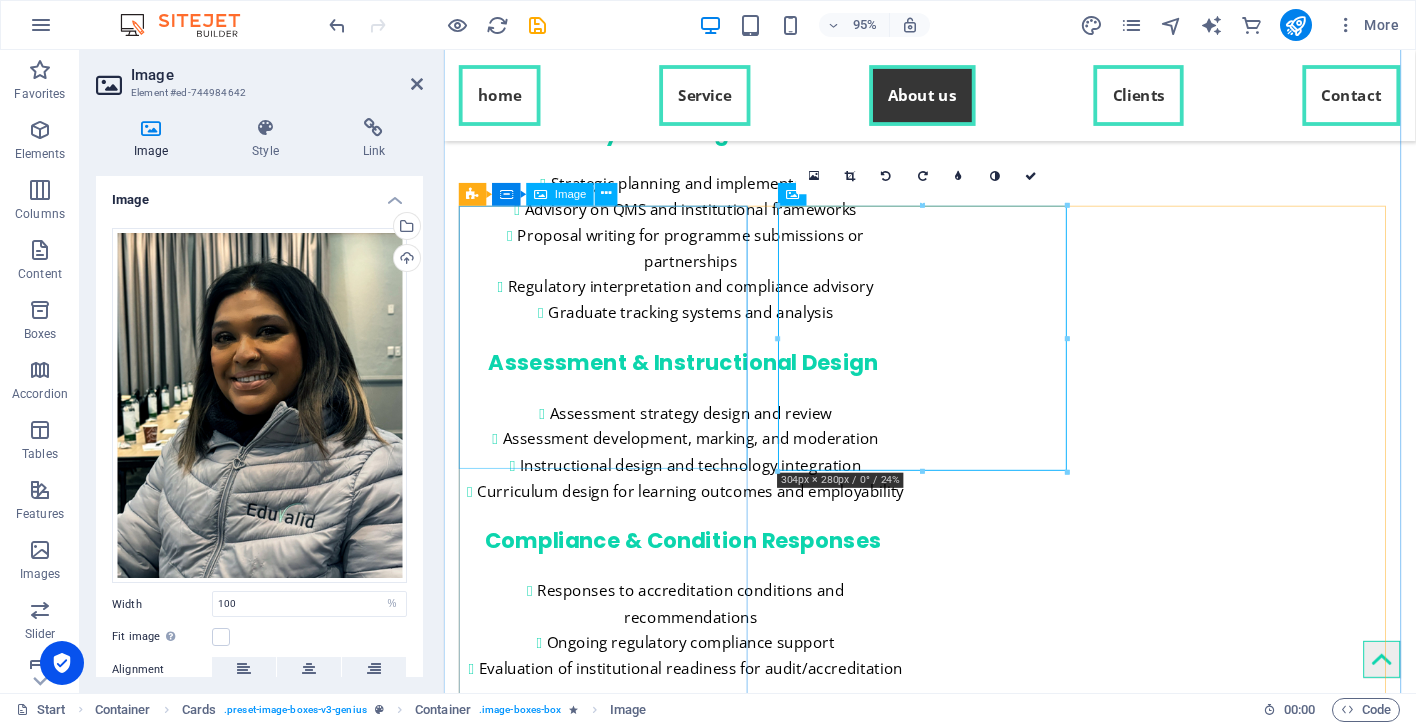 click at bounding box center (614, 3188) 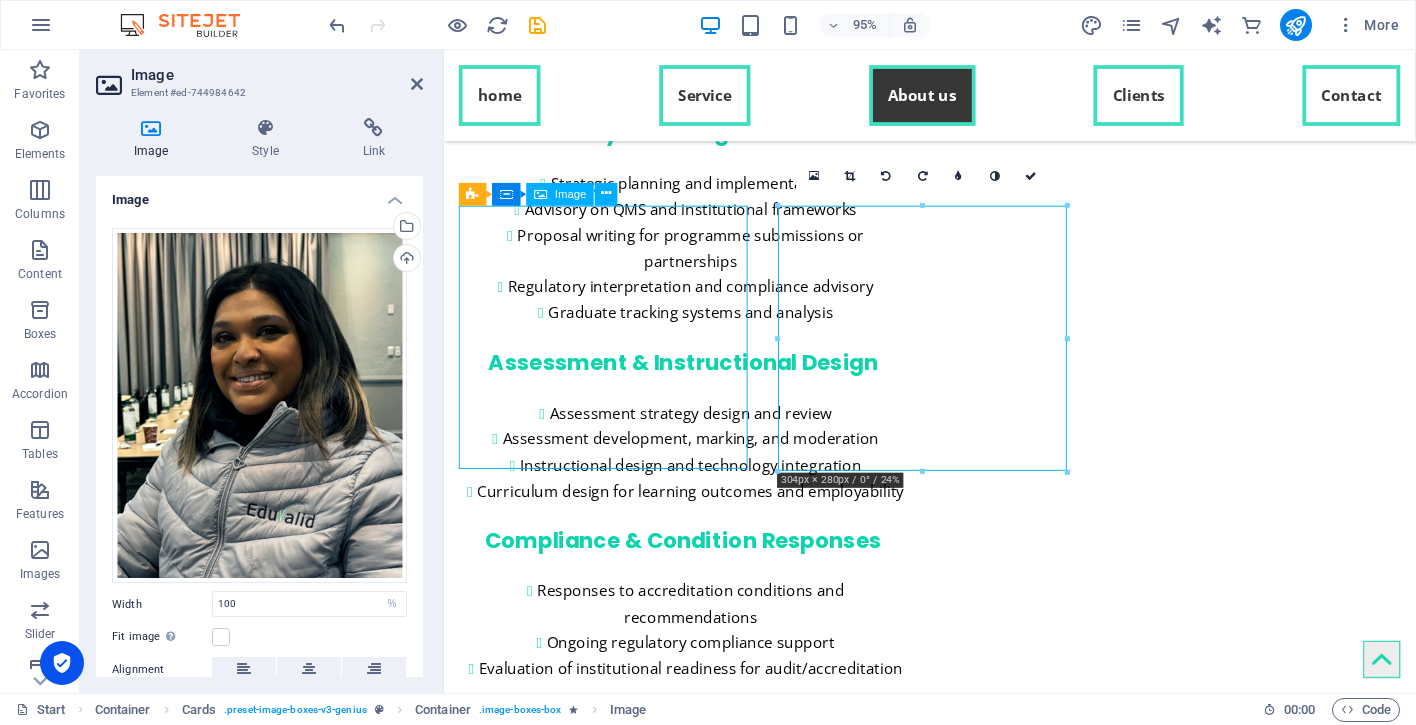 click at bounding box center [614, 3188] 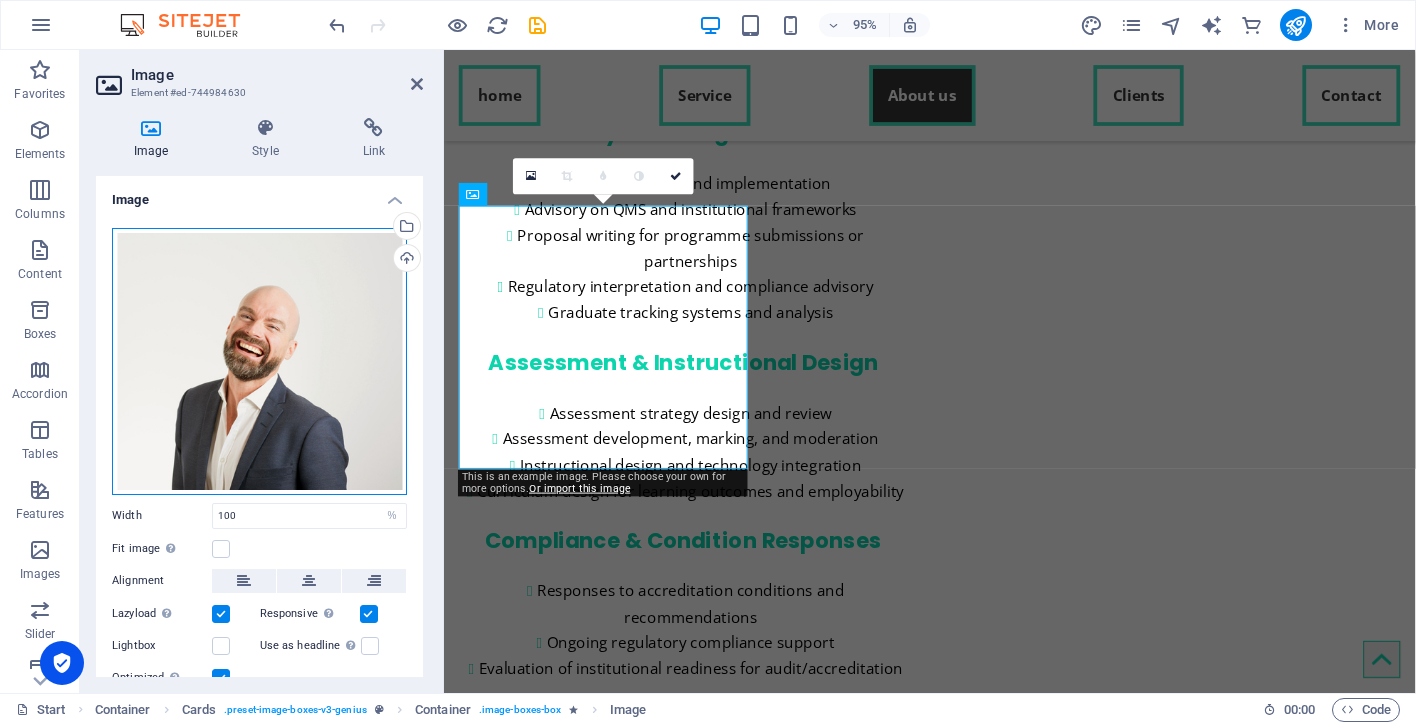click on "Drag files here, click to choose files or select files from Files or our free stock photos & videos" at bounding box center [259, 361] 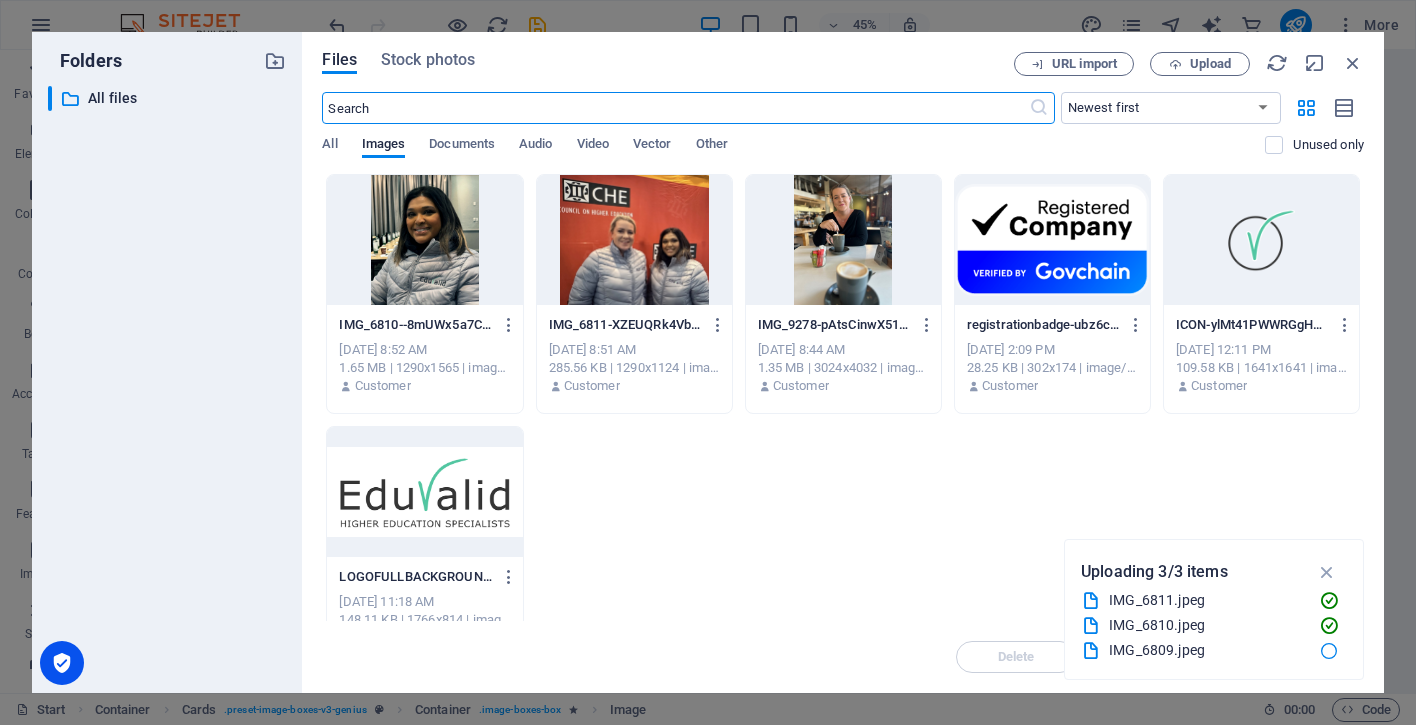 scroll, scrollTop: 28, scrollLeft: 0, axis: vertical 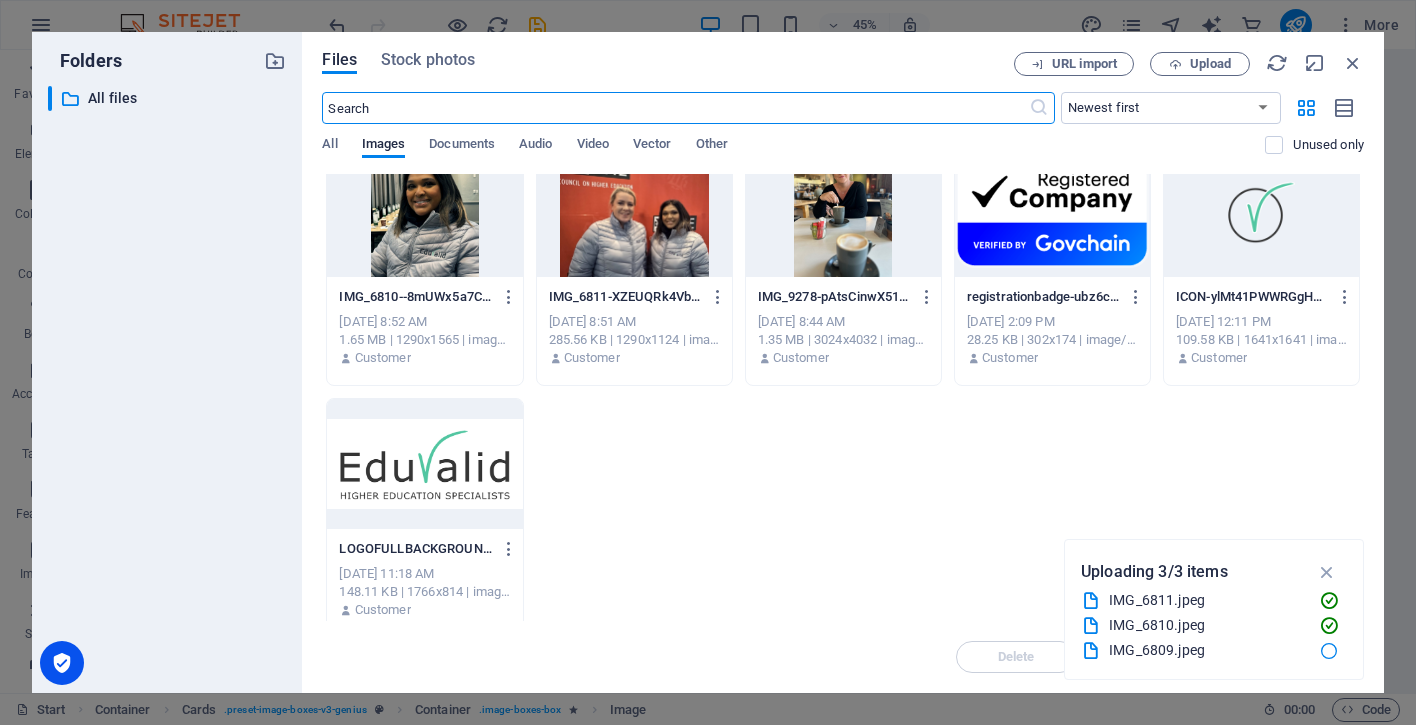 click on "IMG_6809.jpeg" at bounding box center (1207, 650) 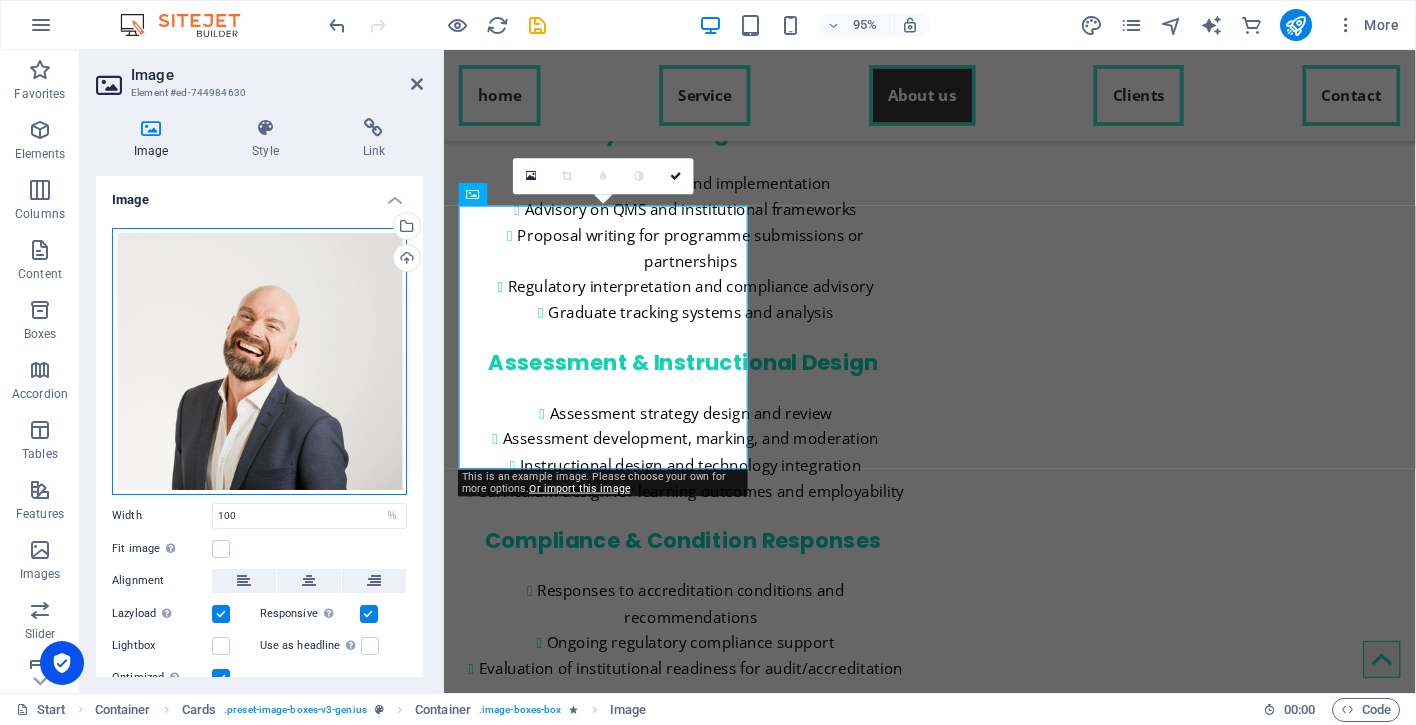click on "Drag files here, click to choose files or select files from Files or our free stock photos & videos" at bounding box center (259, 361) 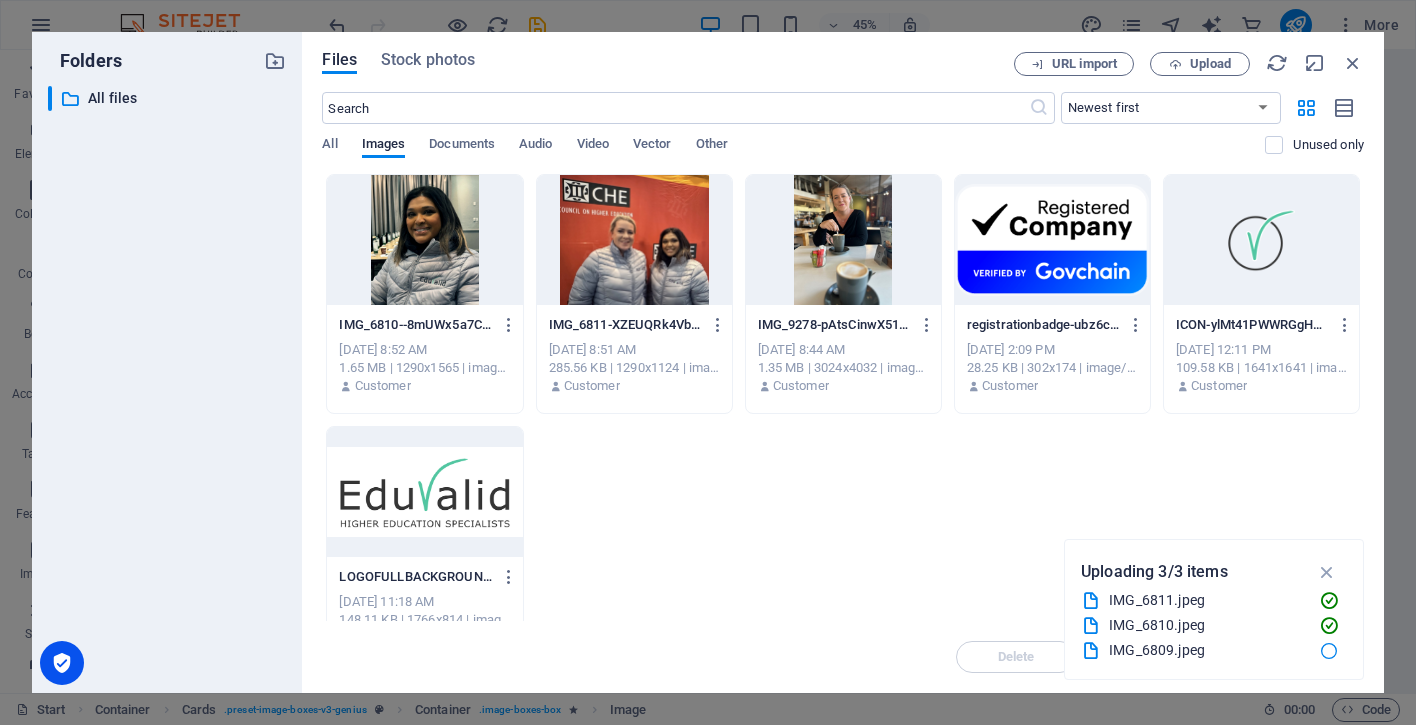 click on "​ All files All files" at bounding box center (167, 381) 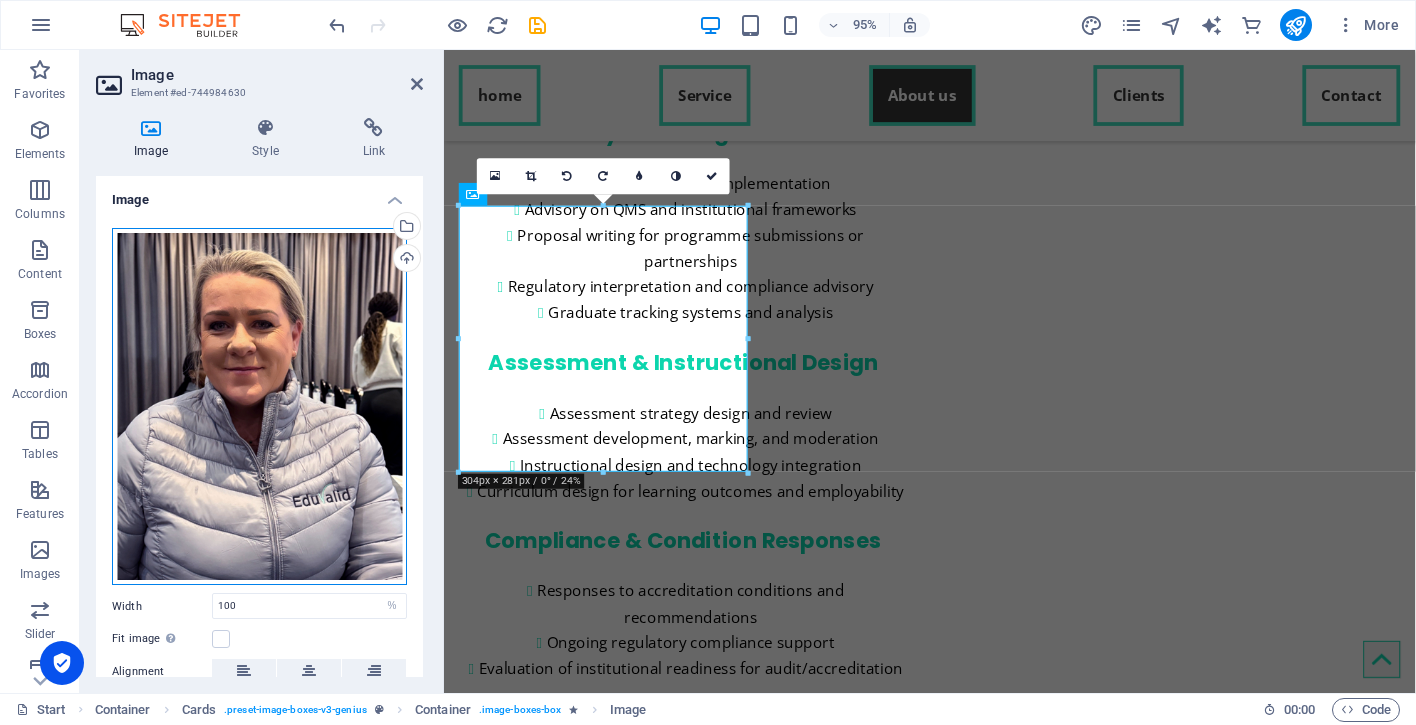 click on "Drag files here, click to choose files or select files from Files or our free stock photos & videos" at bounding box center (259, 407) 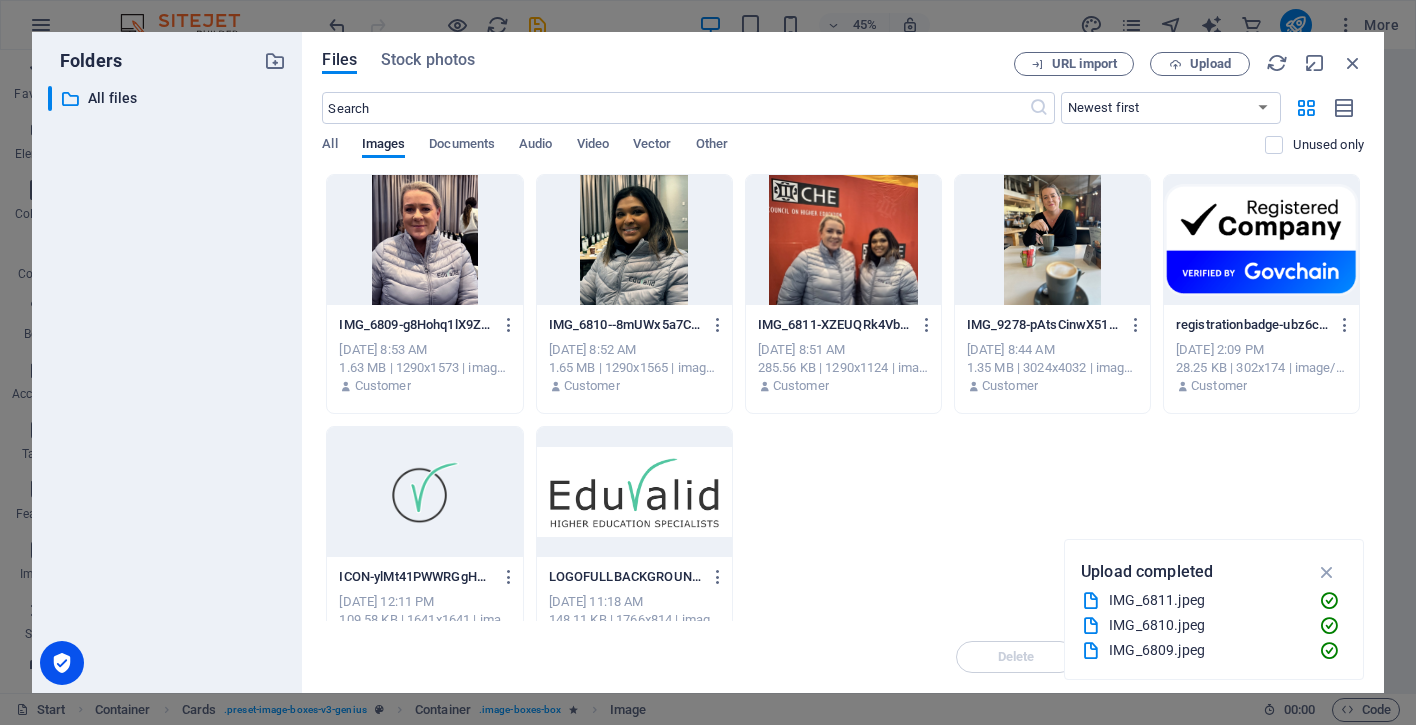 click at bounding box center [424, 240] 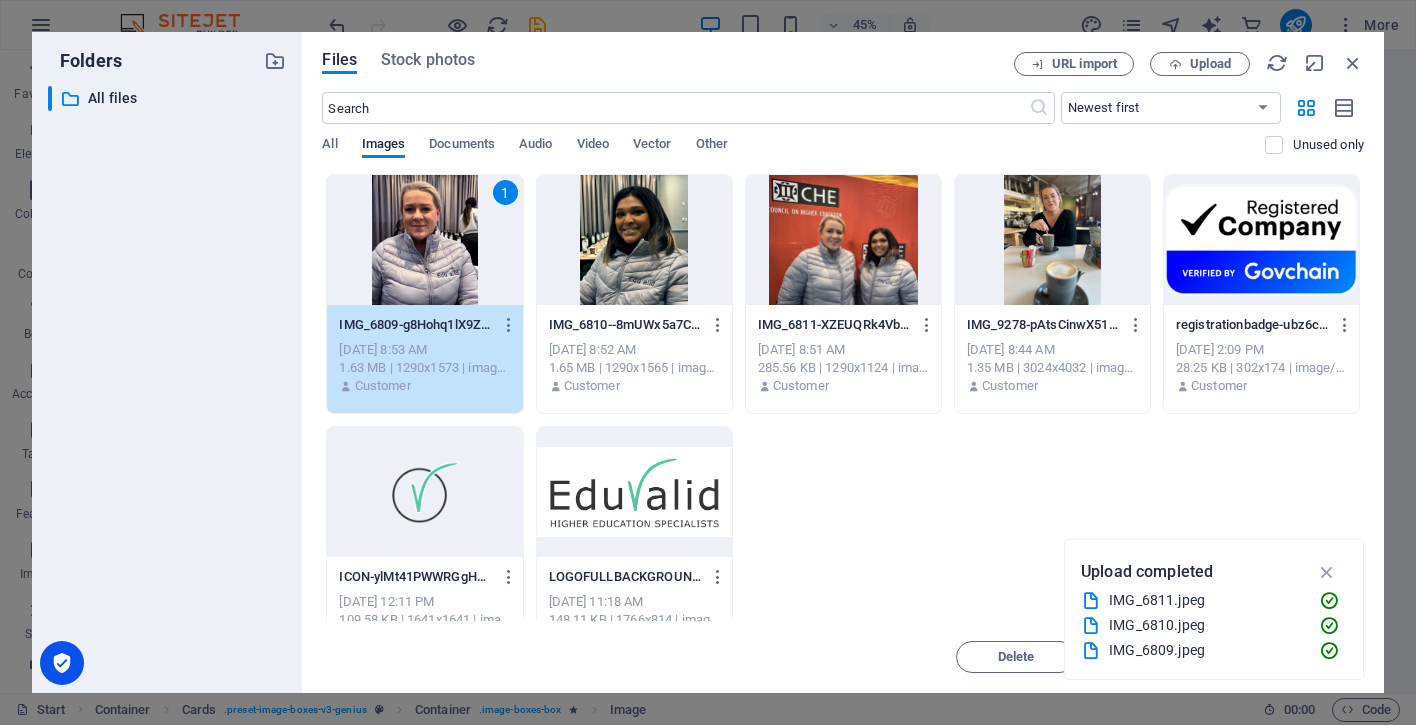click on "1" at bounding box center [424, 240] 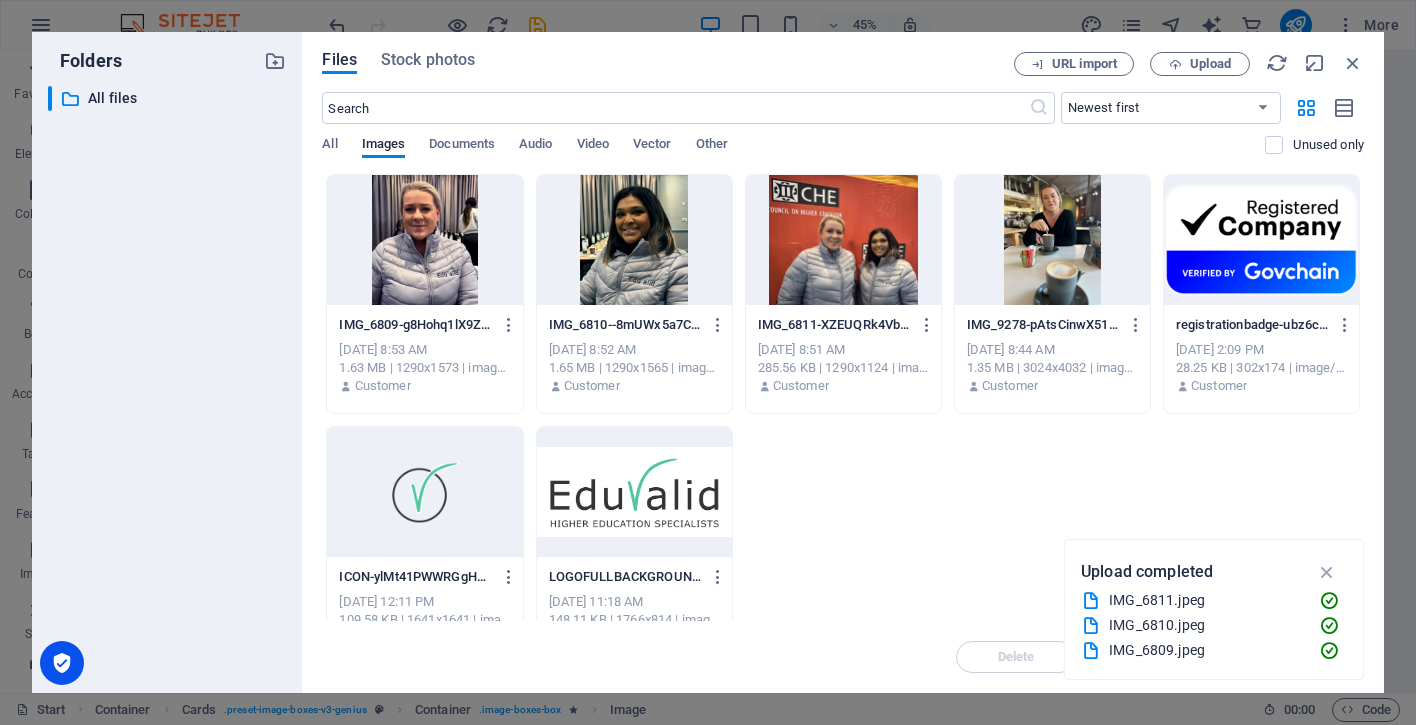 click at bounding box center [424, 240] 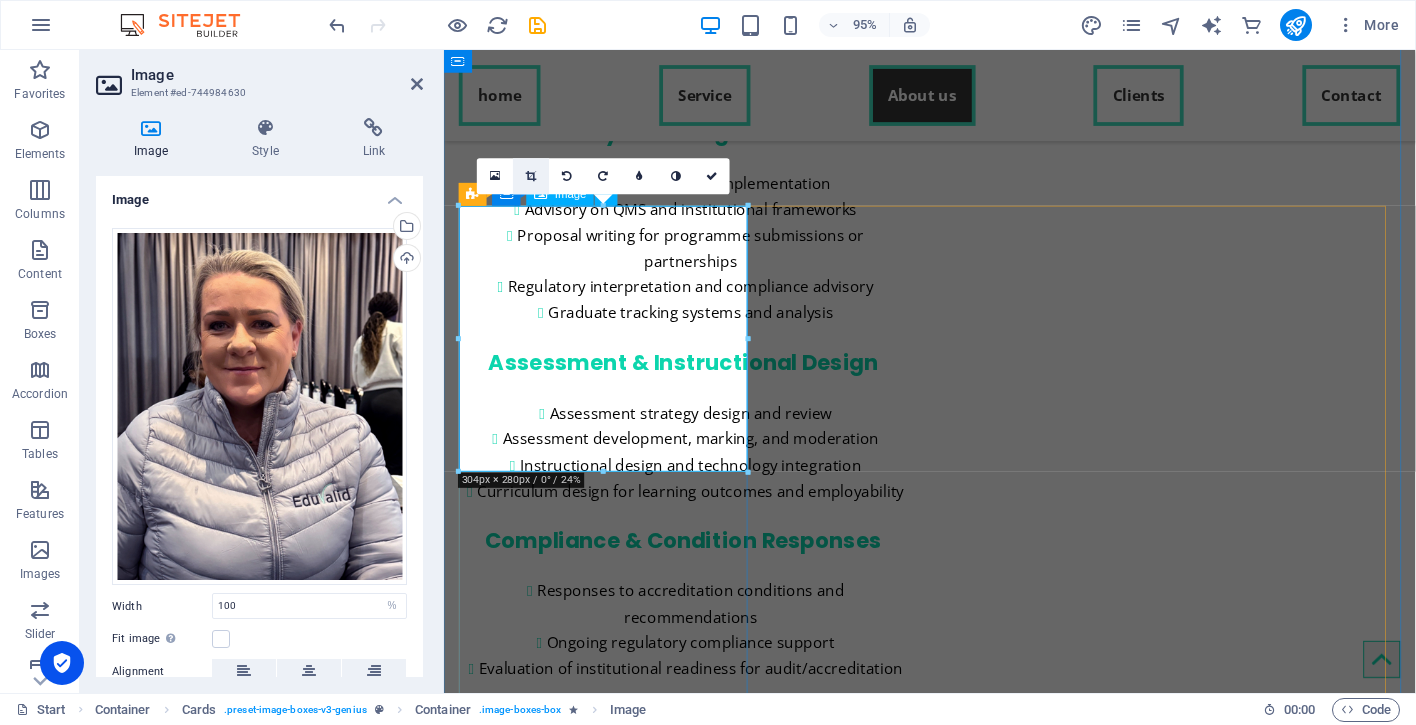 click at bounding box center (531, 175) 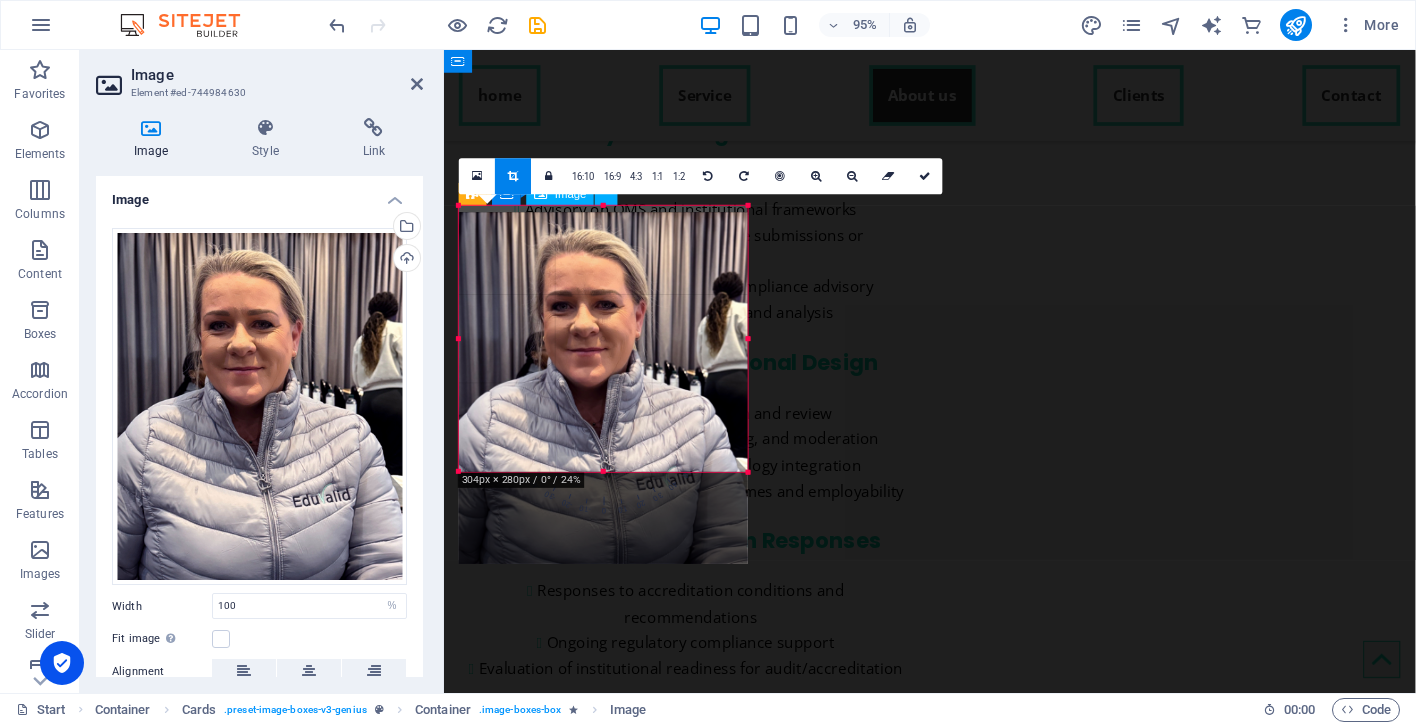 click at bounding box center [603, 388] 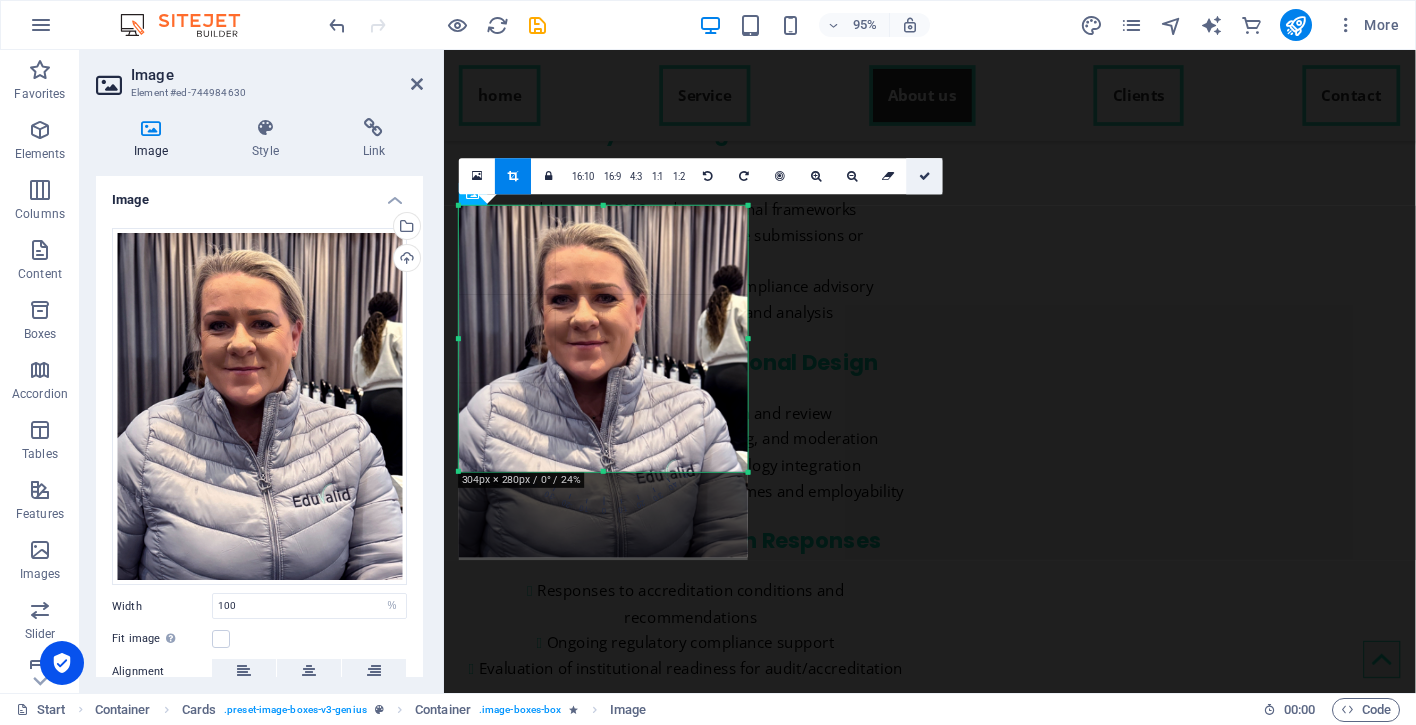 click at bounding box center (925, 175) 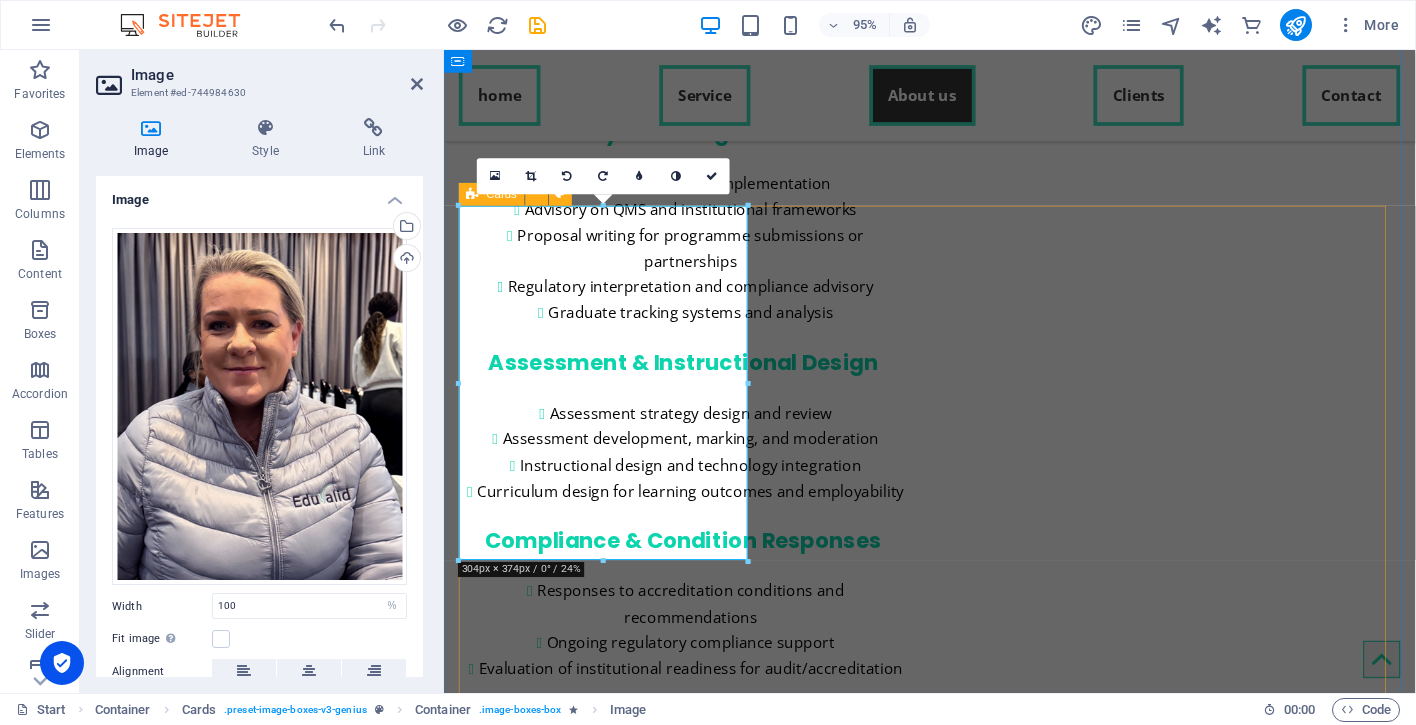 click on "[PERSON_NAME] Higher Education Consultant, Curriculum and Accreditation Specialist, CHE Evaluator, Leader in Regulatory and Compliance.  [PERSON_NAME]   brings over 21 years of expertise in institutional and qualification accreditation. As a recognised evaluator for the Council on Higher Education (CHE) and CHE [GEOGRAPHIC_DATA], she has led the successful accreditation of over 60 qualifications across multiple modes of delivery. Her leadership has extended to national and cross-border projects, including full programme accreditation from ECSA and qualification and institutional accreditation through GTEC in [GEOGRAPHIC_DATA]. [EMAIL_ADDRESS][DOMAIN_NAME]   Kamini Nadoo Higher Education Consultant, Curriculum and Accreditation Specialist, Academic Transformation, Strategic Leader.  [PERSON_NAME]   [EMAIL_ADDRESS][DOMAIN_NAME]" at bounding box center (955, 4201) 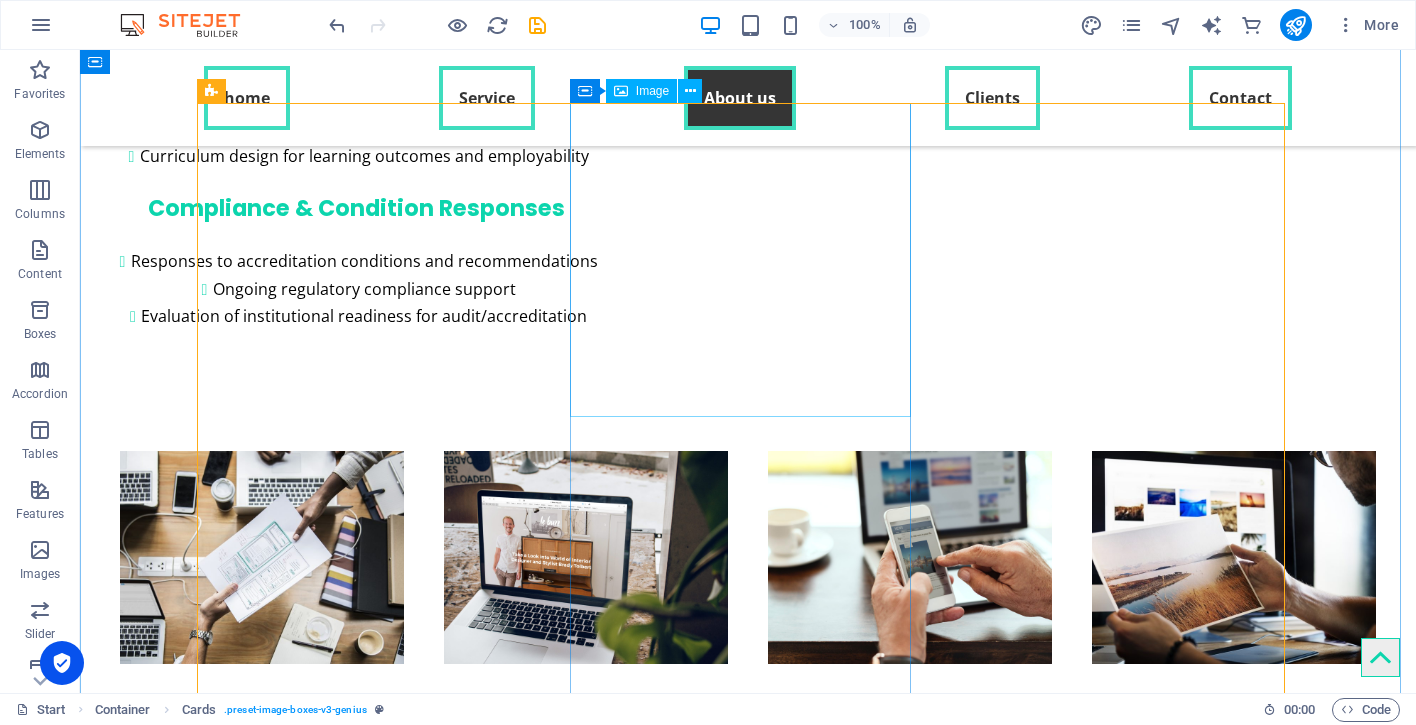 scroll, scrollTop: 4488, scrollLeft: 0, axis: vertical 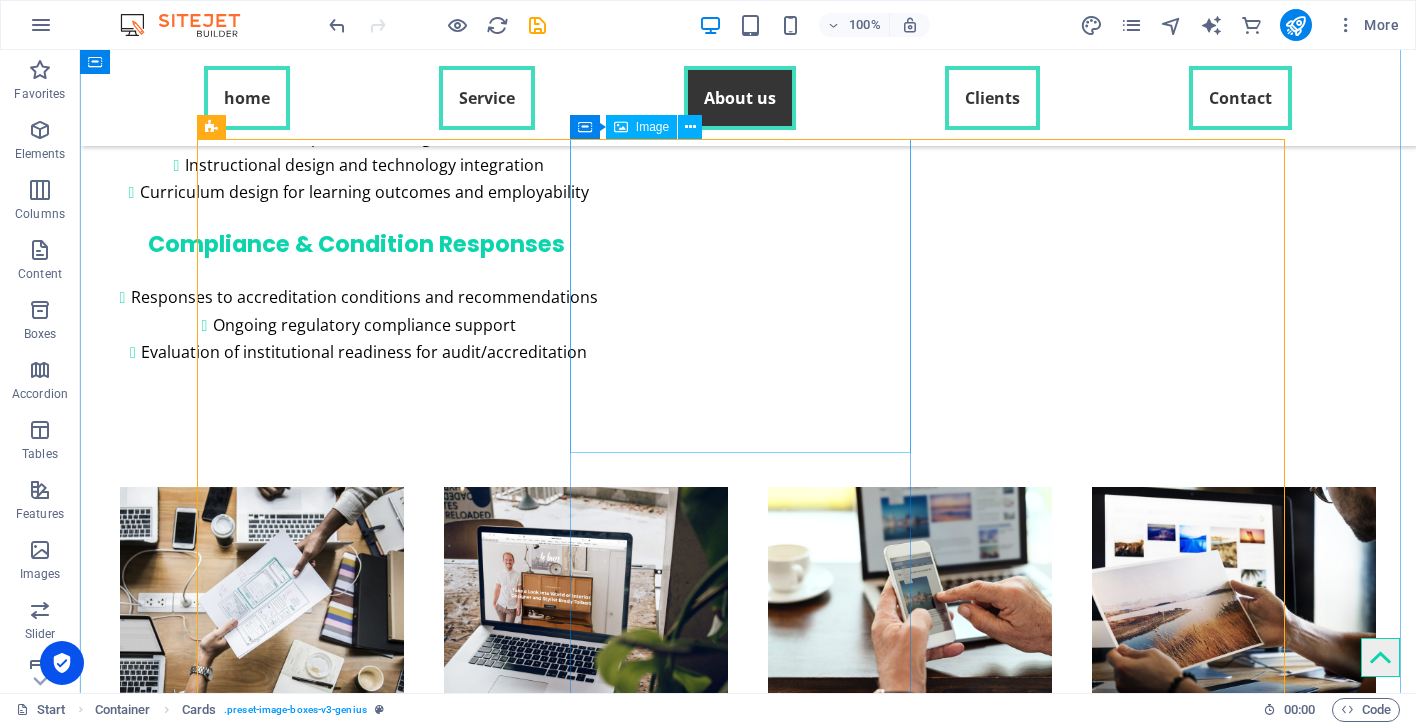 click at bounding box center [374, 3963] 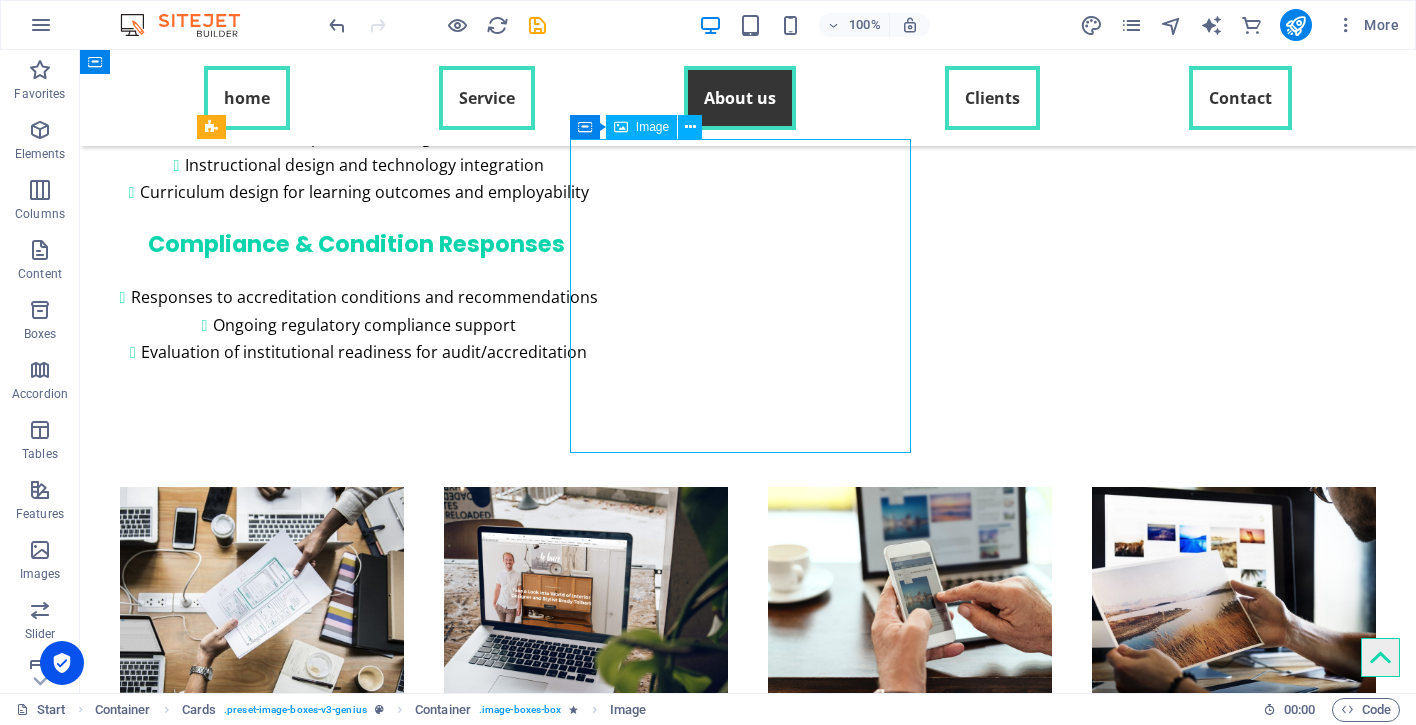 click at bounding box center (374, 3963) 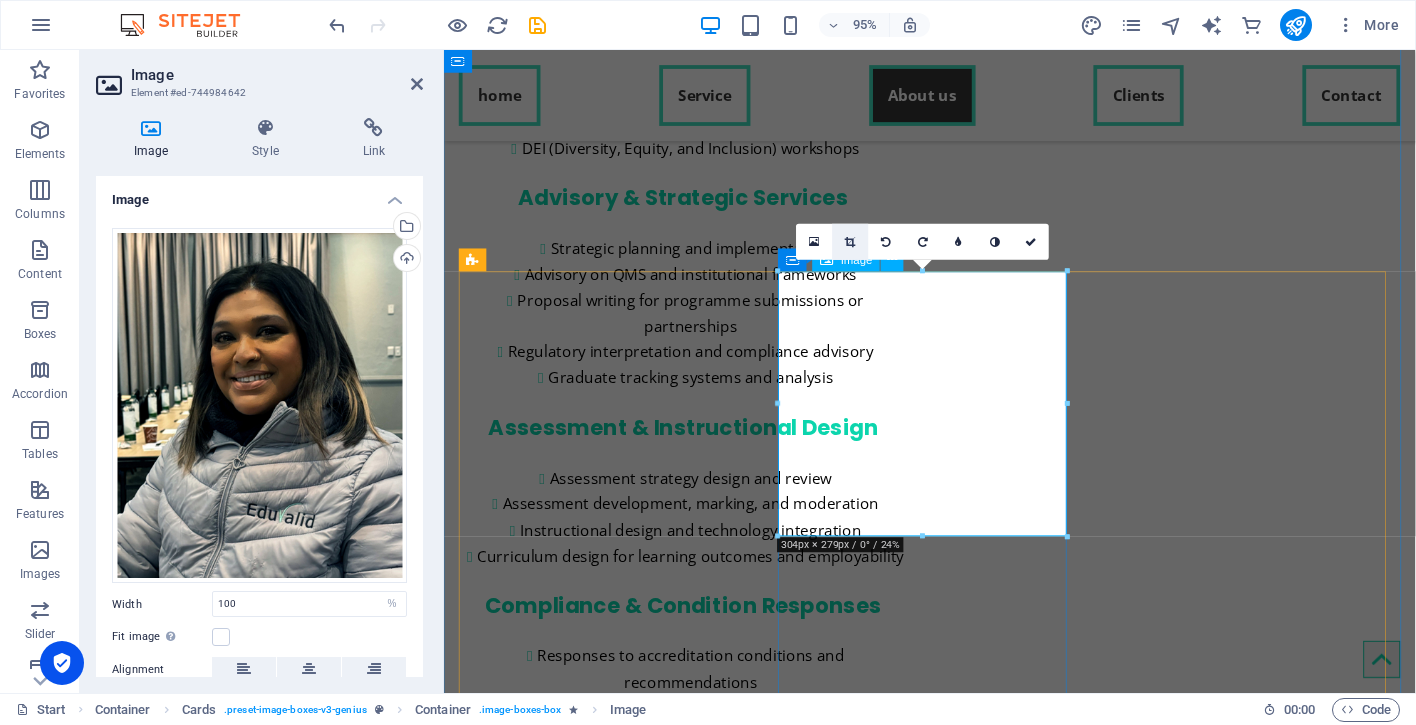 click at bounding box center [850, 241] 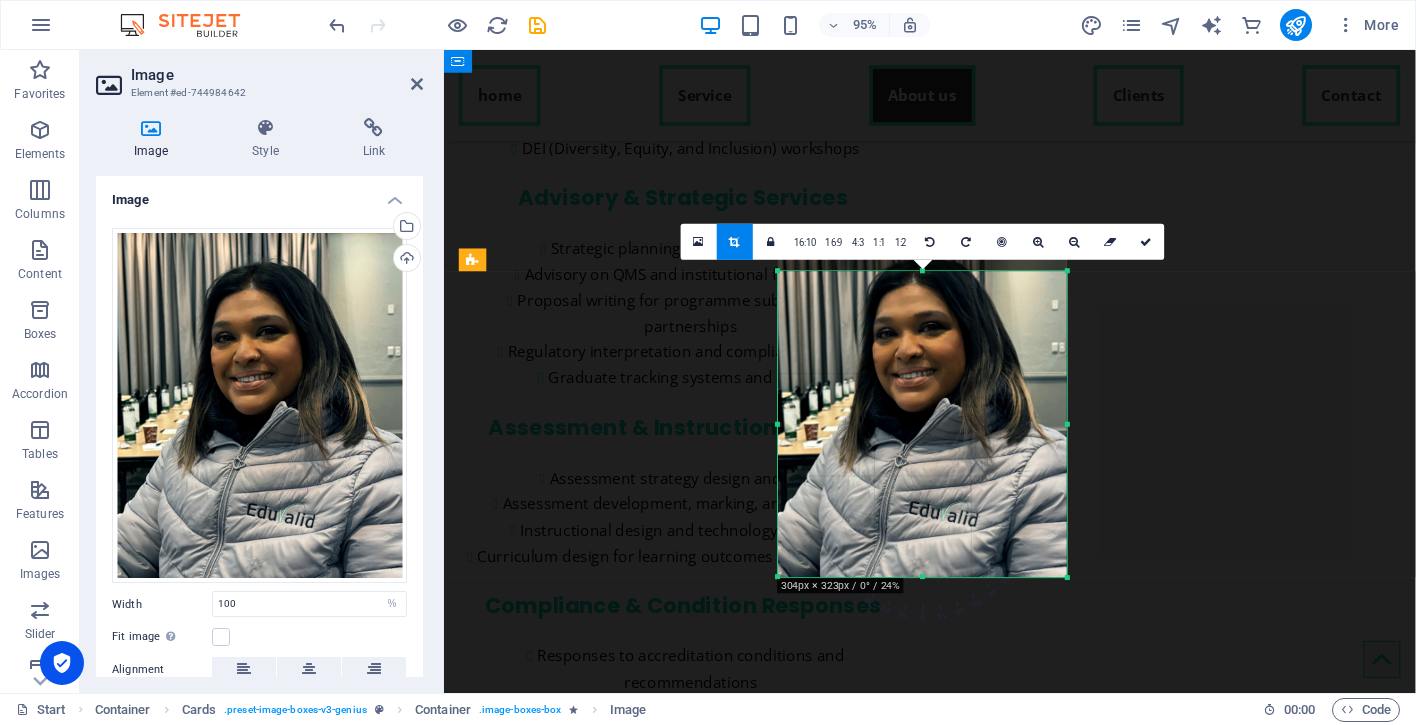 drag, startPoint x: 922, startPoint y: 536, endPoint x: 913, endPoint y: 573, distance: 38.078865 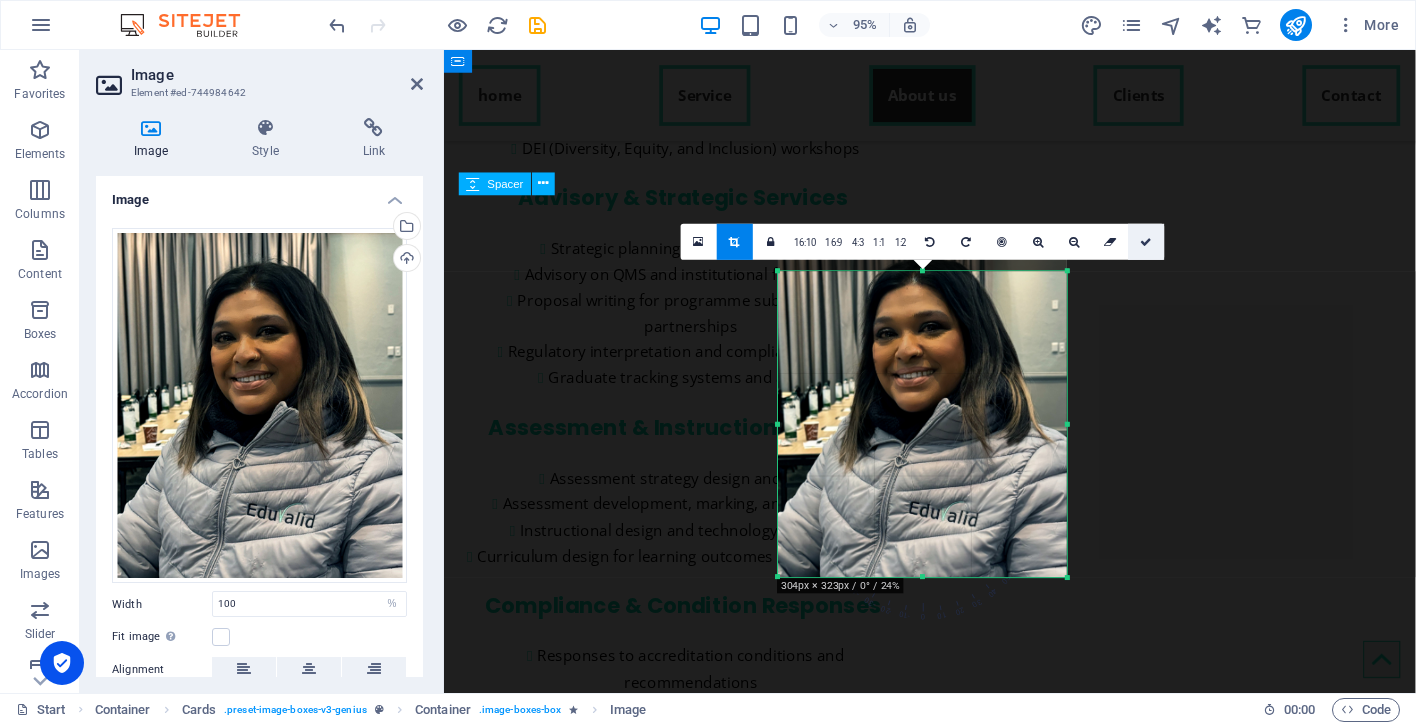 click at bounding box center (1147, 241) 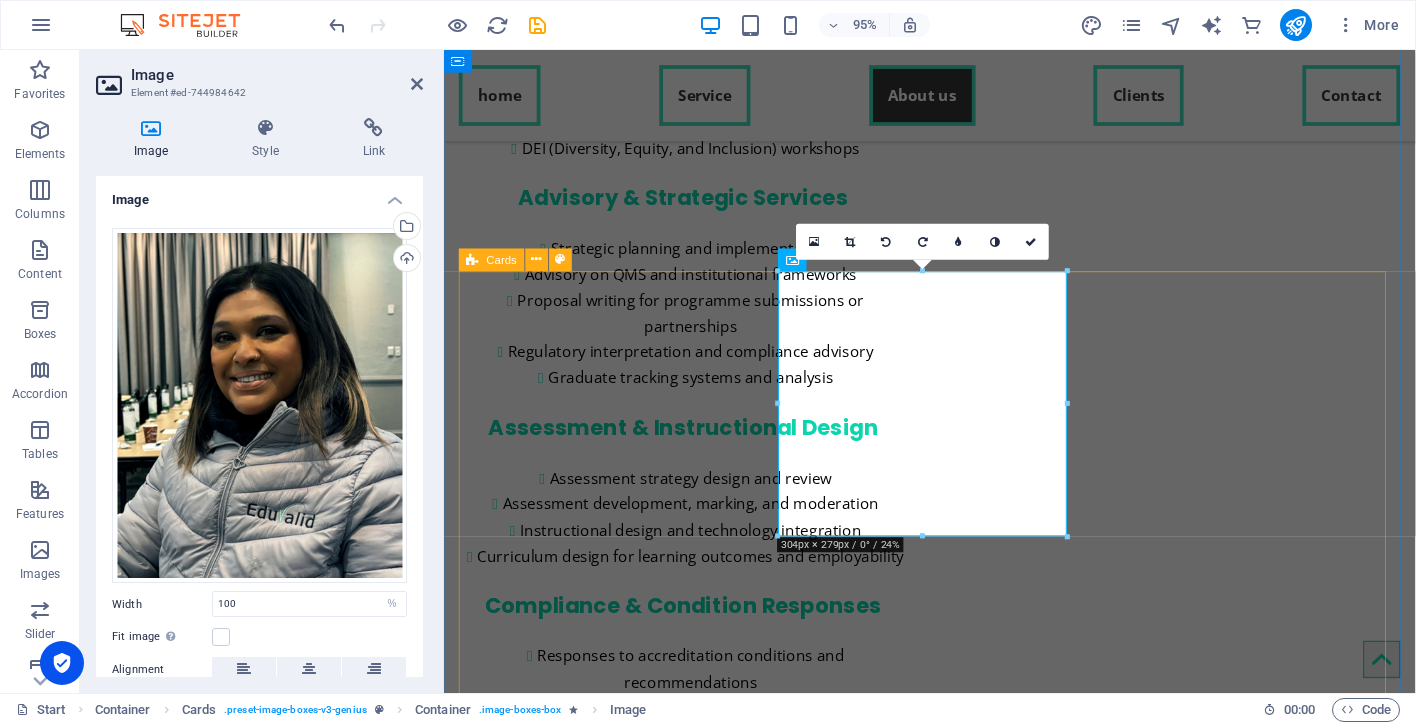 click on "[PERSON_NAME] Higher Education Consultant, Curriculum and Accreditation Specialist, CHE Evaluator, Leader in Regulatory and Compliance.  [PERSON_NAME]   brings over 21 years of expertise in institutional and qualification accreditation. As a recognised evaluator for the Council on Higher Education (CHE) and CHE [GEOGRAPHIC_DATA], she has led the successful accreditation of over 60 qualifications across multiple modes of delivery. Her leadership has extended to national and cross-border projects, including full programme accreditation from ECSA and qualification and institutional accreditation through GTEC in [GEOGRAPHIC_DATA]. [EMAIL_ADDRESS][DOMAIN_NAME]   Kamini Nadoo Higher Education Consultant, Curriculum and Accreditation Specialist, Academic Transformation, Strategic Leader.  [PERSON_NAME]   [EMAIL_ADDRESS][DOMAIN_NAME]" at bounding box center (955, 4294) 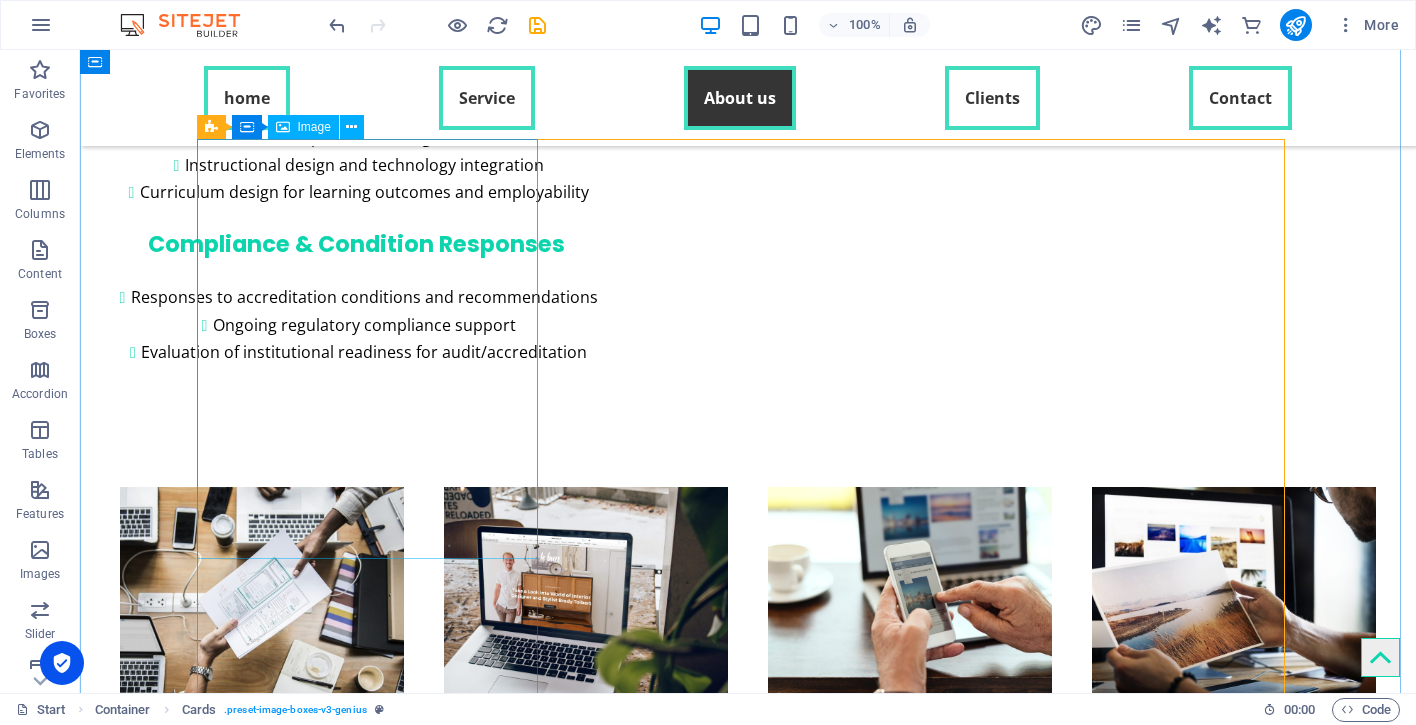 click at bounding box center (374, 2870) 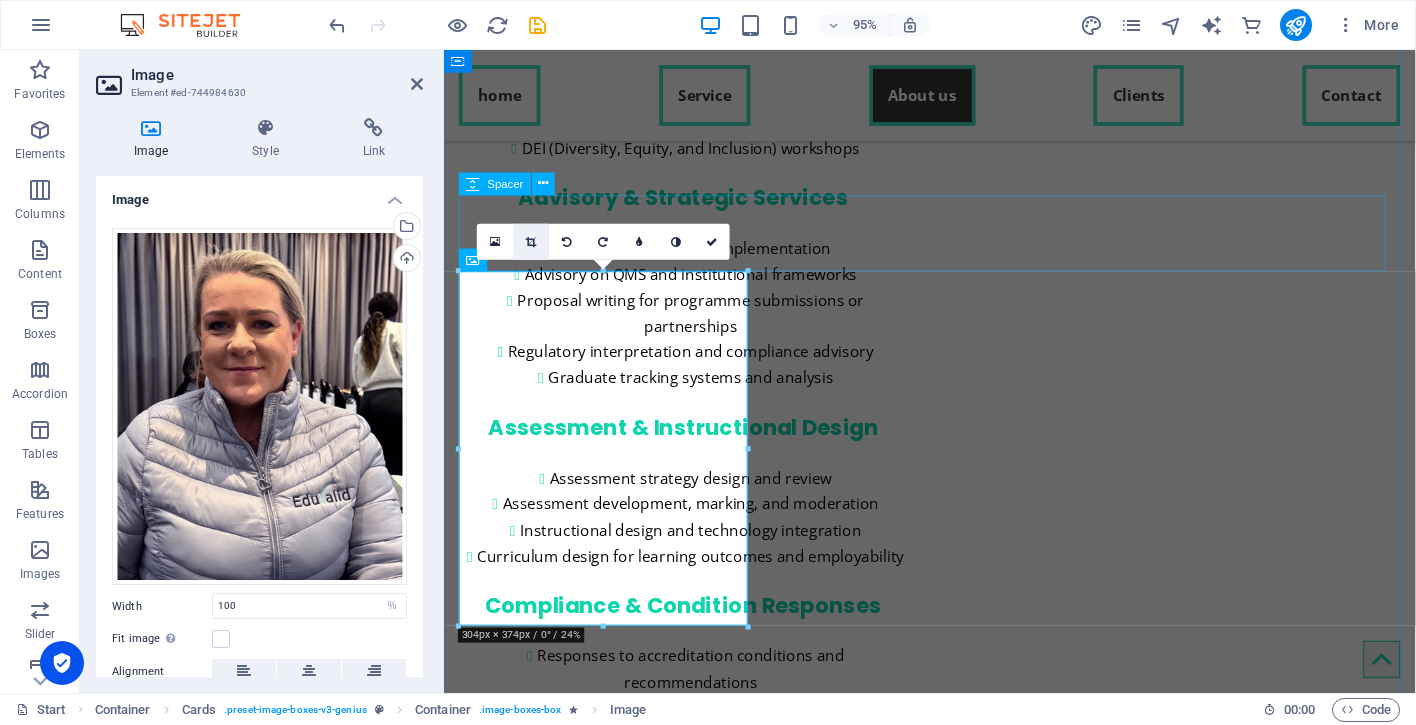 click at bounding box center [531, 242] 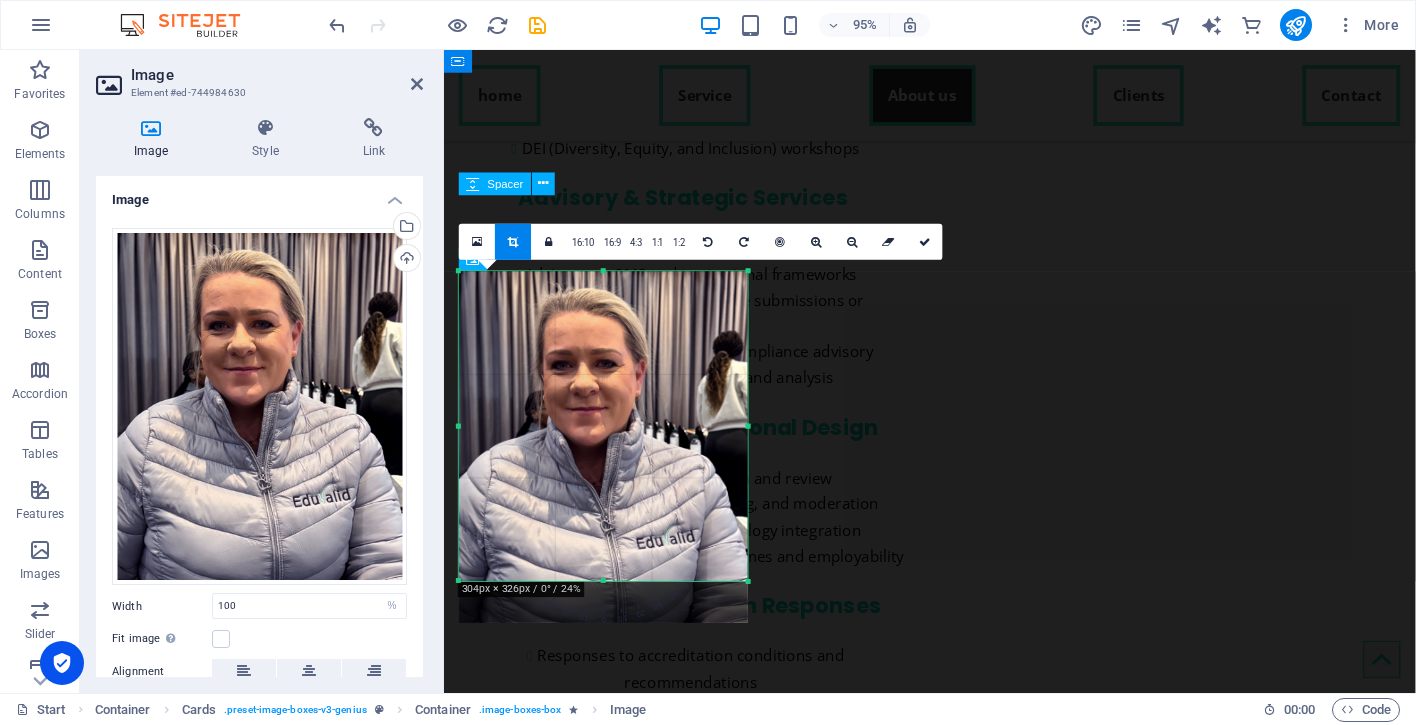 drag, startPoint x: 603, startPoint y: 625, endPoint x: 597, endPoint y: 577, distance: 48.373547 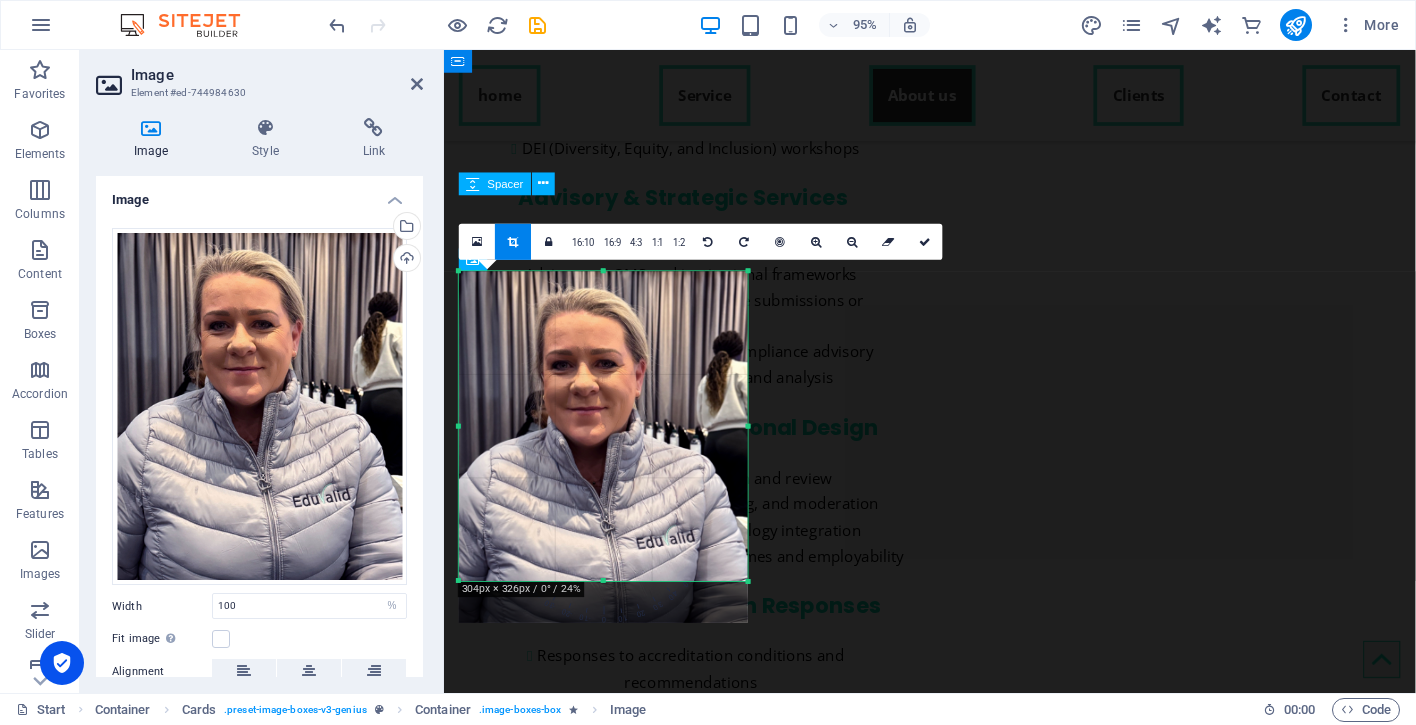 click at bounding box center [603, 447] 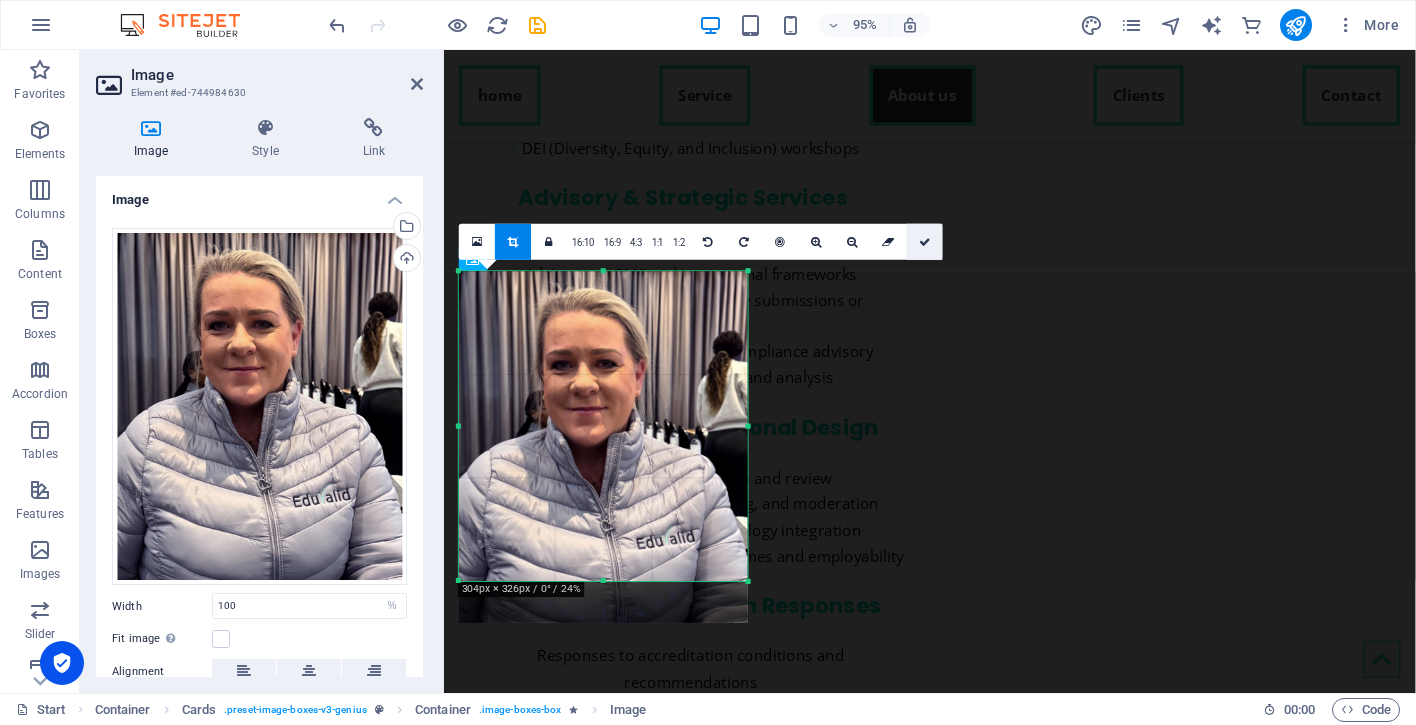 click at bounding box center [925, 241] 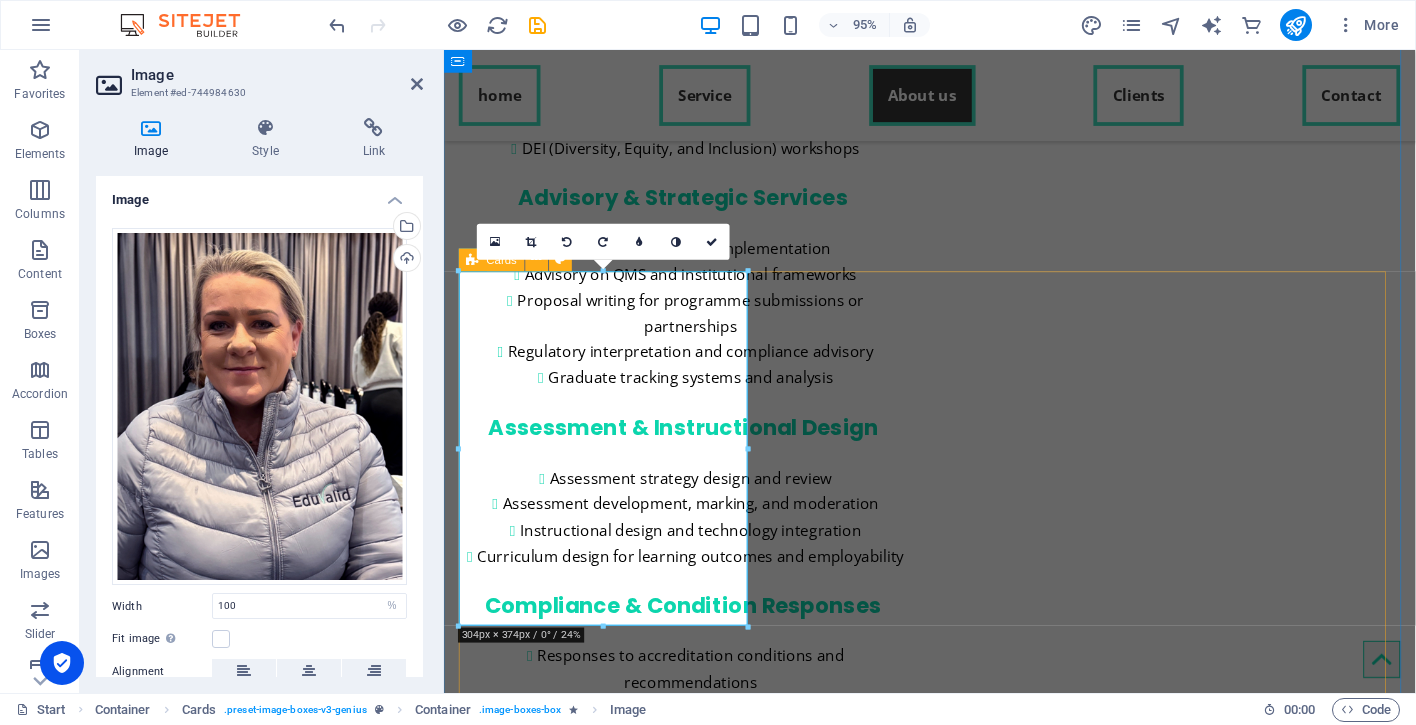 click on "[PERSON_NAME] Higher Education Consultant, Curriculum and Accreditation Specialist, CHE Evaluator, Leader in Regulatory and Compliance.  [PERSON_NAME]   brings over 21 years of expertise in institutional and qualification accreditation. As a recognised evaluator for the Council on Higher Education (CHE) and CHE [GEOGRAPHIC_DATA], she has led the successful accreditation of over 60 qualifications across multiple modes of delivery. Her leadership has extended to national and cross-border projects, including full programme accreditation from ECSA and qualification and institutional accreditation through GTEC in [GEOGRAPHIC_DATA]. [EMAIL_ADDRESS][DOMAIN_NAME]   Kamini Nadoo Higher Education Consultant, Curriculum and Accreditation Specialist, Academic Transformation, Strategic Leader.  [PERSON_NAME]   [EMAIL_ADDRESS][DOMAIN_NAME]" at bounding box center [955, 4271] 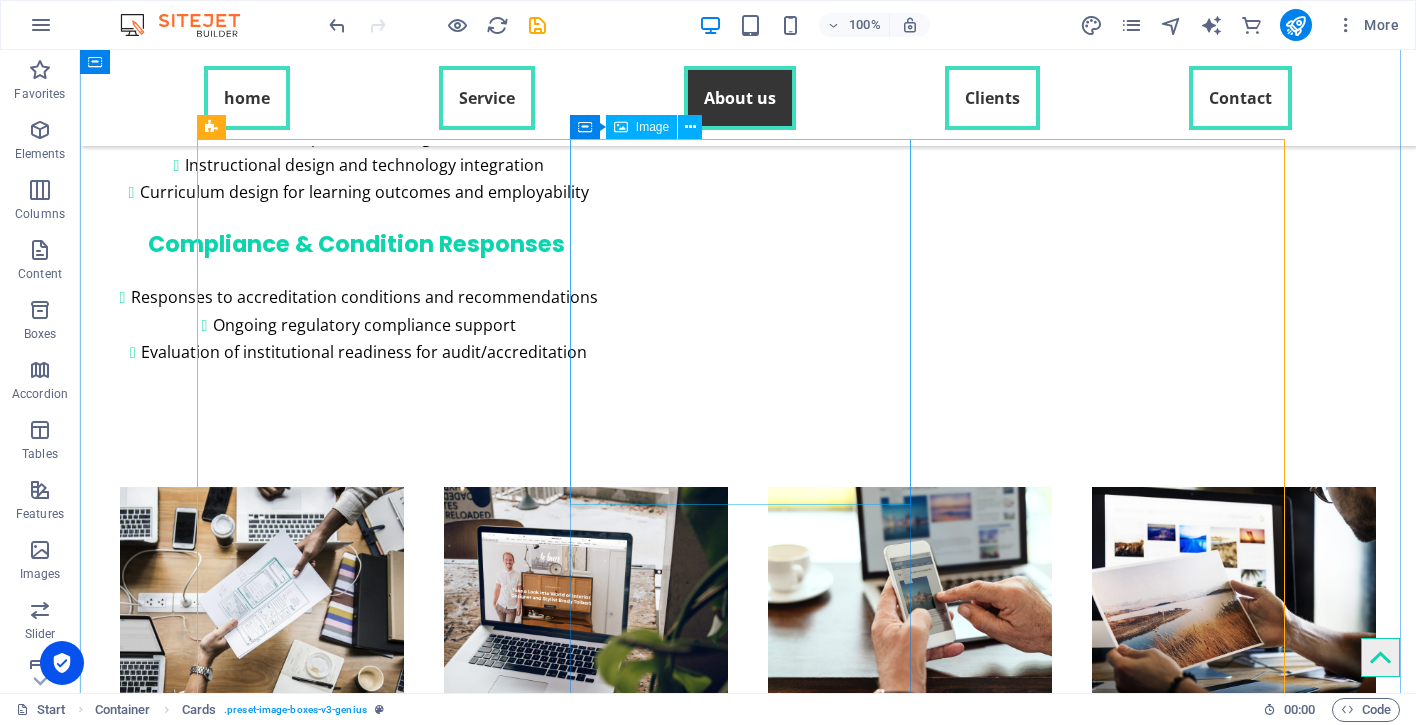 click at bounding box center [374, 4016] 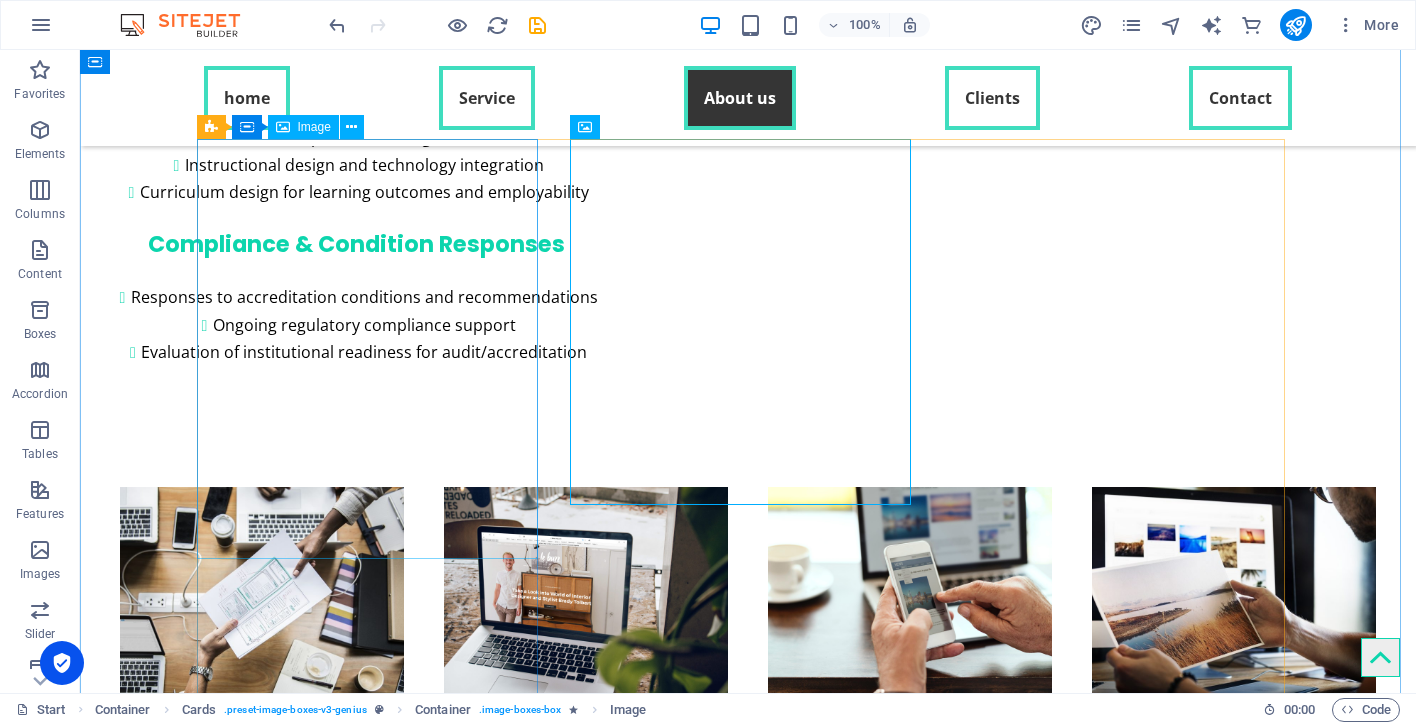 click at bounding box center [374, 2923] 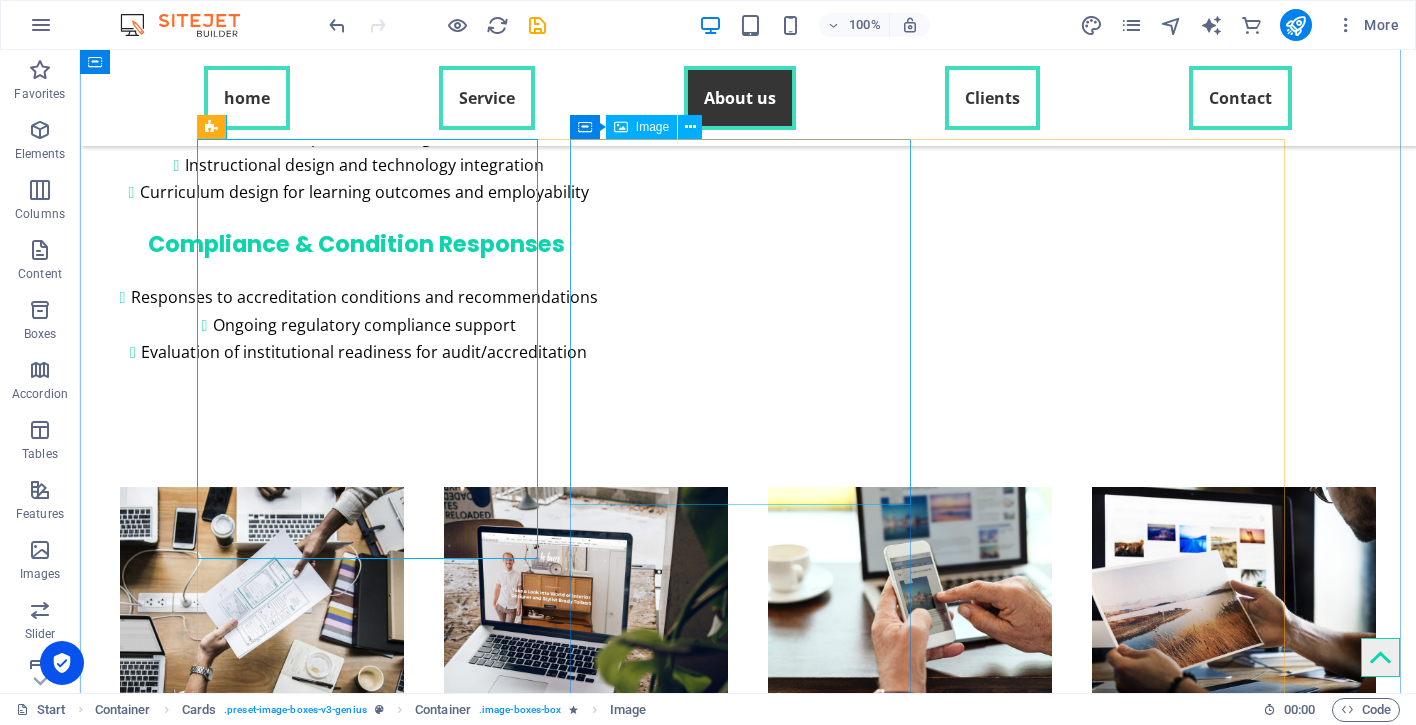 click at bounding box center (374, 3938) 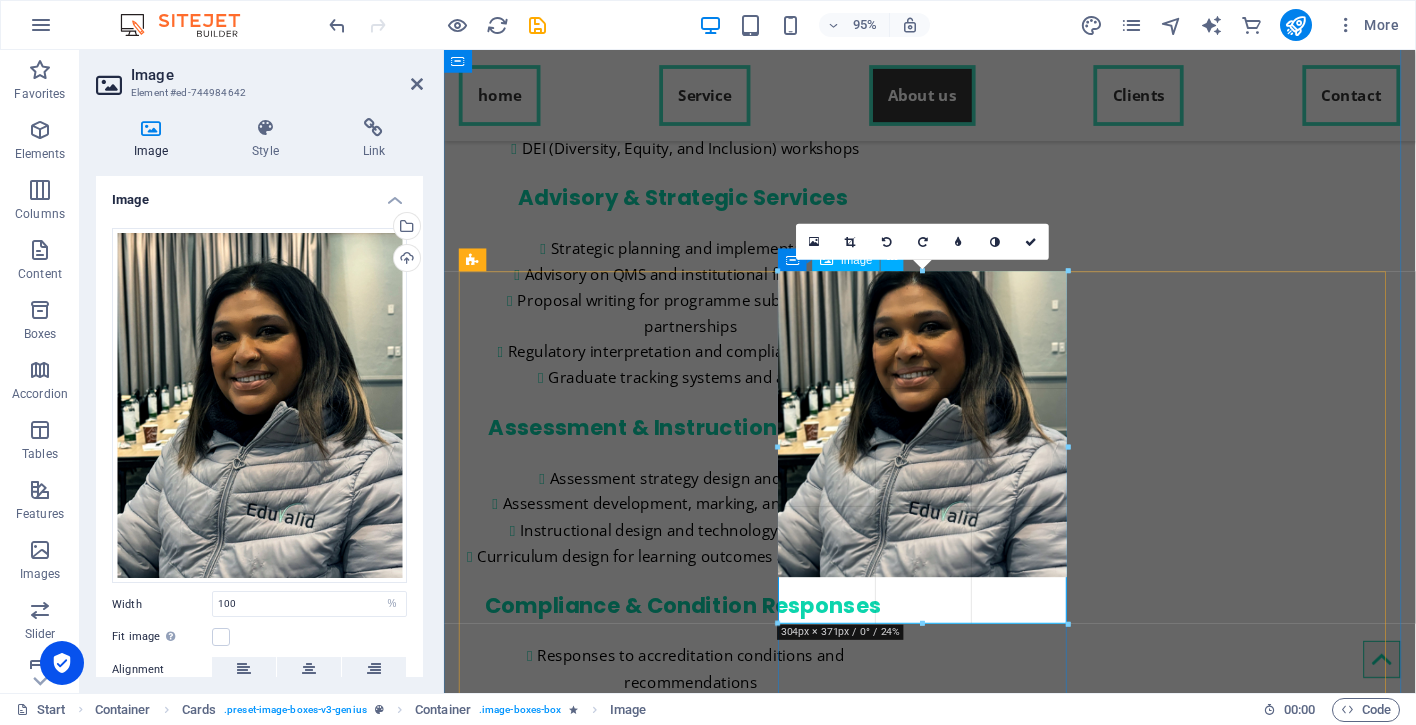 drag, startPoint x: 924, startPoint y: 580, endPoint x: 506, endPoint y: 606, distance: 418.80783 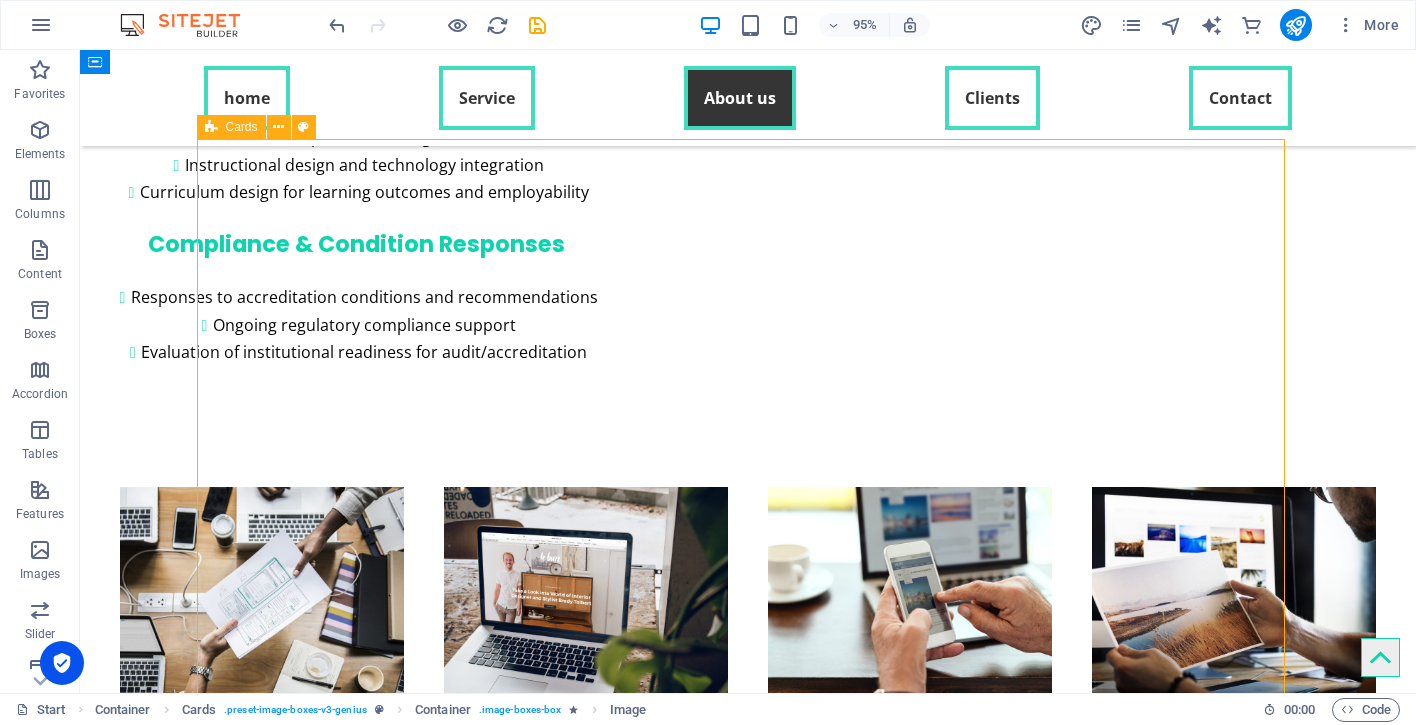 drag, startPoint x: 816, startPoint y: 495, endPoint x: 1144, endPoint y: 473, distance: 328.73697 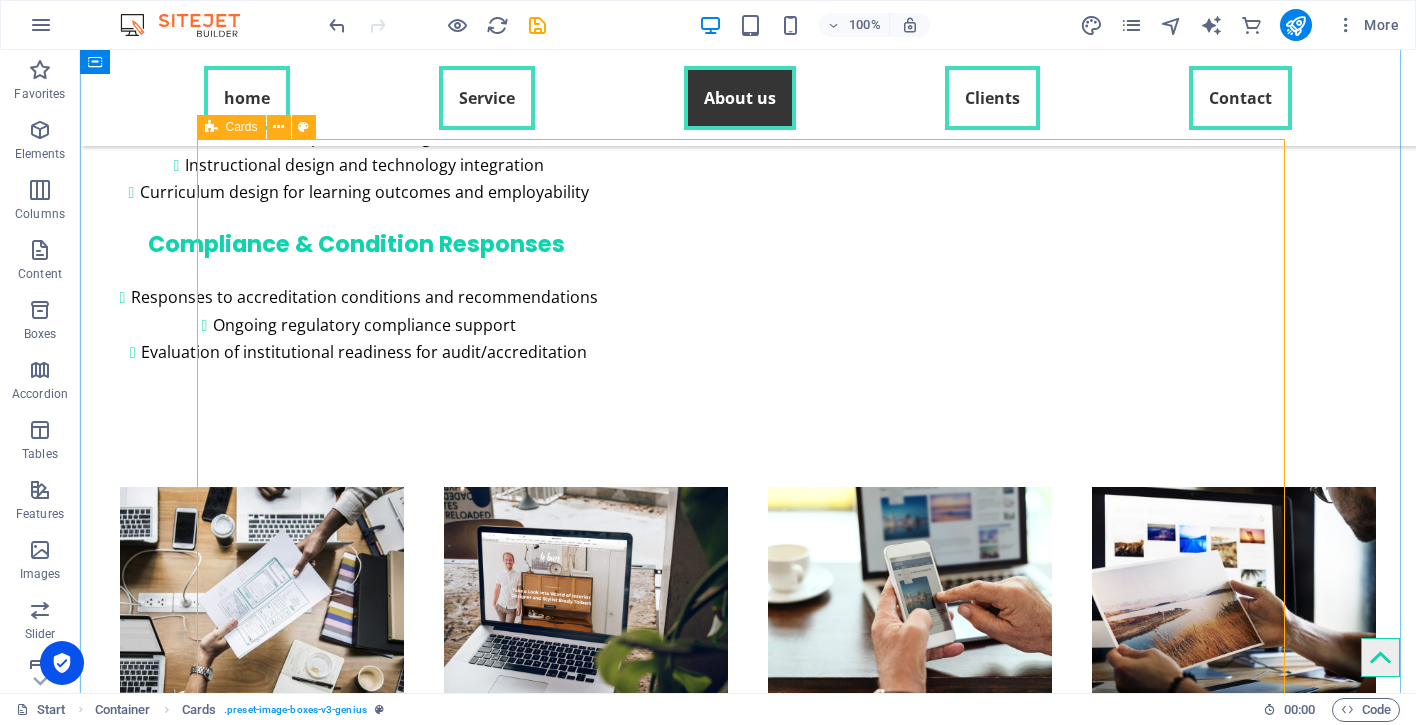 click on "[PERSON_NAME] Higher Education Consultant, Curriculum and Accreditation Specialist, CHE Evaluator, Leader in Regulatory and Compliance.  [PERSON_NAME]   brings over 21 years of expertise in institutional and qualification accreditation. As a recognised evaluator for the Council on Higher Education (CHE) and CHE [GEOGRAPHIC_DATA], she has led the successful accreditation of over 60 qualifications across multiple modes of delivery. Her leadership has extended to national and cross-border projects, including full programme accreditation from ECSA and qualification and institutional accreditation through GTEC in [GEOGRAPHIC_DATA]. [EMAIL_ADDRESS][DOMAIN_NAME]   Kamini Nadoo Higher Education Consultant, Curriculum and Accreditation Specialist, Academic Transformation, Strategic Leader.  [PERSON_NAME]   [EMAIL_ADDRESS][DOMAIN_NAME]" at bounding box center [748, 3850] 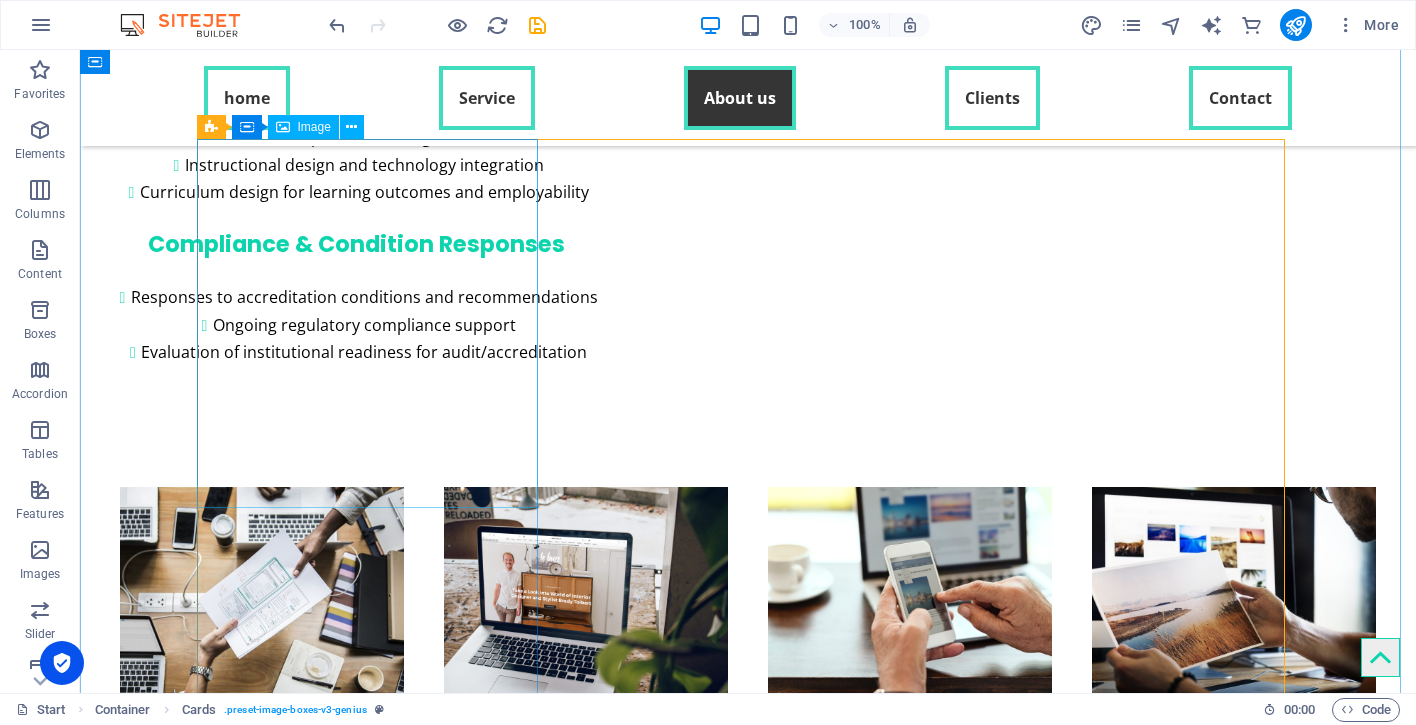 click at bounding box center (374, 2923) 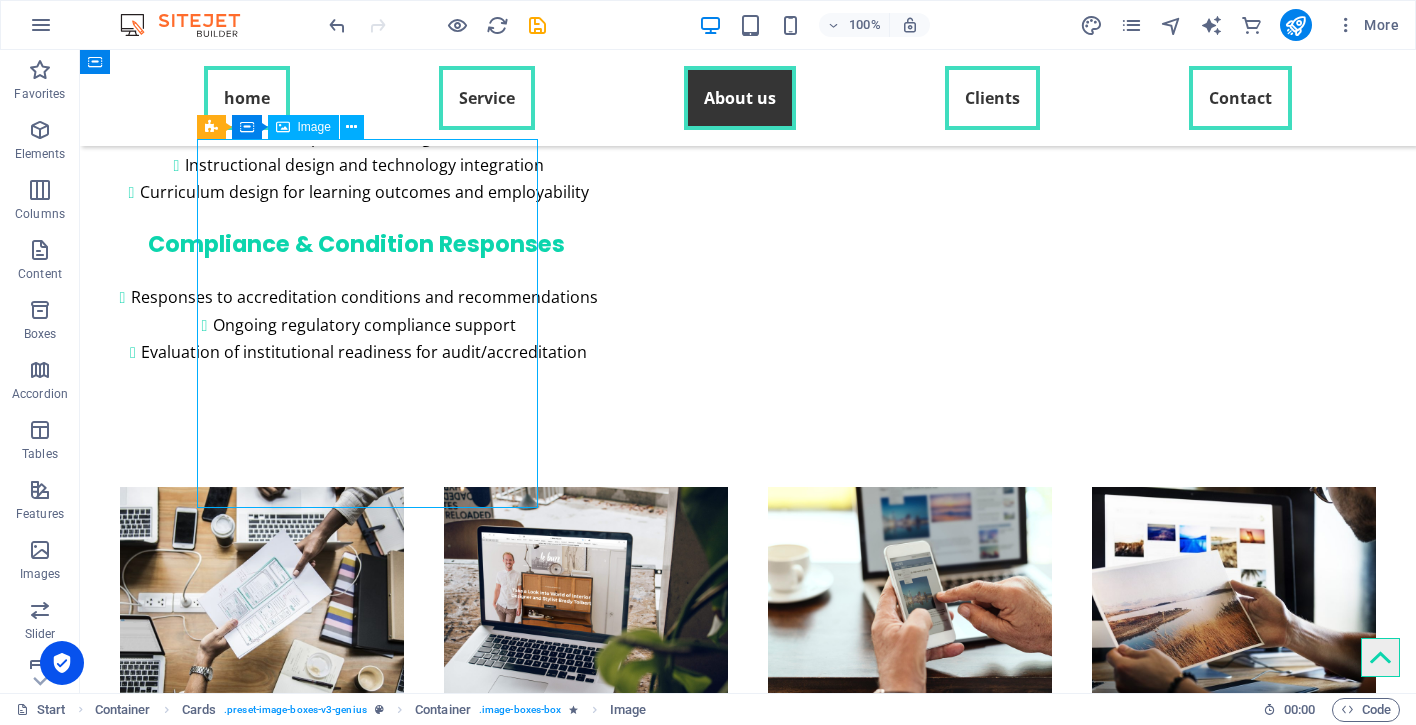 click at bounding box center (374, 2923) 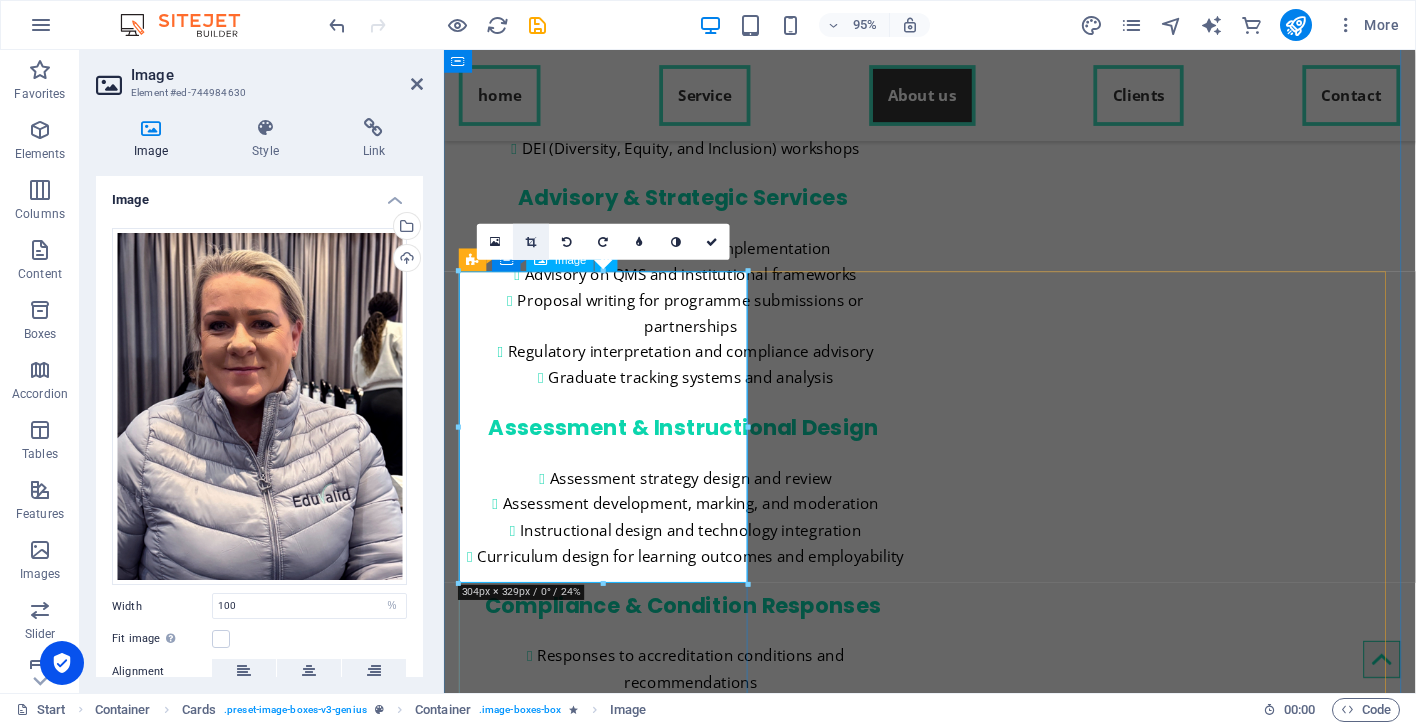click at bounding box center [531, 241] 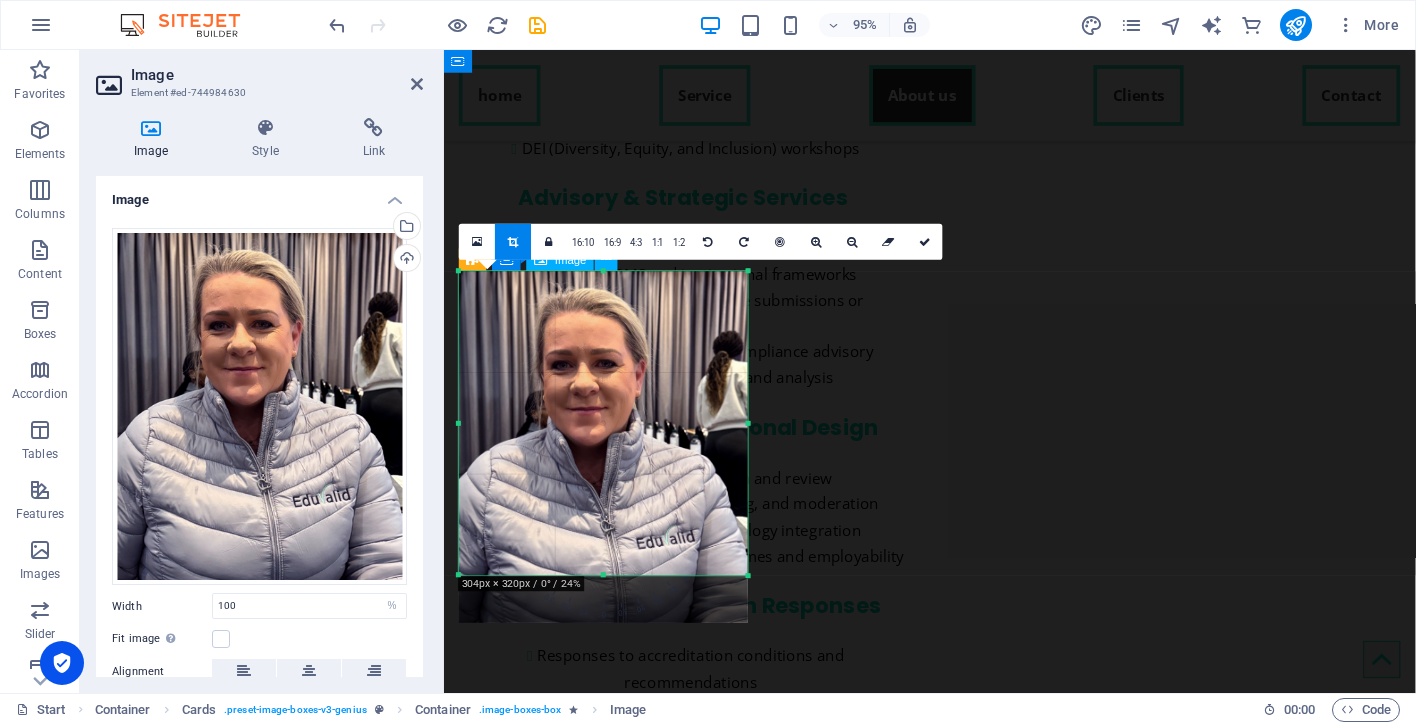 click at bounding box center (603, 575) 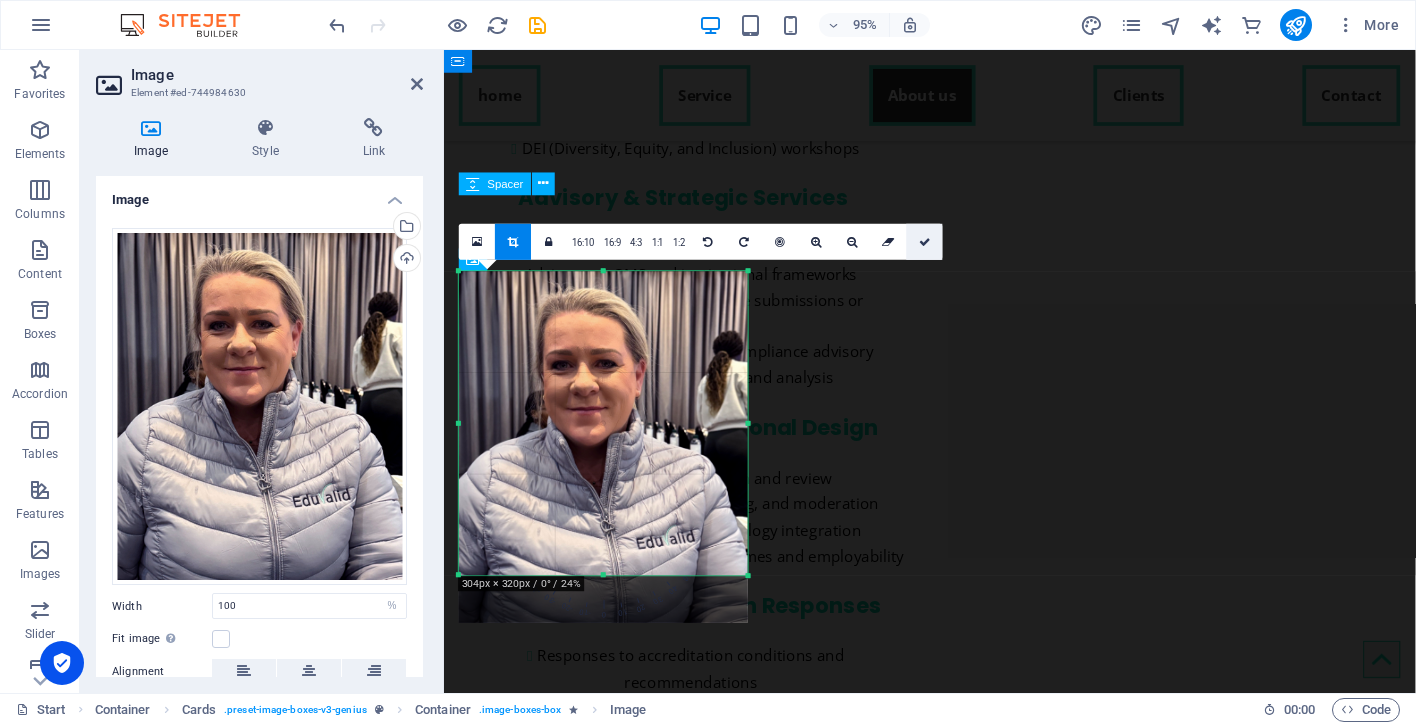 drag, startPoint x: 924, startPoint y: 243, endPoint x: 505, endPoint y: 204, distance: 420.81113 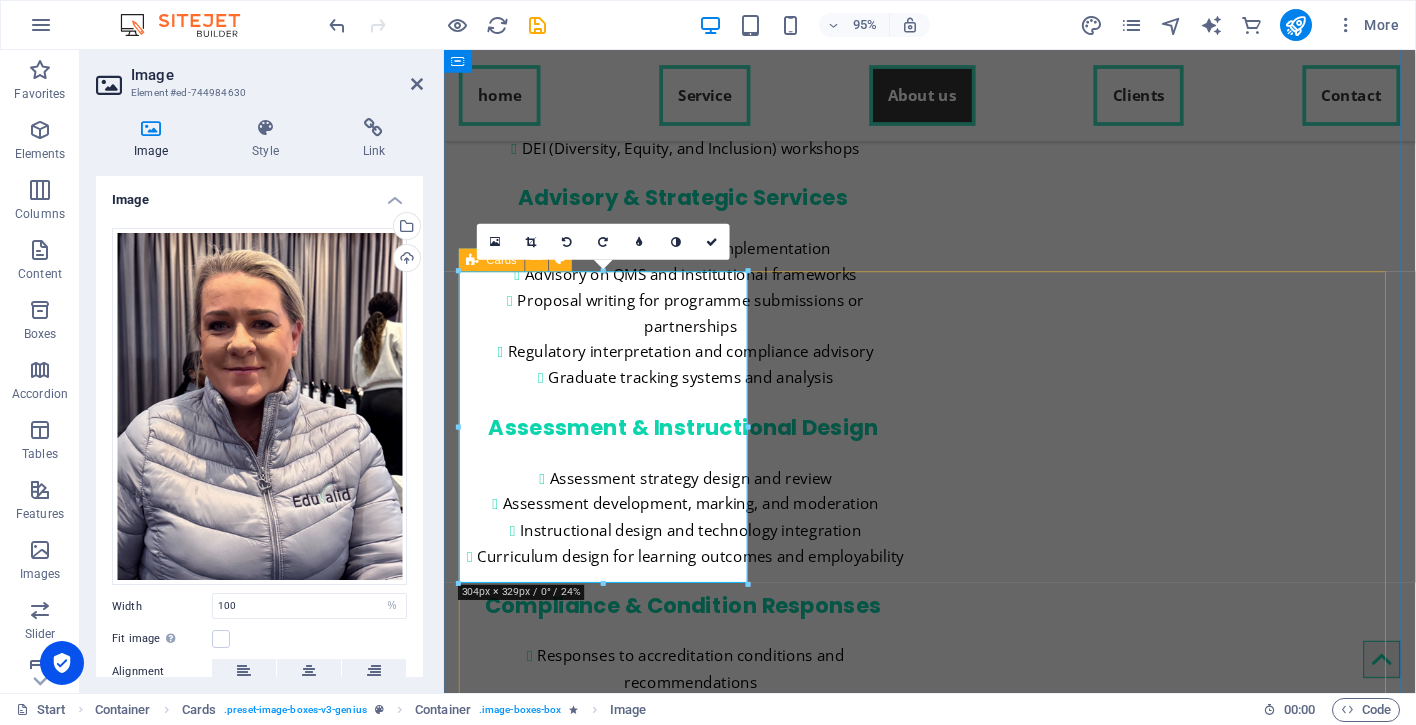 click on "[PERSON_NAME] Higher Education Consultant, Curriculum and Accreditation Specialist, CHE Evaluator, Leader in Regulatory and Compliance.  [PERSON_NAME]   brings over 21 years of expertise in institutional and qualification accreditation. As a recognised evaluator for the Council on Higher Education (CHE) and CHE [GEOGRAPHIC_DATA], she has led the successful accreditation of over 60 qualifications across multiple modes of delivery. Her leadership has extended to national and cross-border projects, including full programme accreditation from ECSA and qualification and institutional accreditation through GTEC in [GEOGRAPHIC_DATA]. [EMAIL_ADDRESS][DOMAIN_NAME]   Kamini Nadoo Higher Education Consultant, Curriculum and Accreditation Specialist, Academic Transformation, Strategic Leader.  [PERSON_NAME]   [EMAIL_ADDRESS][DOMAIN_NAME]" at bounding box center (955, 4268) 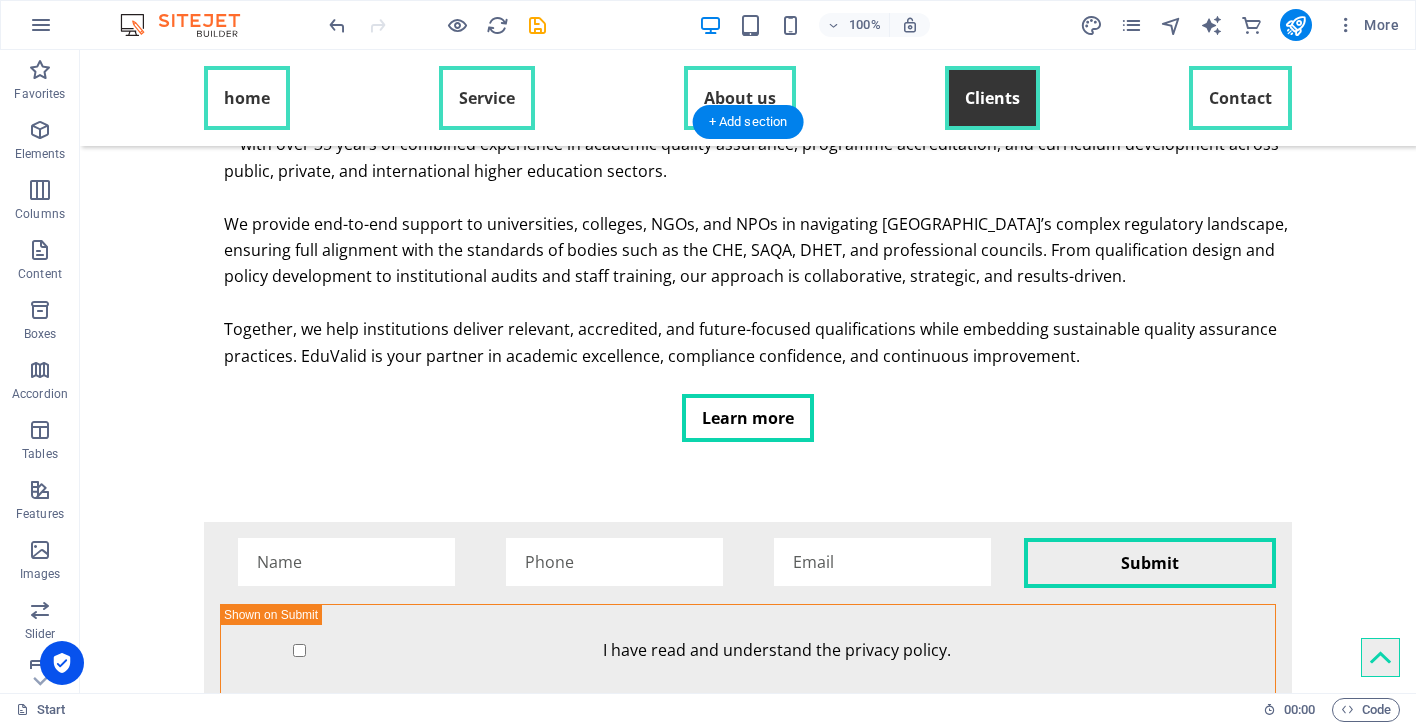 scroll, scrollTop: 6155, scrollLeft: 0, axis: vertical 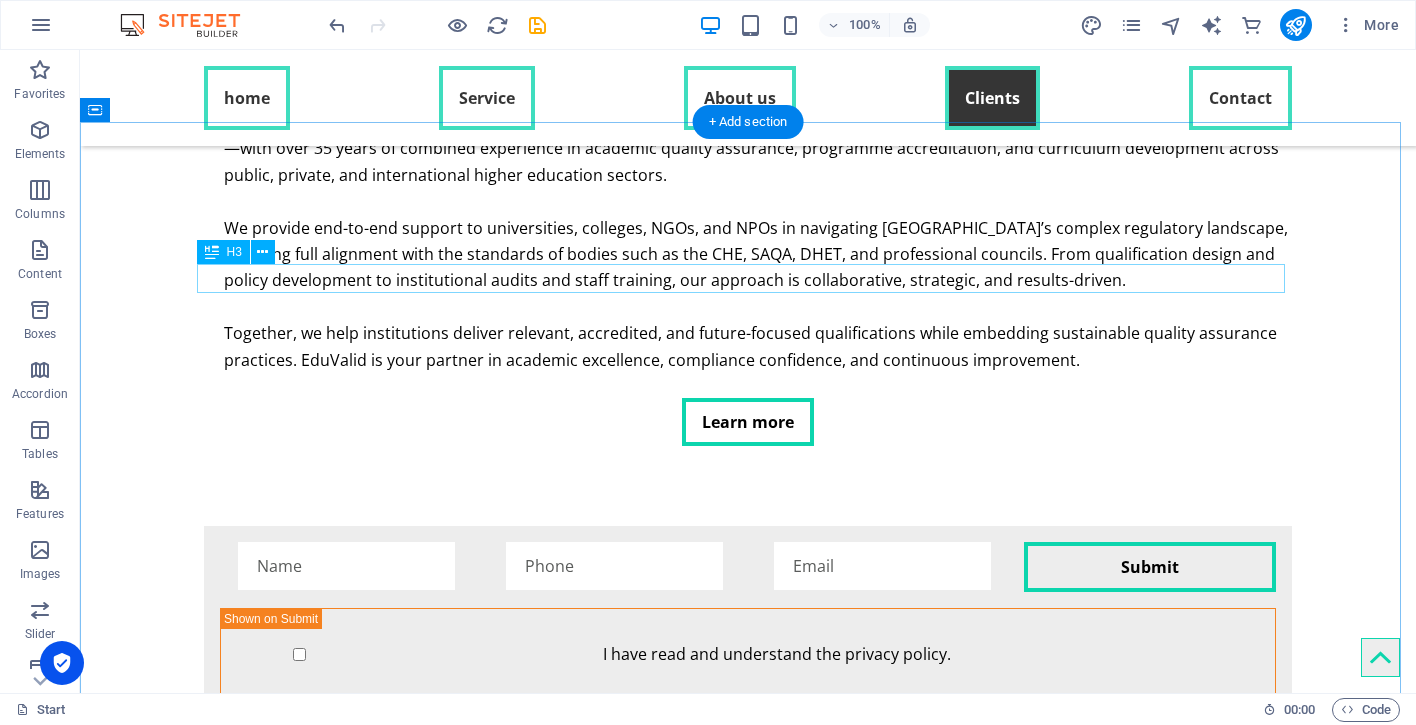 click on "Lorem ipsum dolor sit amet" at bounding box center [748, 5309] 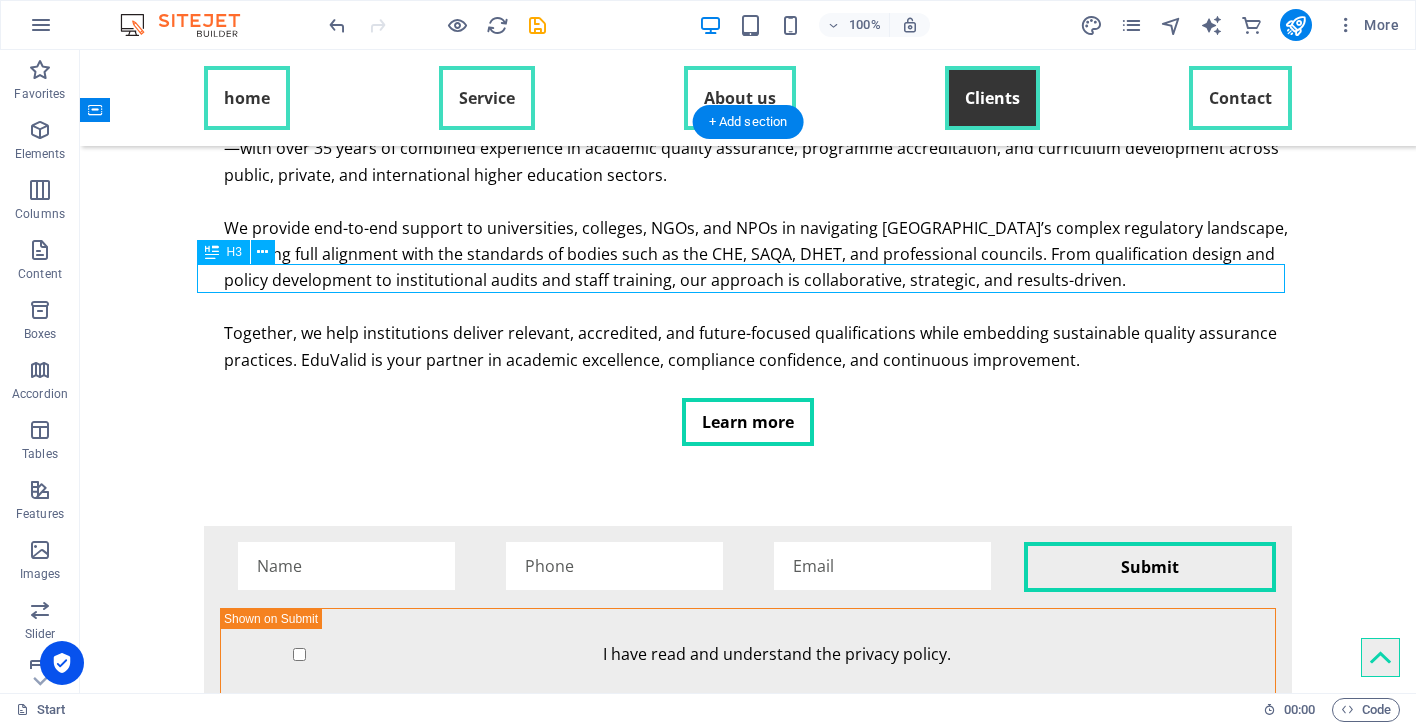 click on "Lorem ipsum dolor sit amet" at bounding box center (748, 5309) 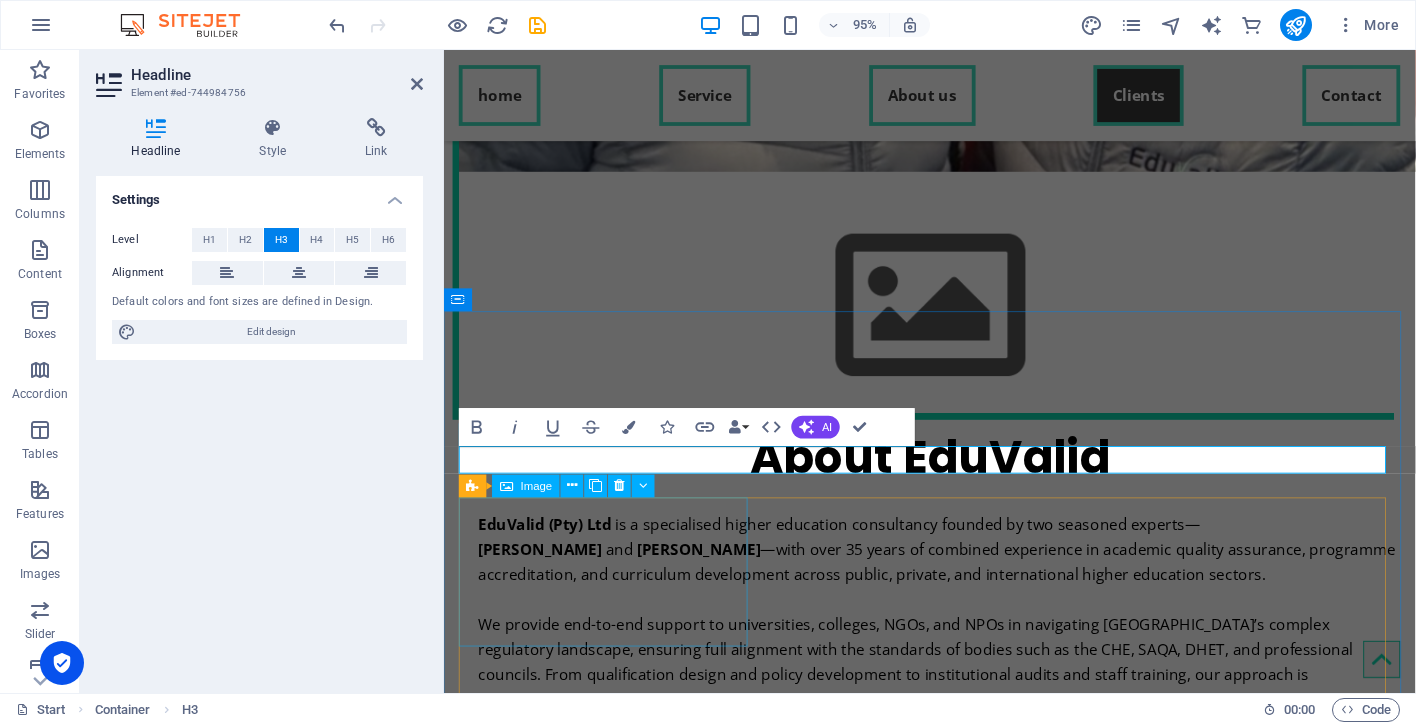 click at bounding box center (614, 5910) 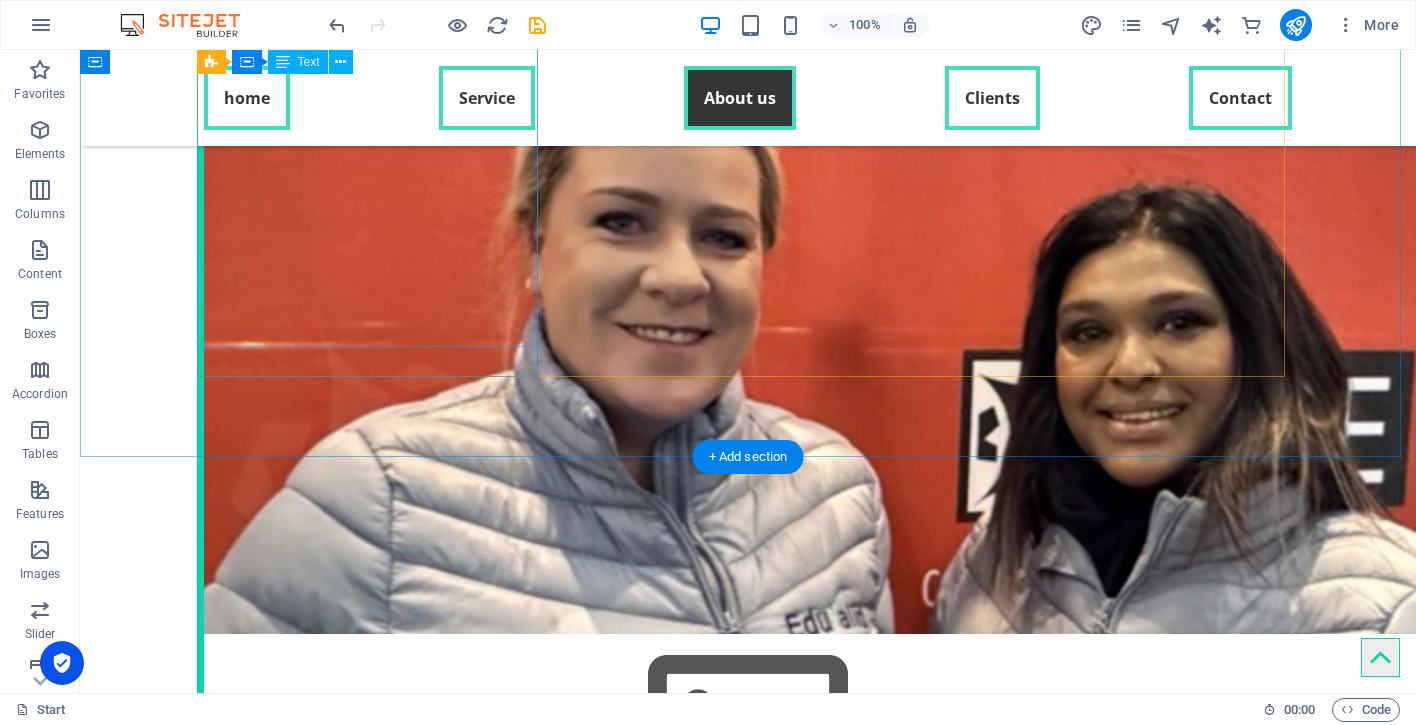 scroll, scrollTop: 5502, scrollLeft: 0, axis: vertical 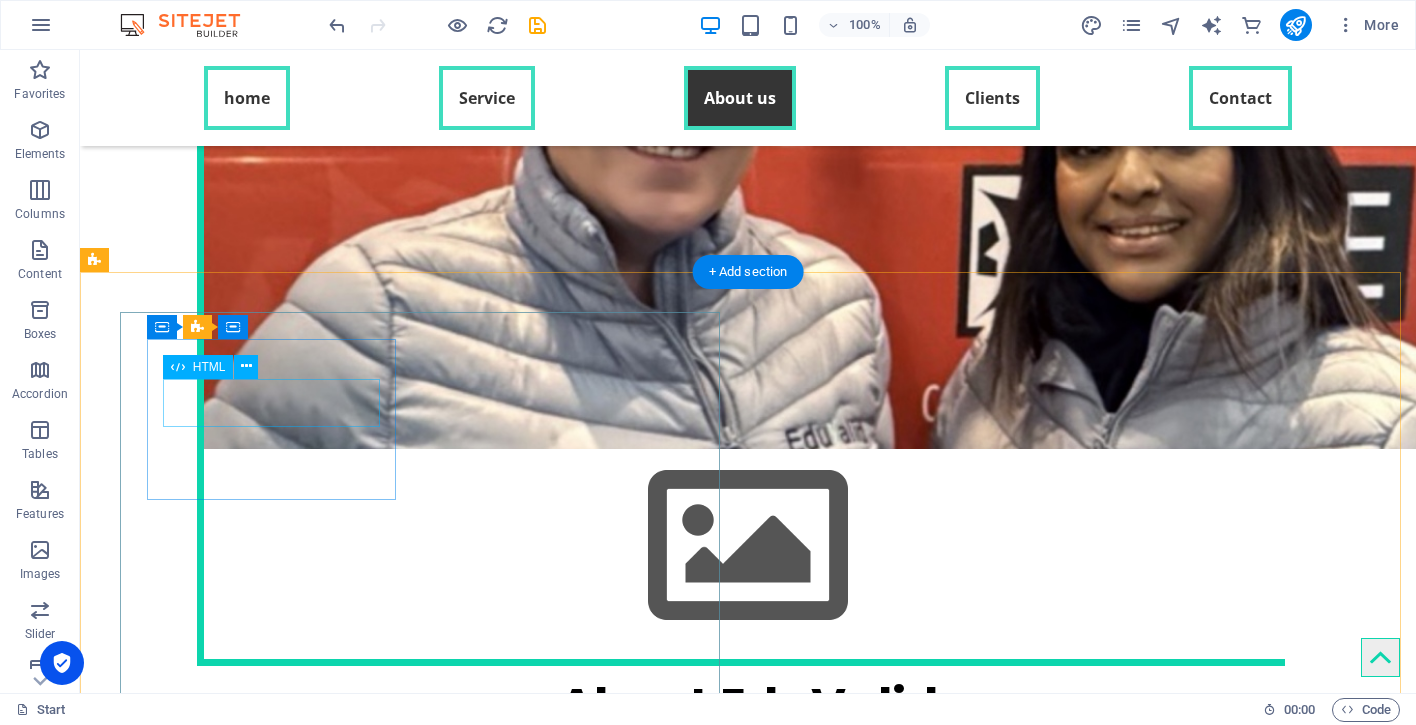 click on "59" at bounding box center [273, 4498] 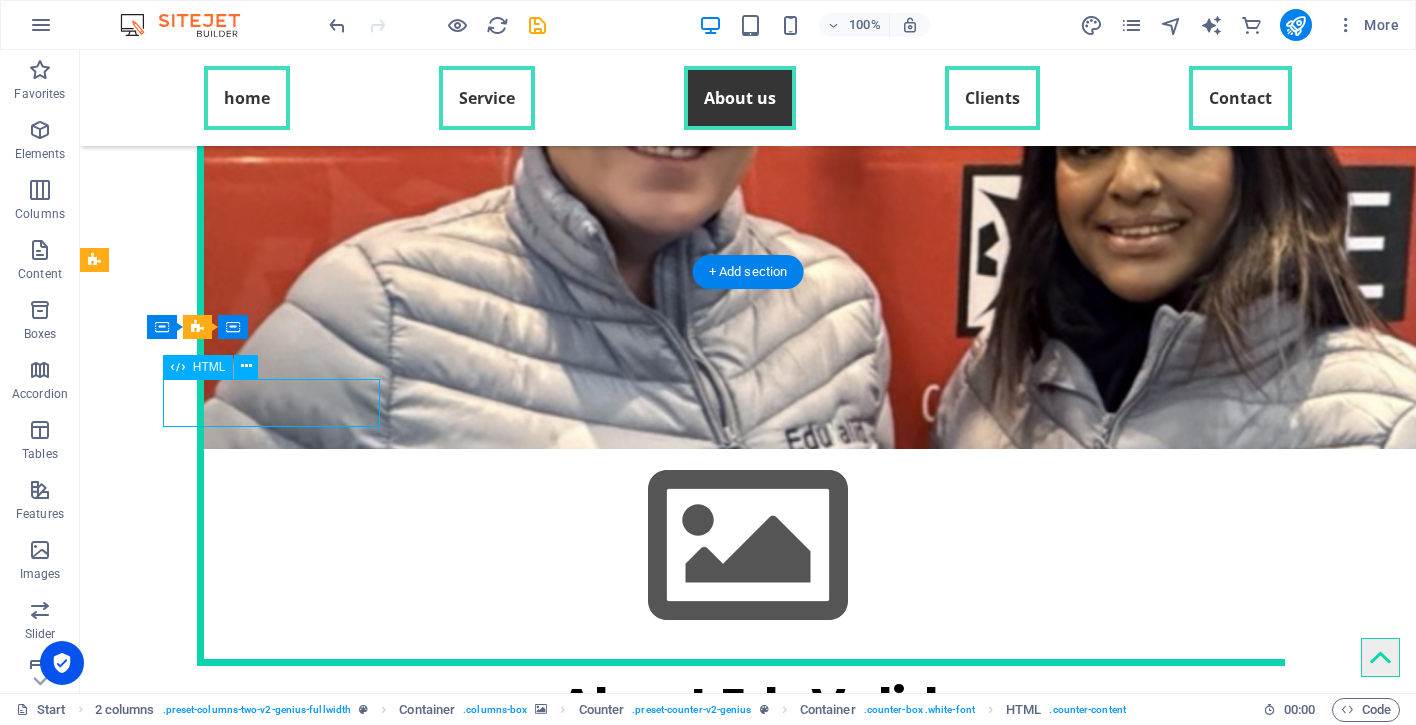 click on "59" at bounding box center (273, 4498) 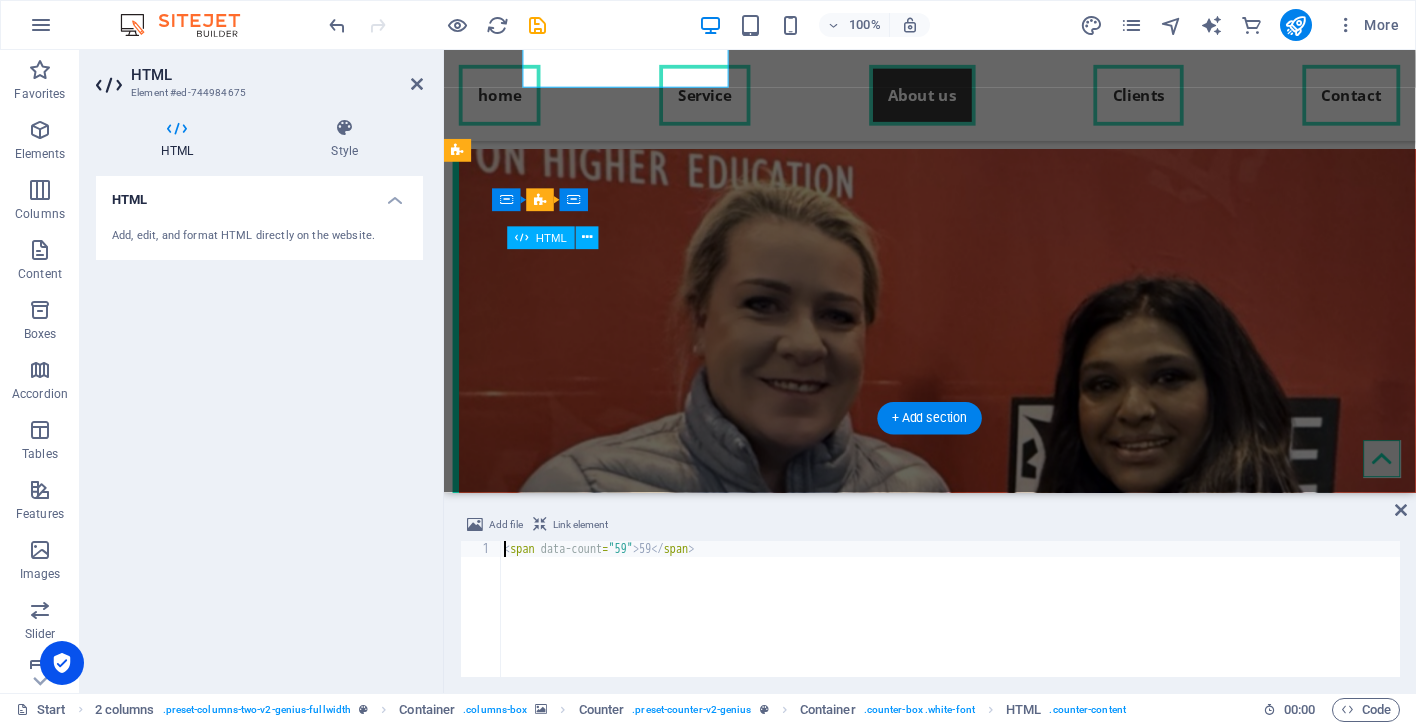 scroll, scrollTop: 5839, scrollLeft: 0, axis: vertical 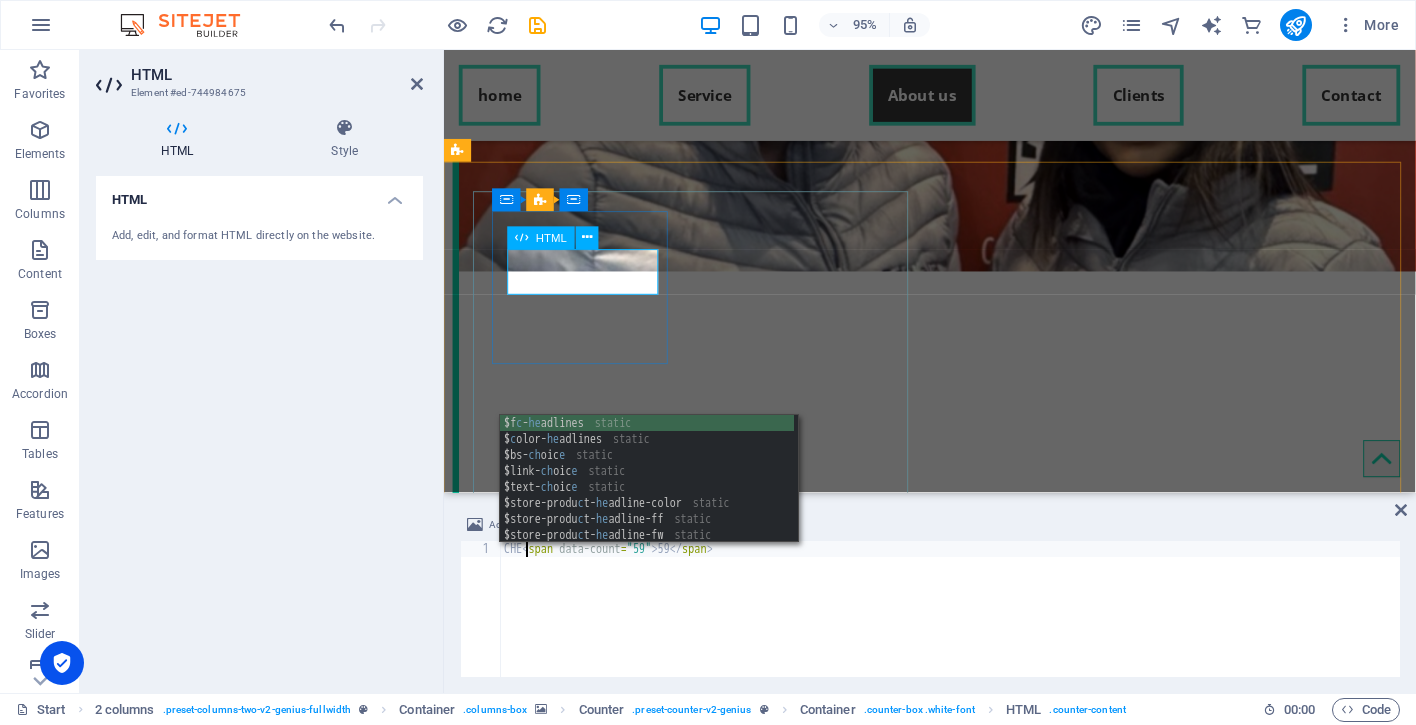 type on "CHE<span data-count="59">59</span>" 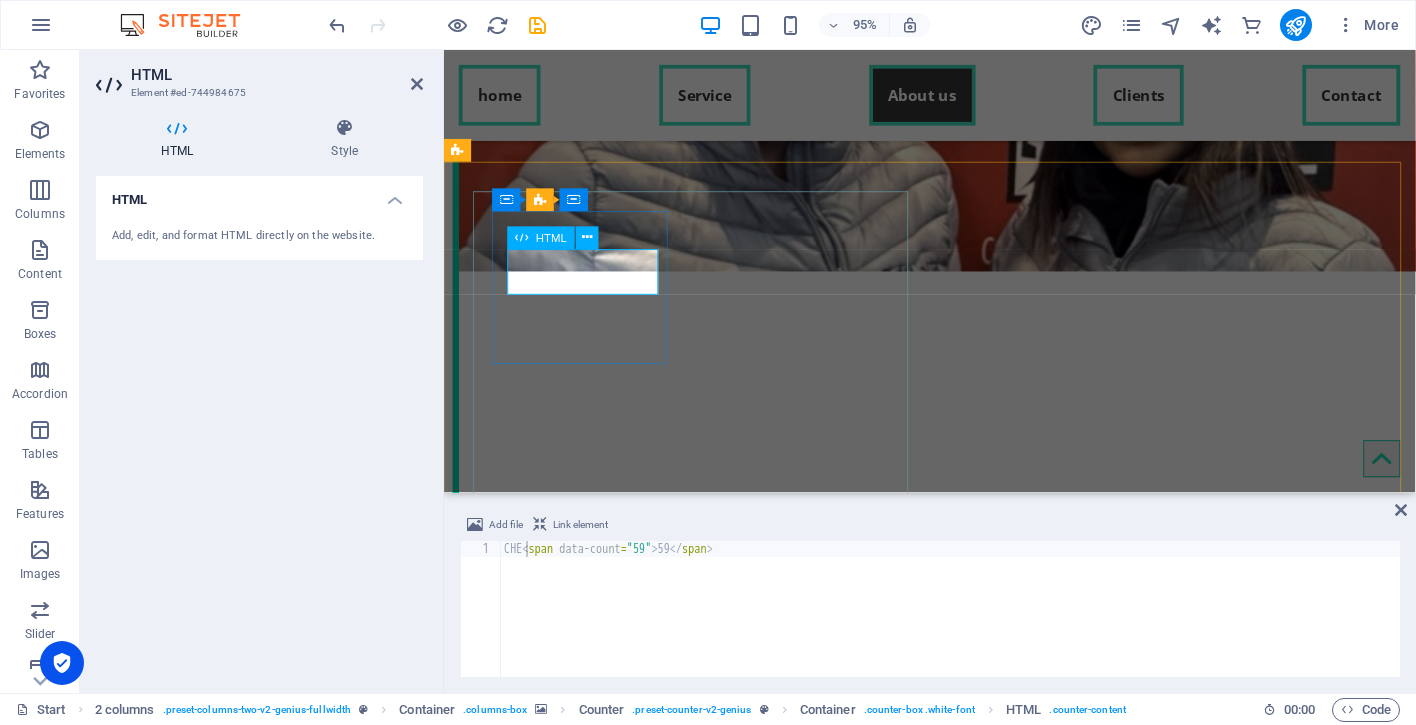 click on "CHE 59" at bounding box center [589, 4676] 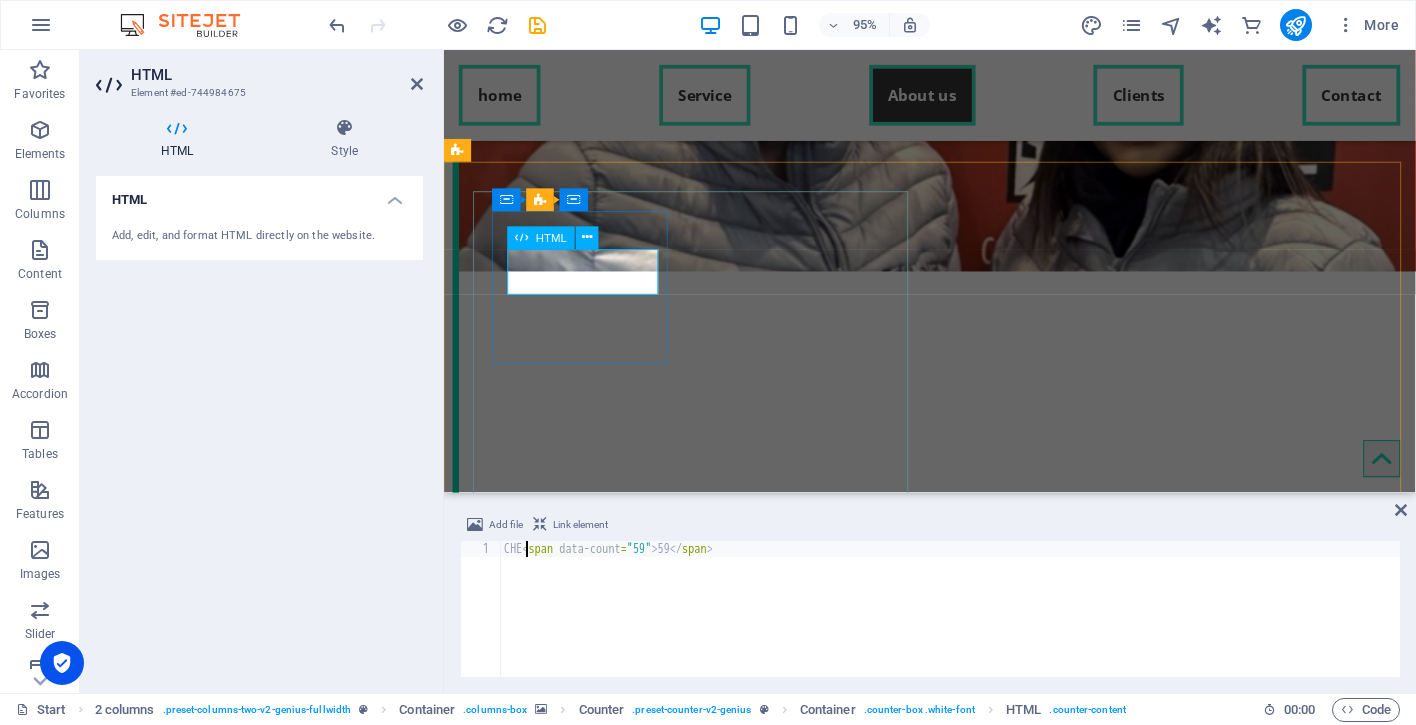 click on "CHE 59" at bounding box center (589, 4676) 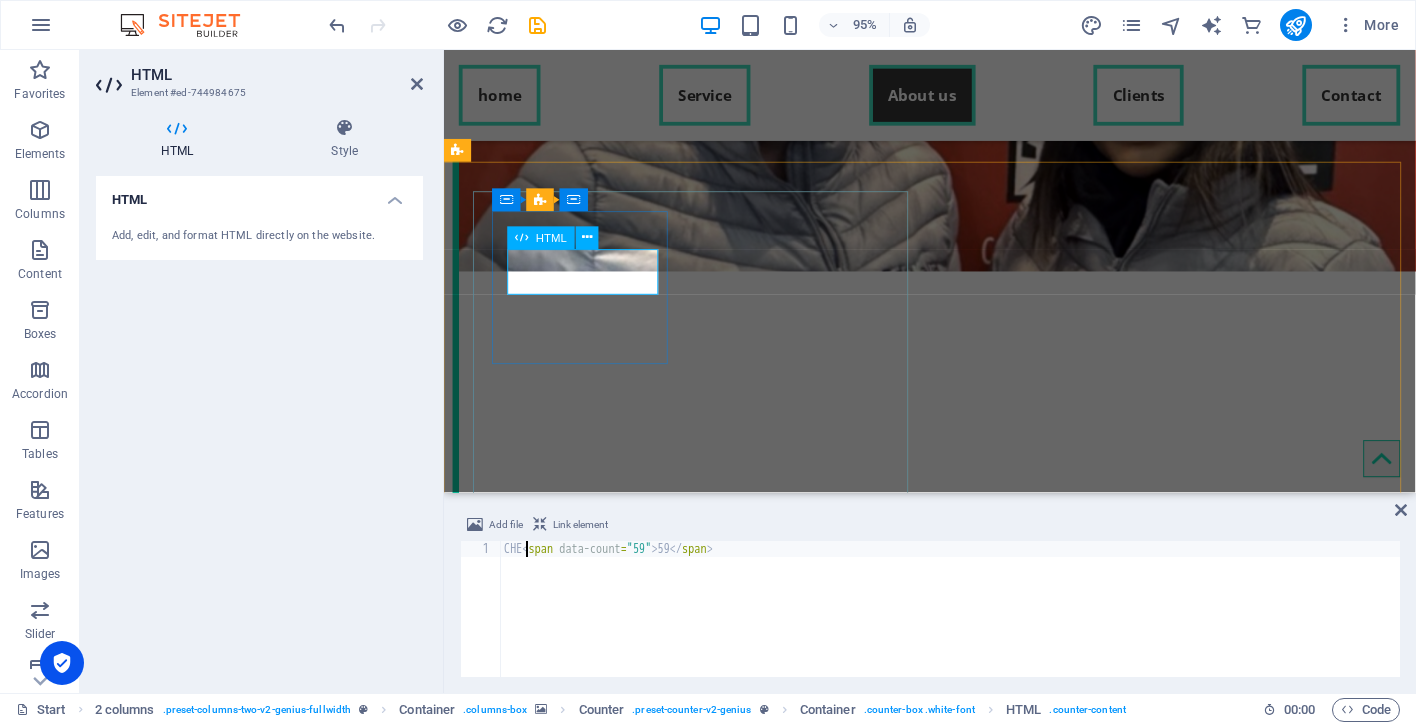 click on "CHE 59" at bounding box center [589, 4676] 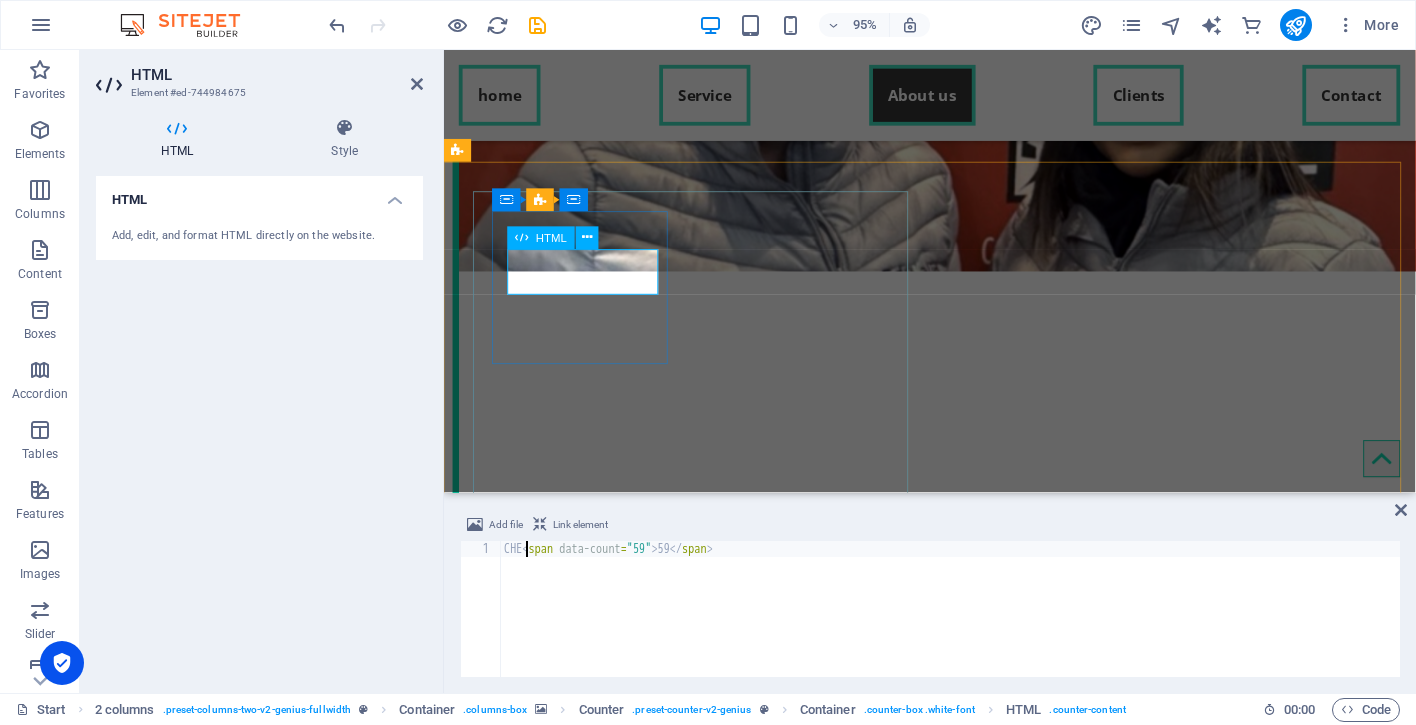 click on "CHE 59" at bounding box center (589, 4676) 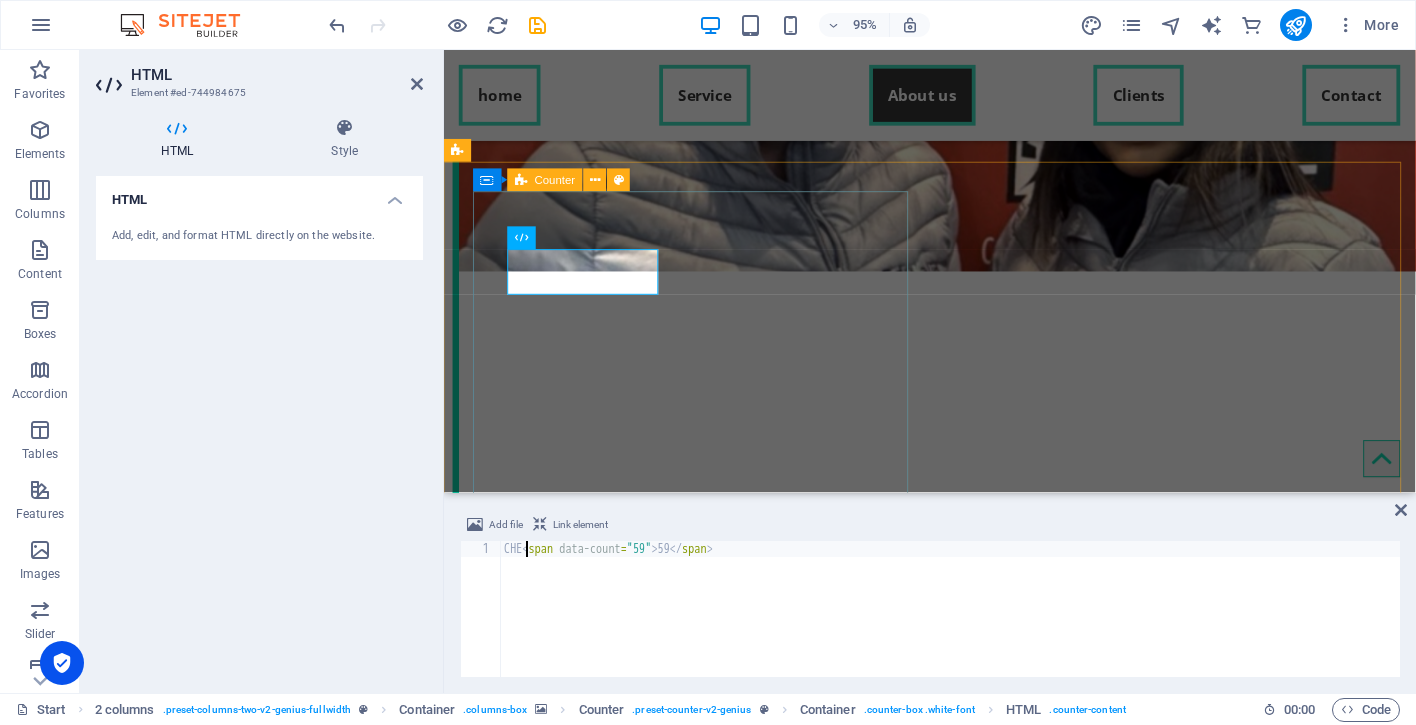 click on "CHE 59 PROJECTS 18 CLIENTS 20 INVESTMENTS 9 COOPERATIONS" at bounding box center (707, 4970) 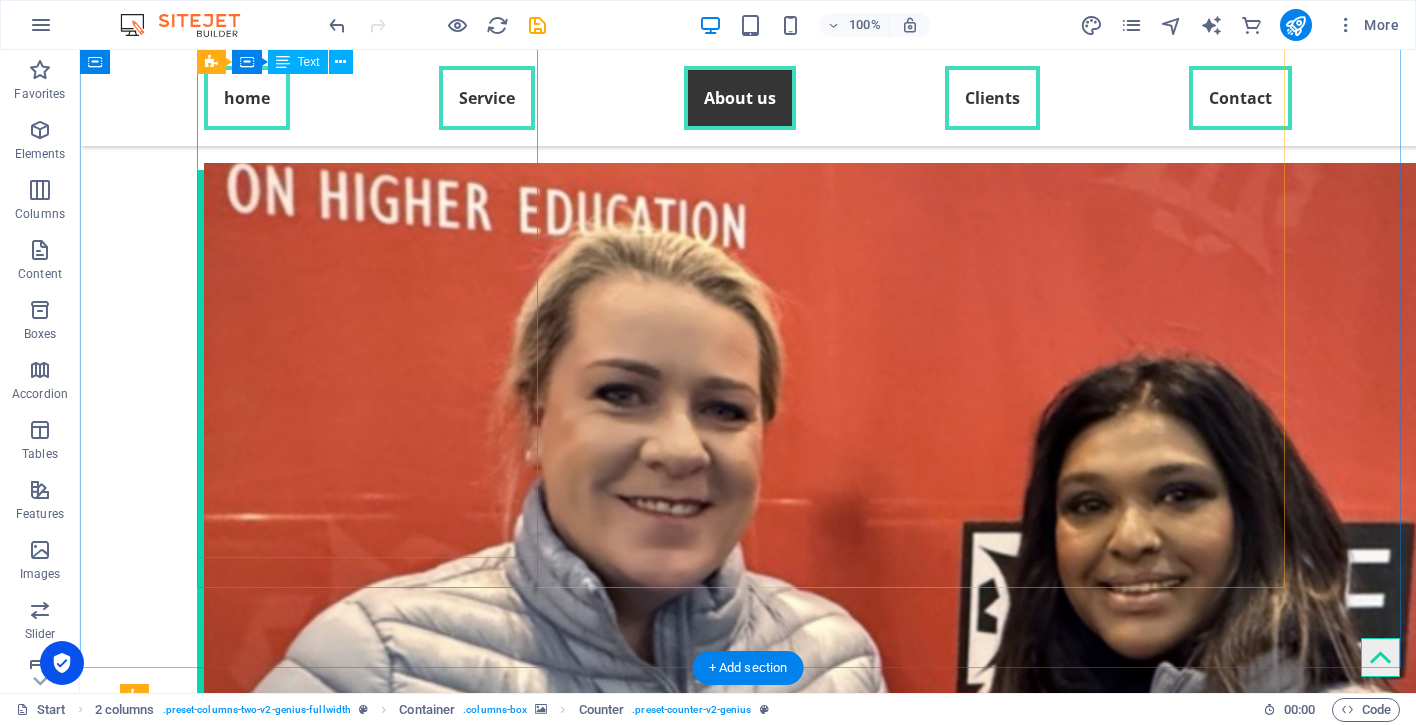scroll, scrollTop: 5420, scrollLeft: 0, axis: vertical 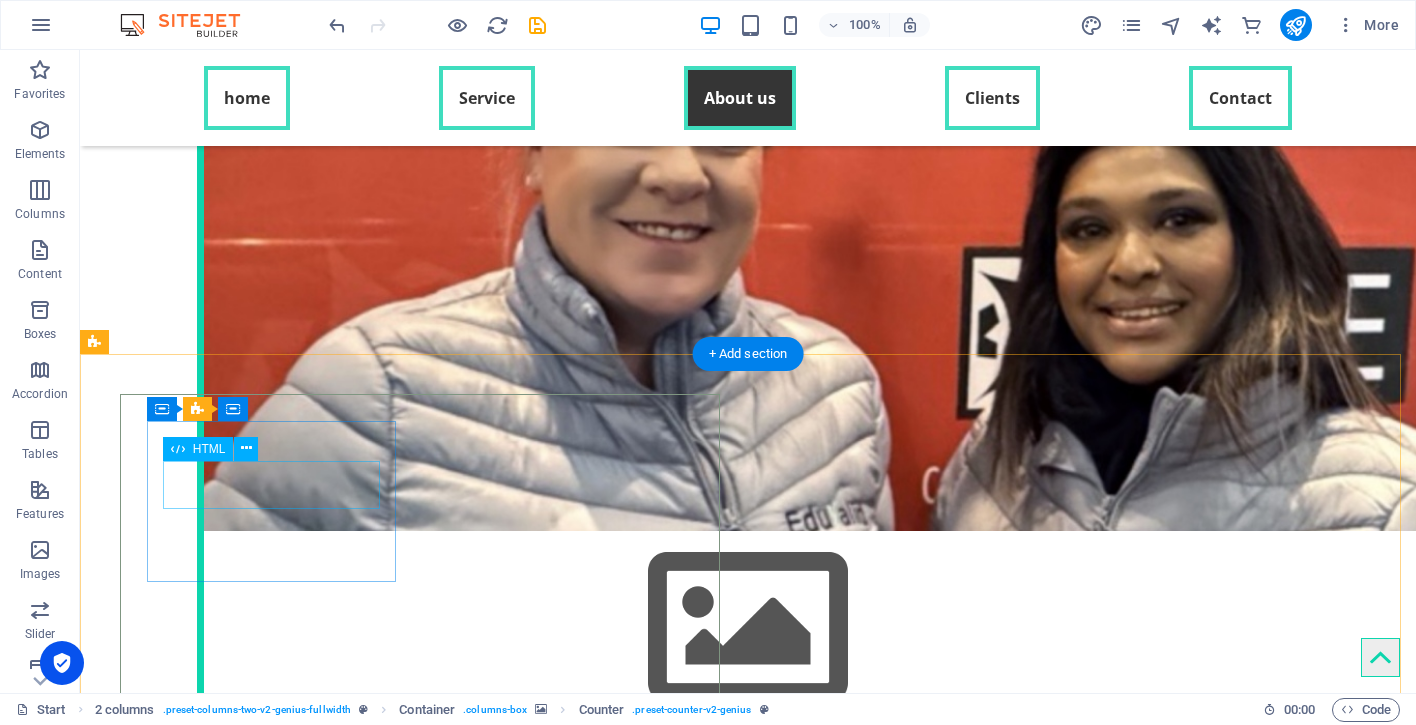 click on "CHE 59" at bounding box center (273, 4580) 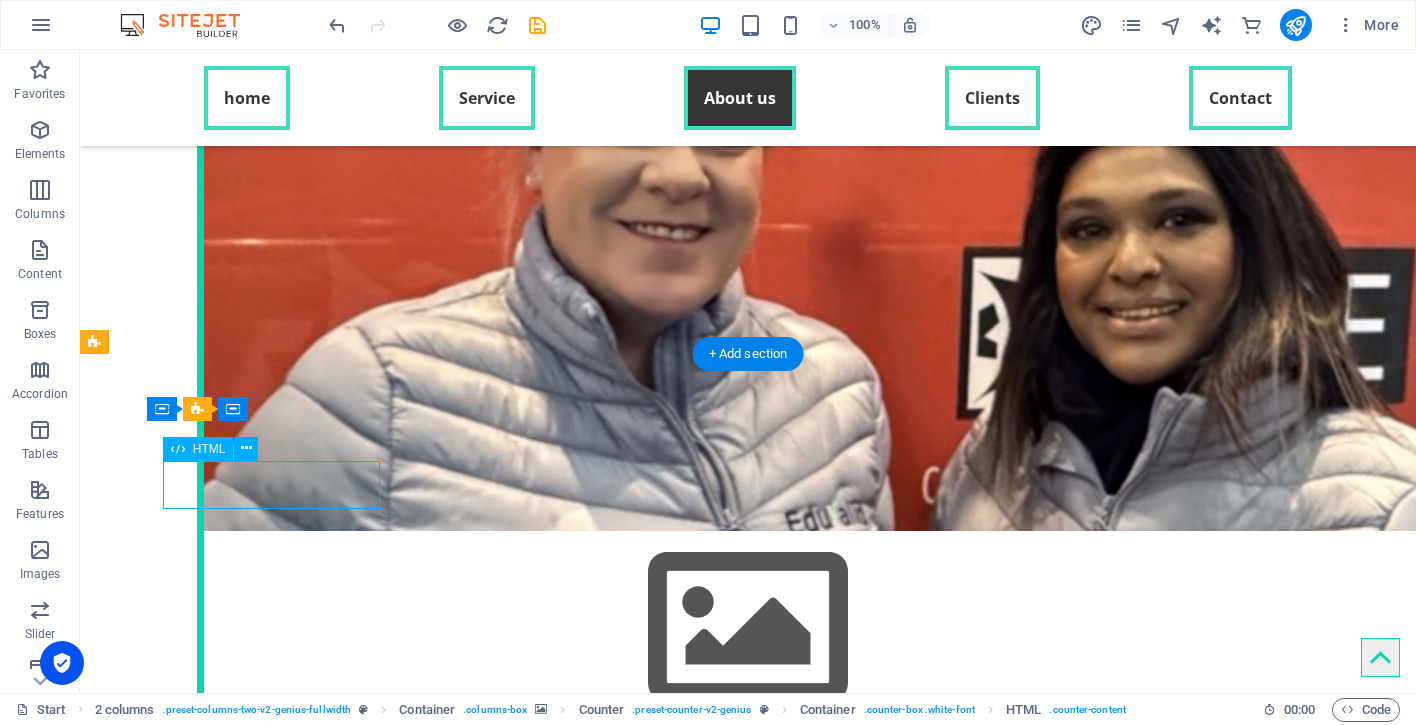 click on "CHE 59" at bounding box center [273, 4580] 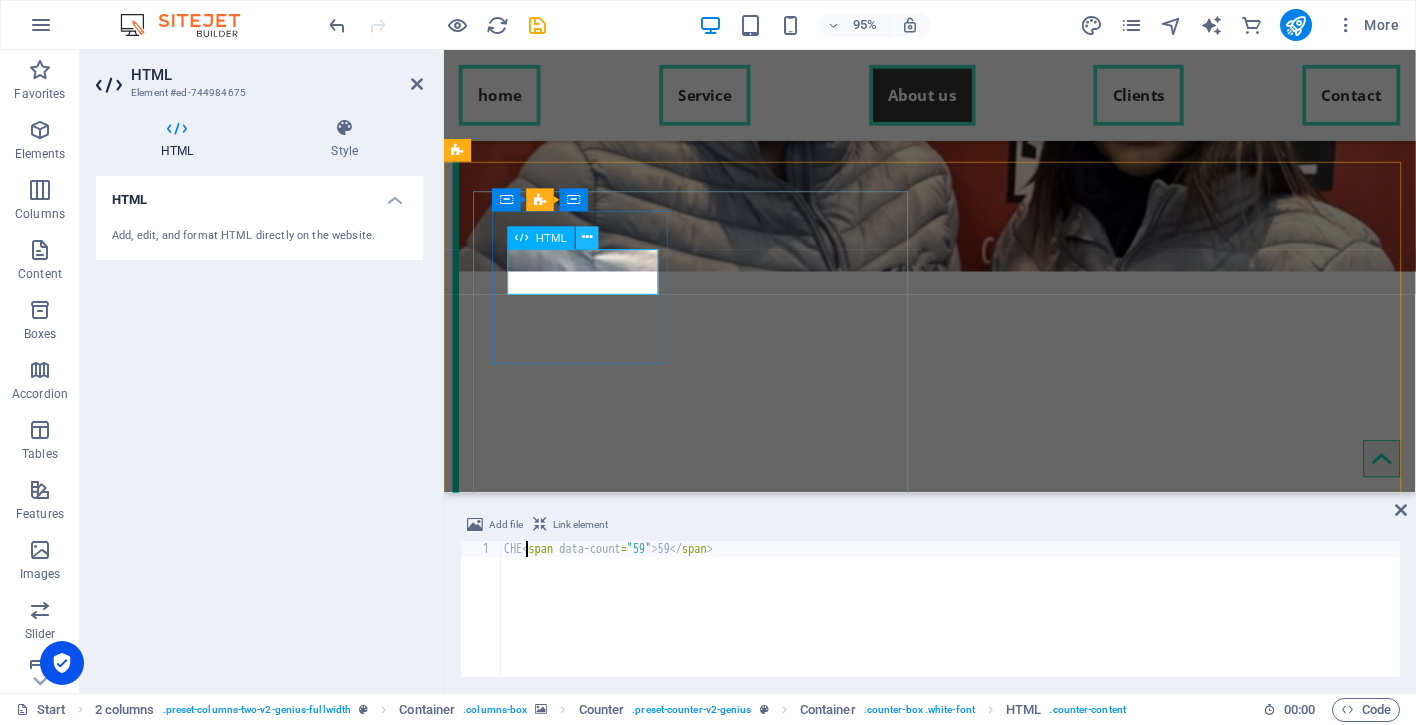 click at bounding box center [587, 237] 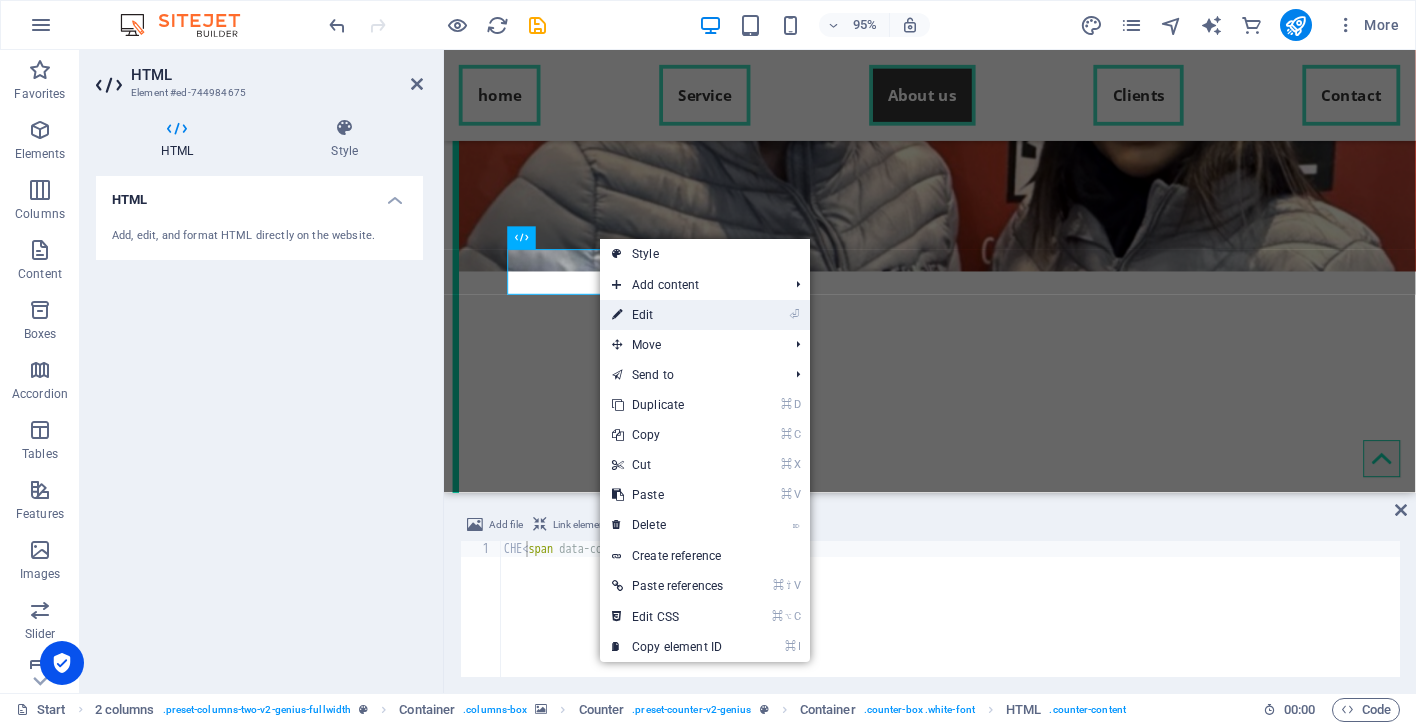click on "⏎  Edit" at bounding box center (667, 315) 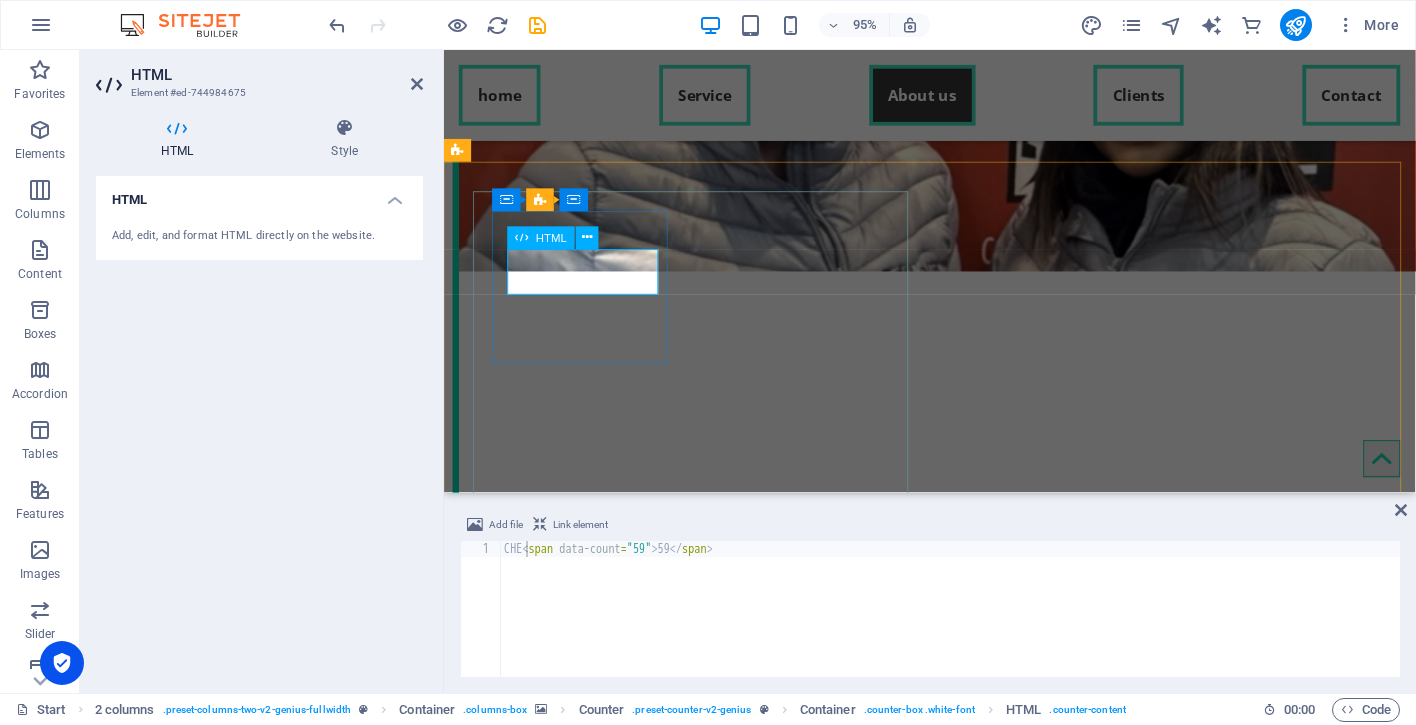 click on "CHE 59" at bounding box center [589, 4676] 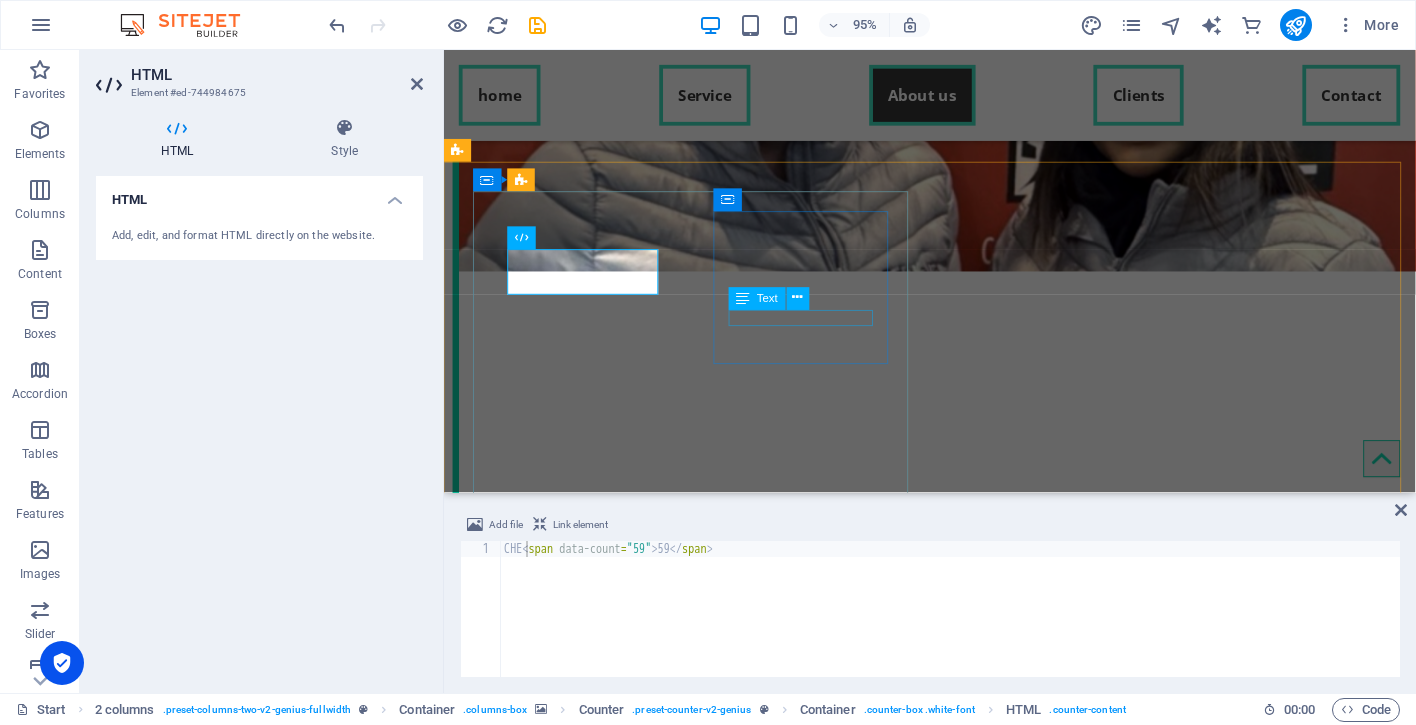 click on "CLIENTS" at bounding box center [589, 4910] 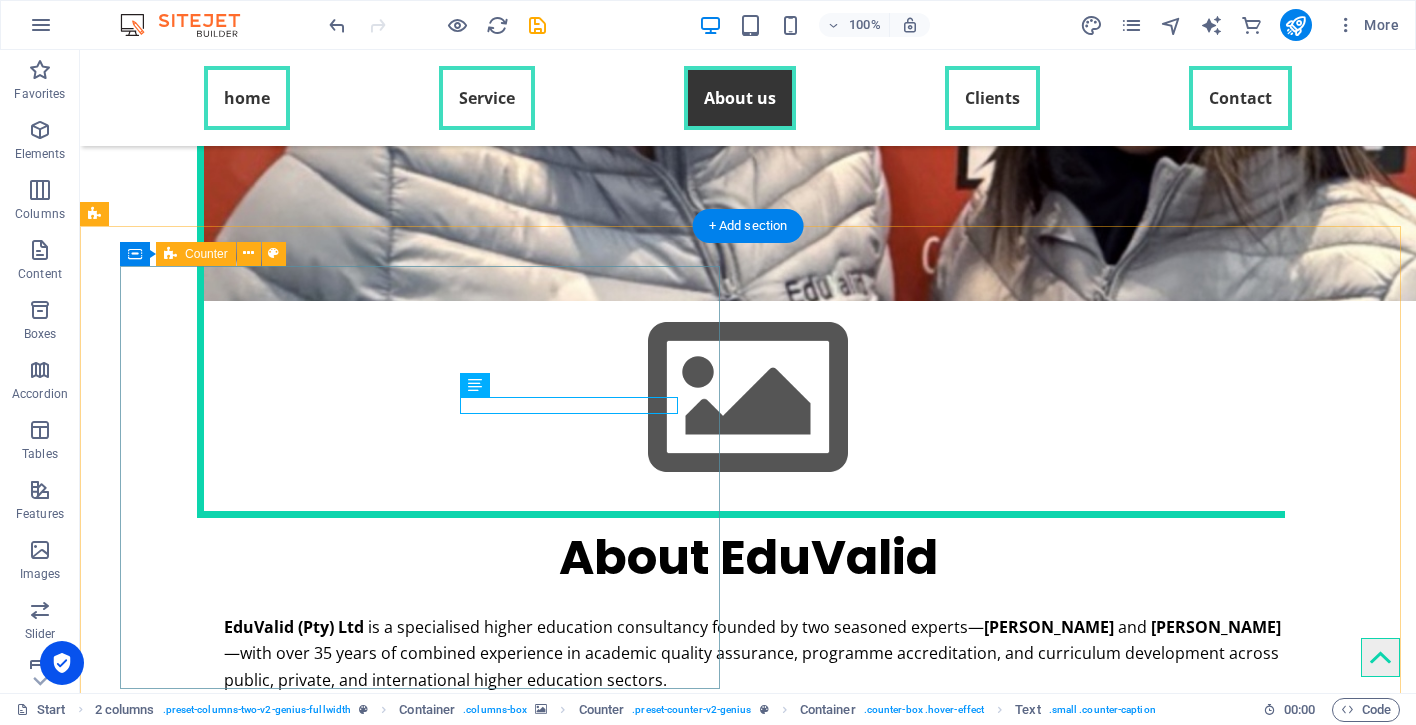 scroll, scrollTop: 5548, scrollLeft: 0, axis: vertical 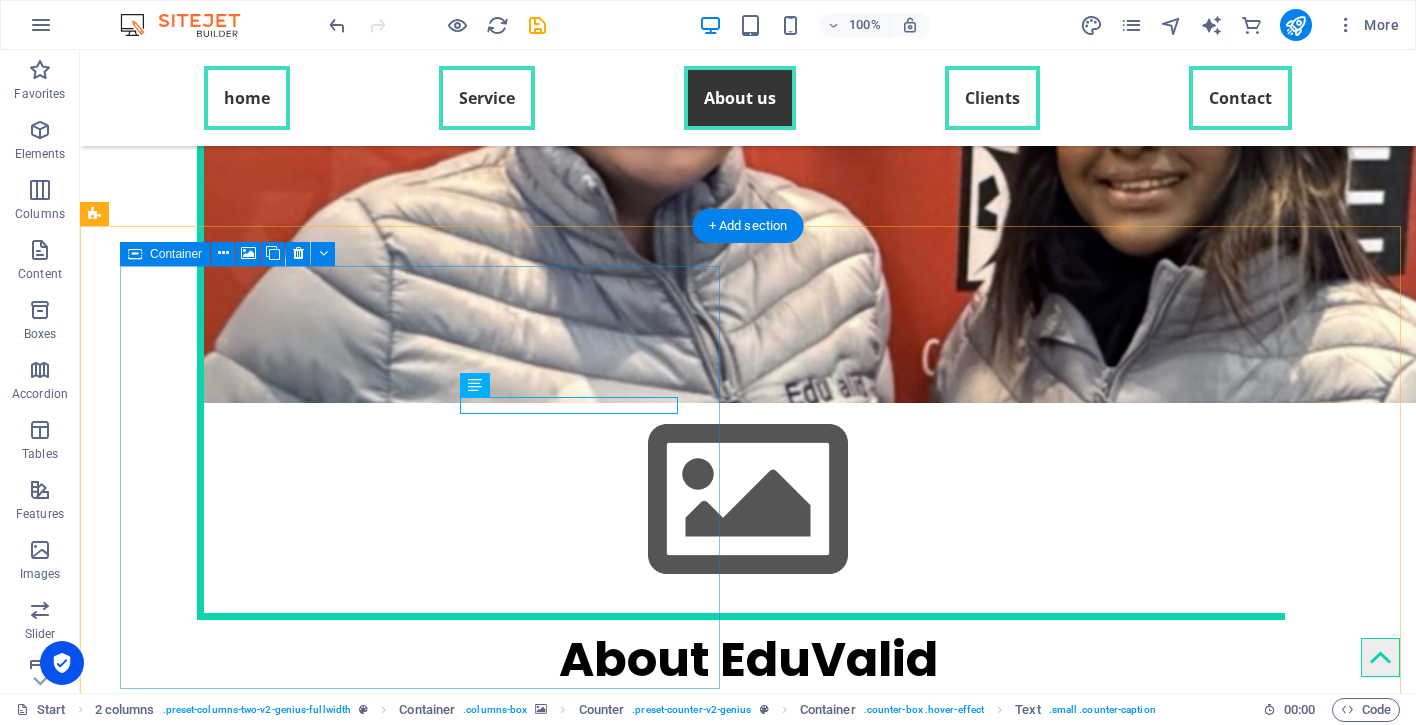click on "Container" at bounding box center [176, 254] 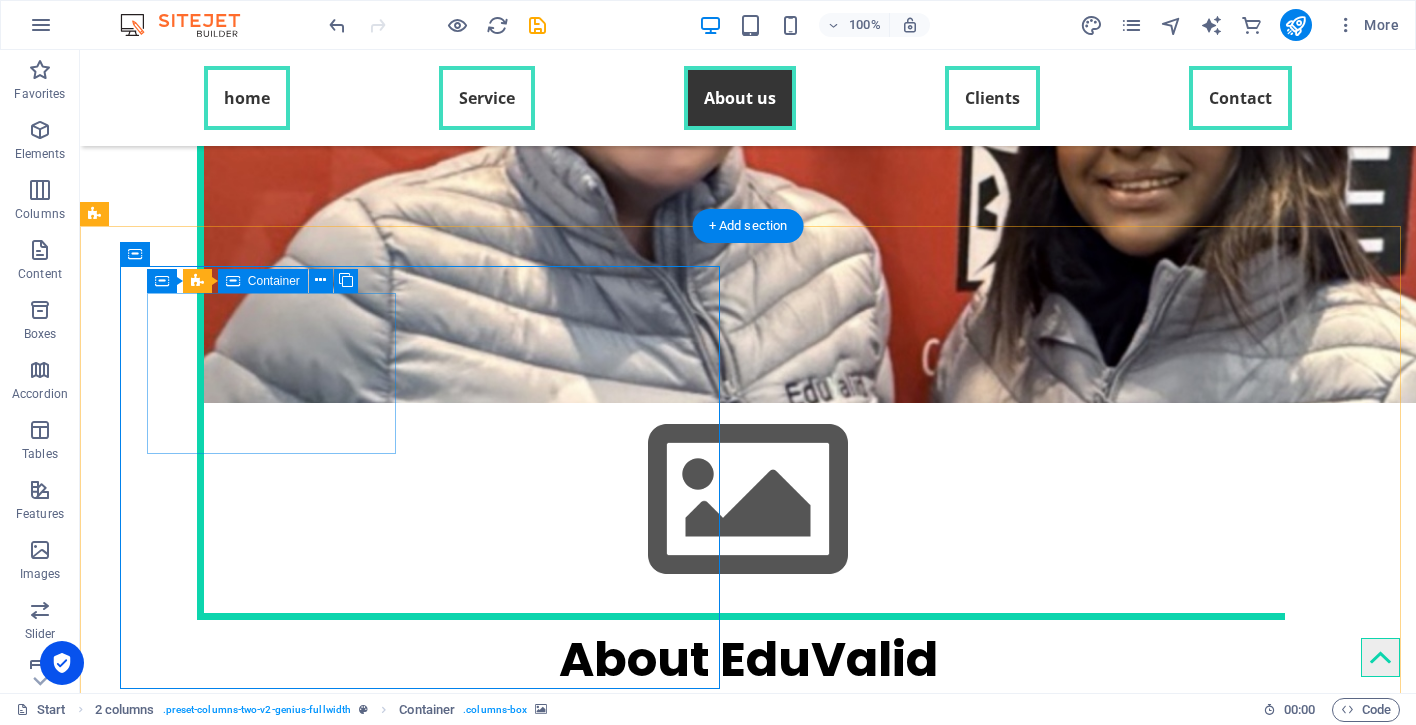 click on "CHE 59 PROJECTS" at bounding box center (273, 4469) 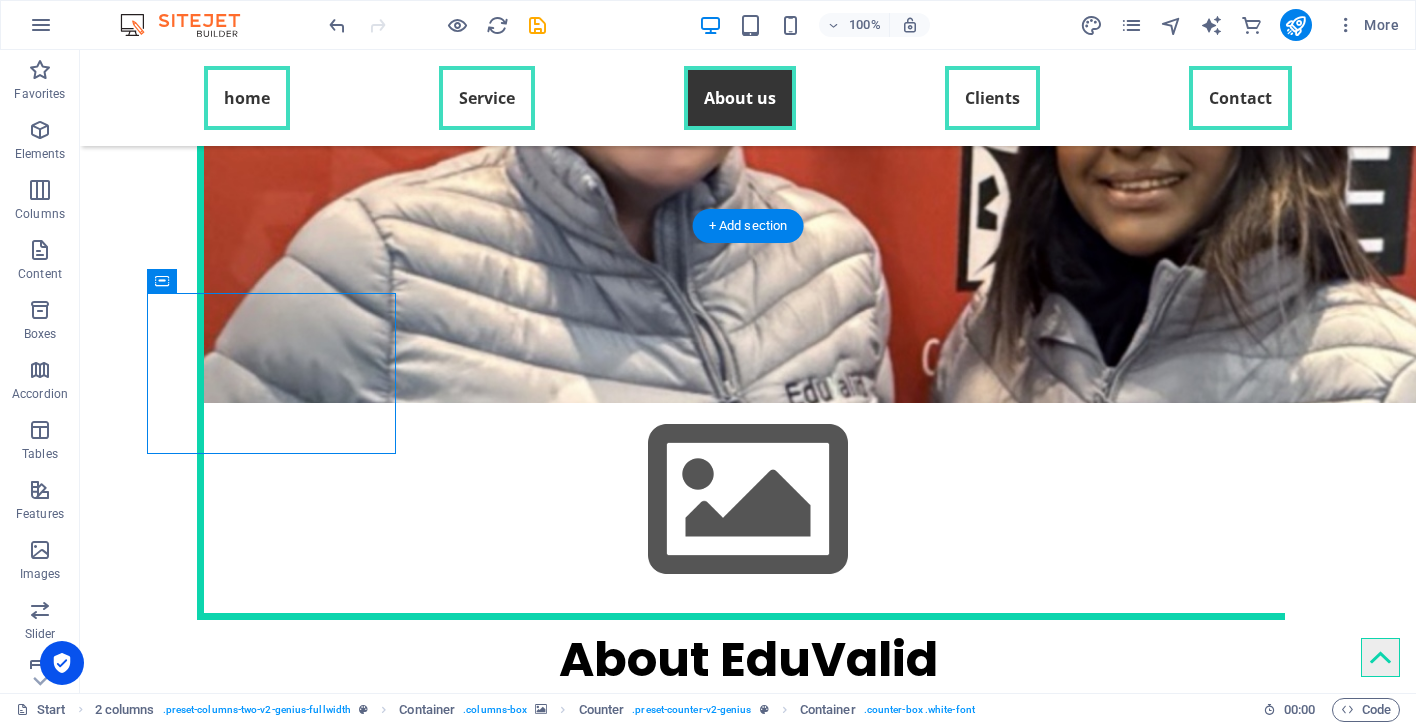click on "CHE 59" at bounding box center (273, 4452) 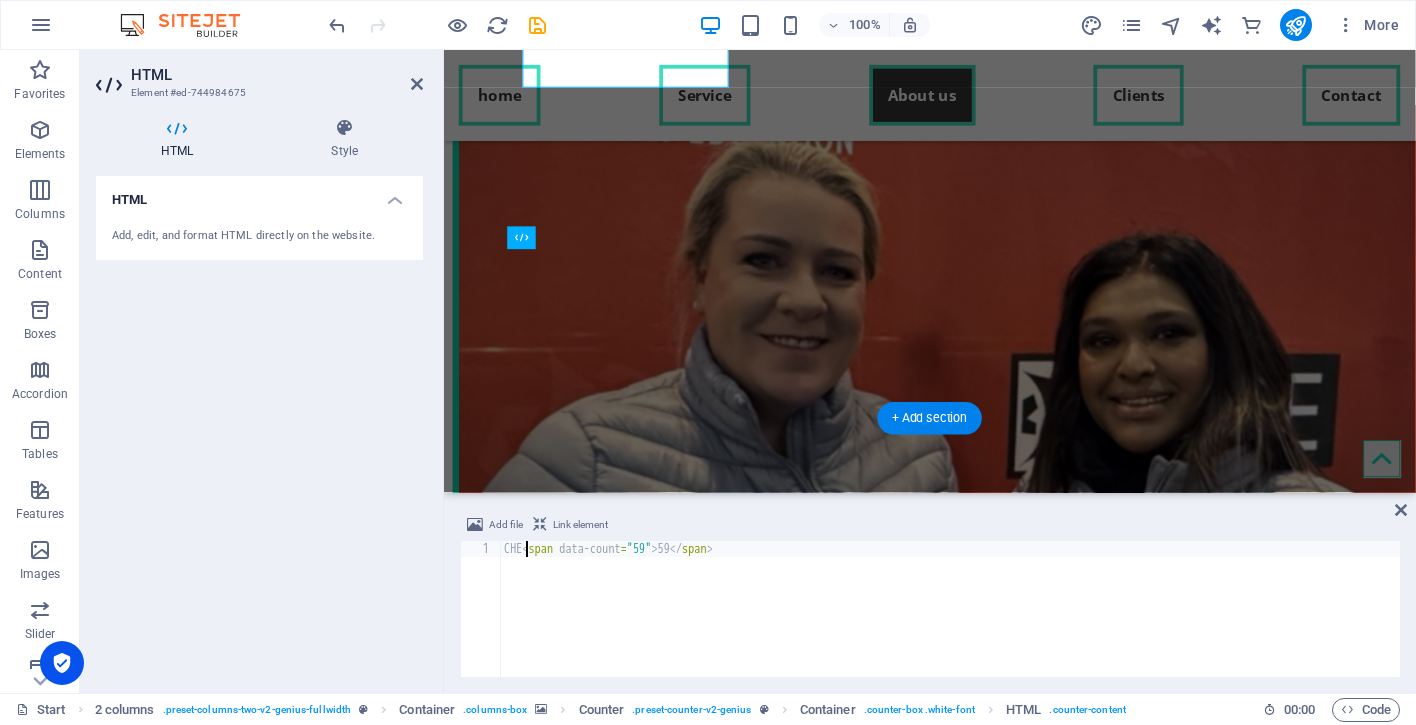 scroll, scrollTop: 5839, scrollLeft: 0, axis: vertical 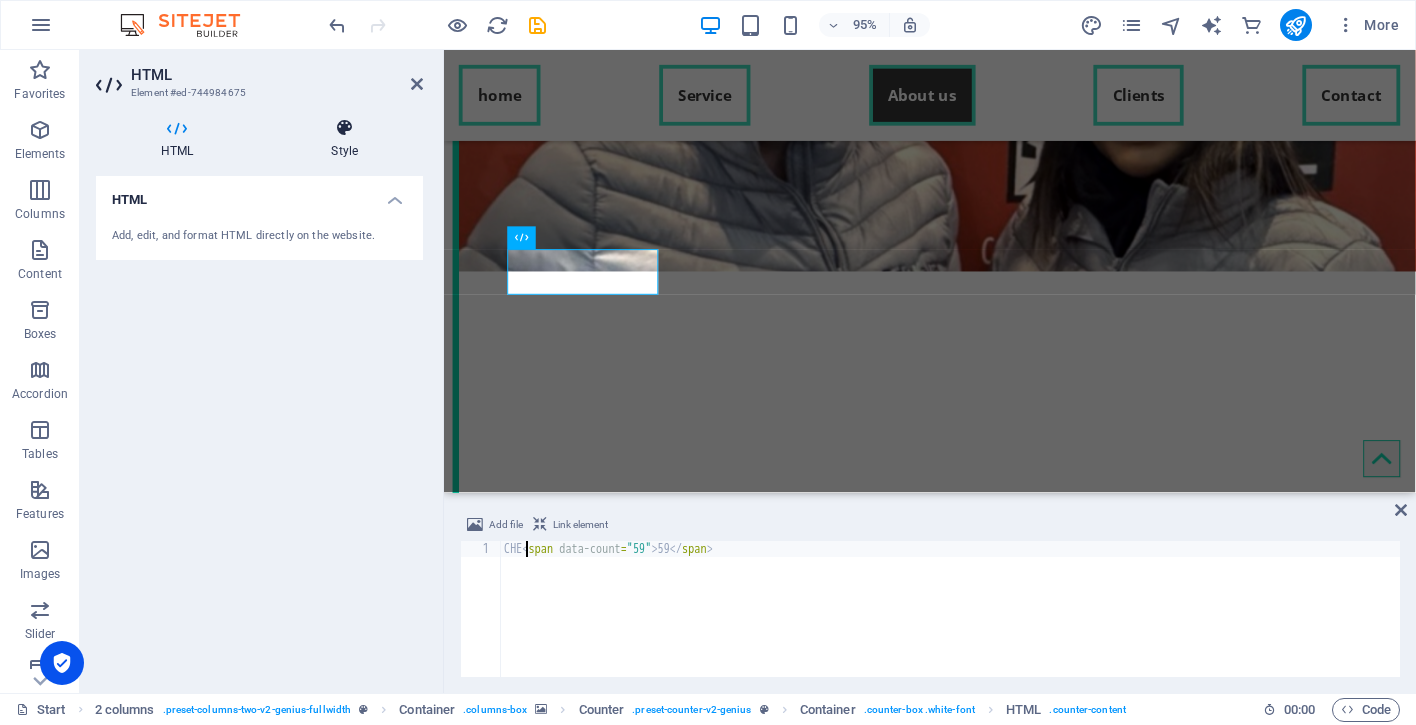 click at bounding box center (344, 128) 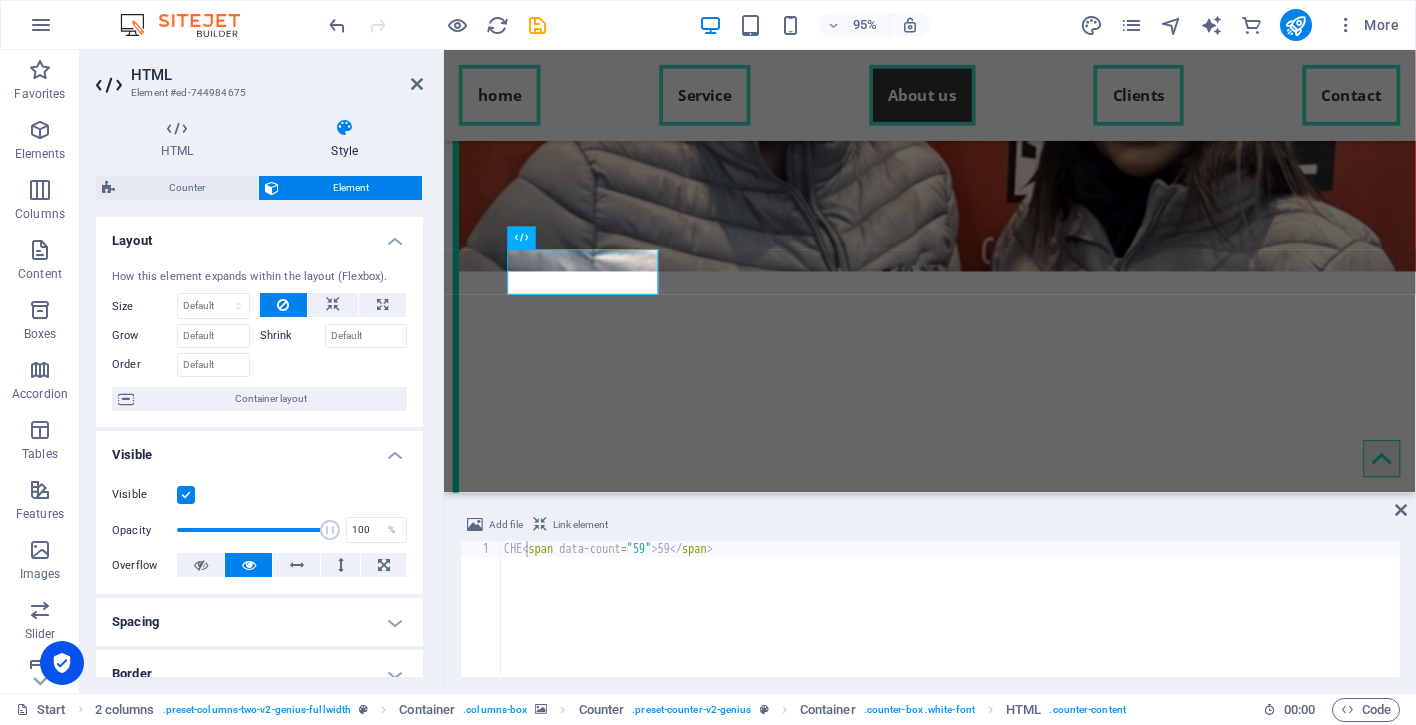 click on "HTML Element #ed-744984675" at bounding box center [259, 76] 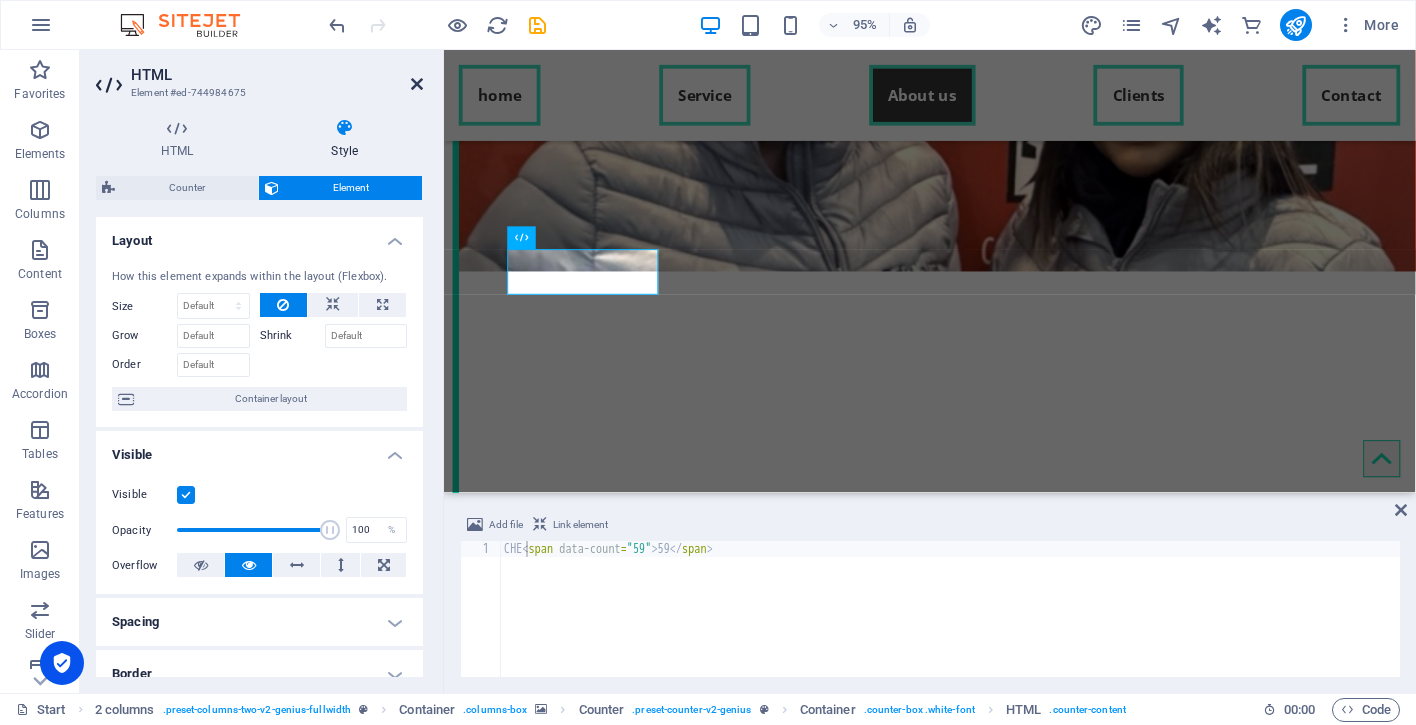 click at bounding box center (417, 84) 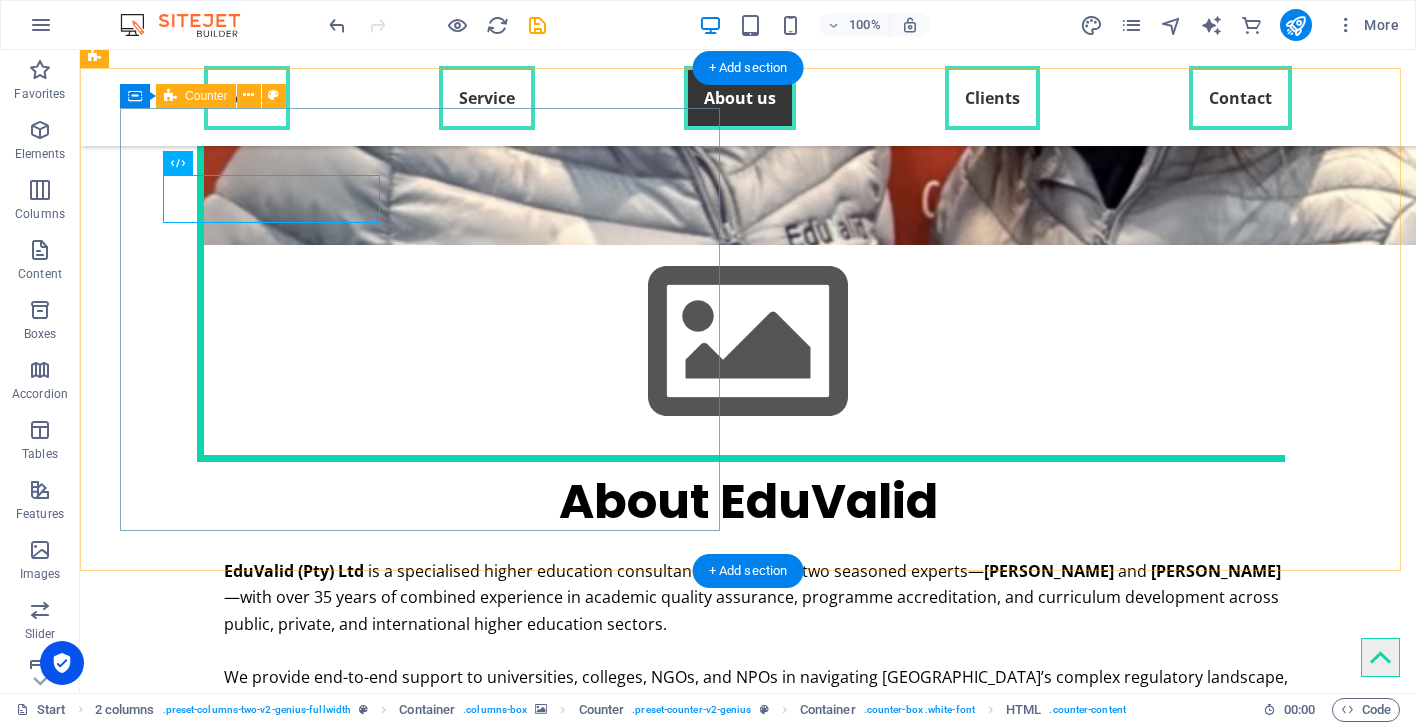 scroll, scrollTop: 5670, scrollLeft: 0, axis: vertical 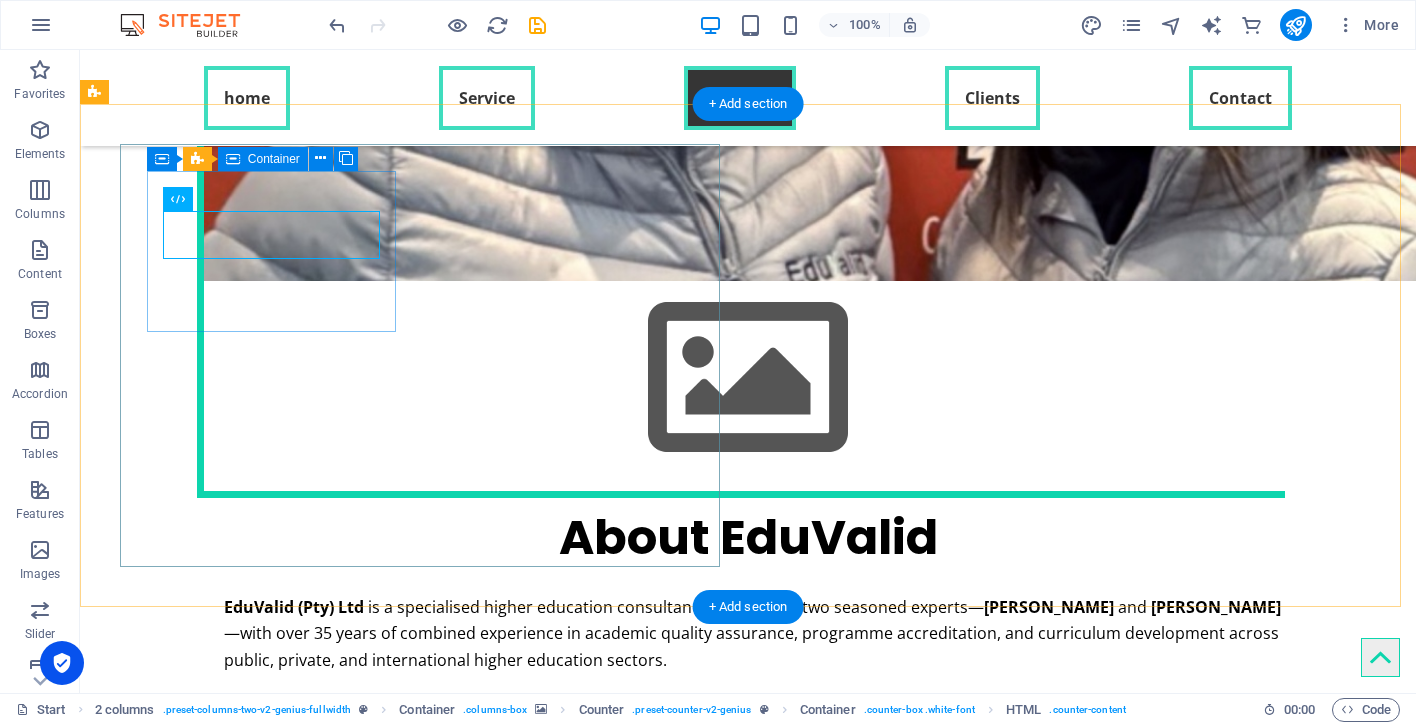 click on "CHE 59 PROJECTS" at bounding box center [273, 4347] 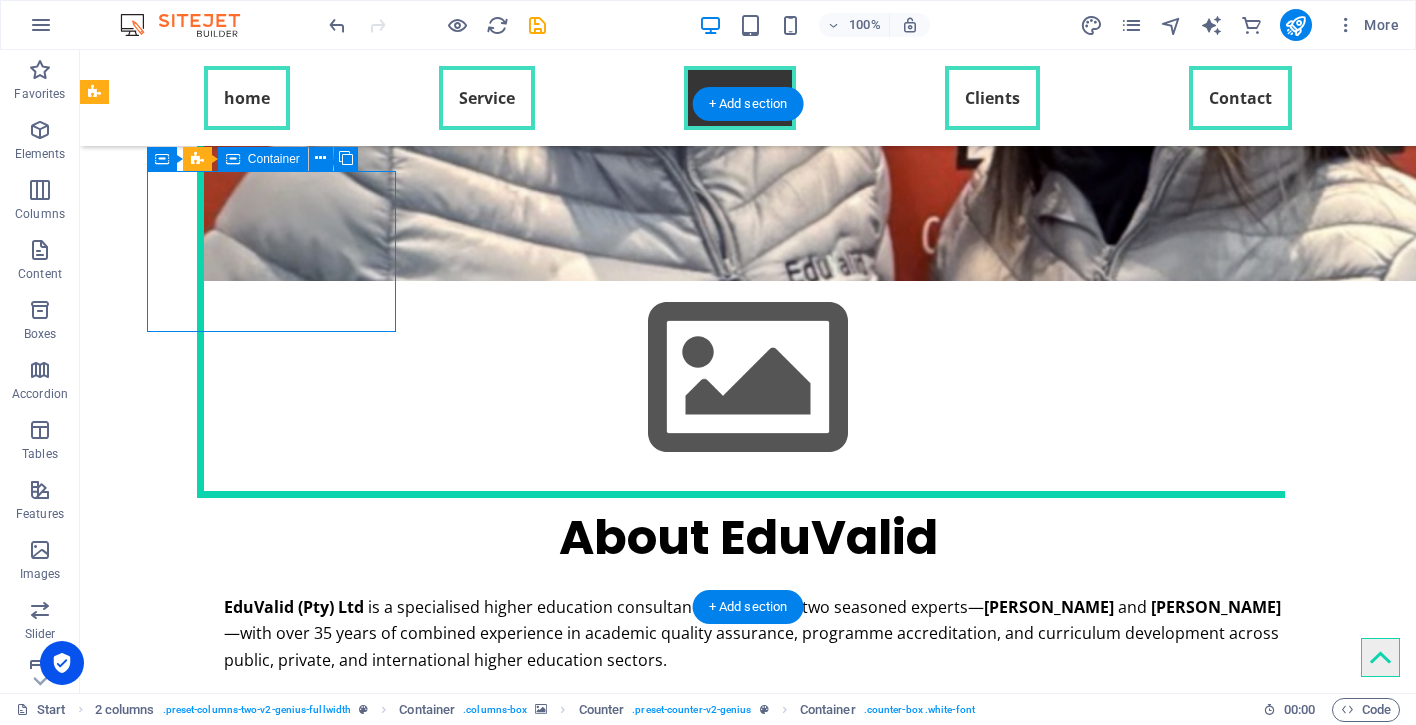 click on "CHE 59 PROJECTS" at bounding box center (273, 4347) 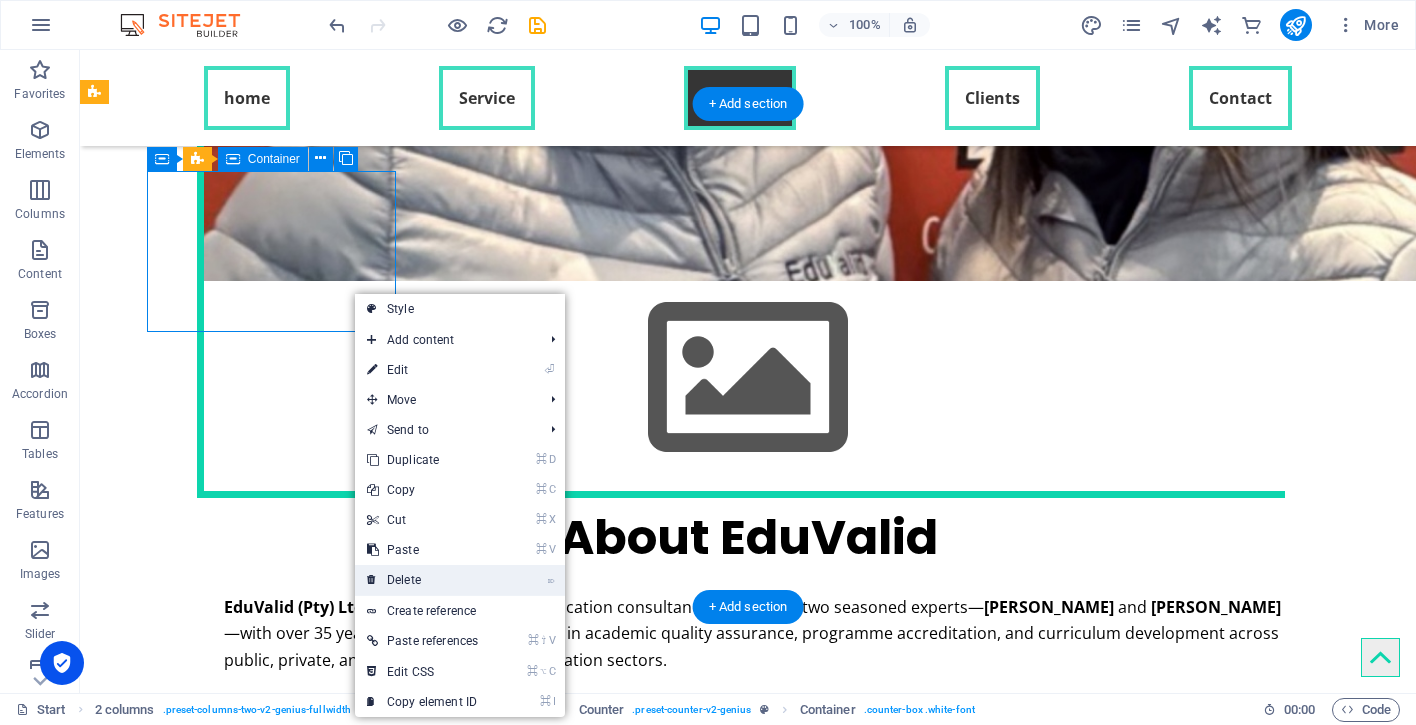 click on "⌦  Delete" at bounding box center [422, 580] 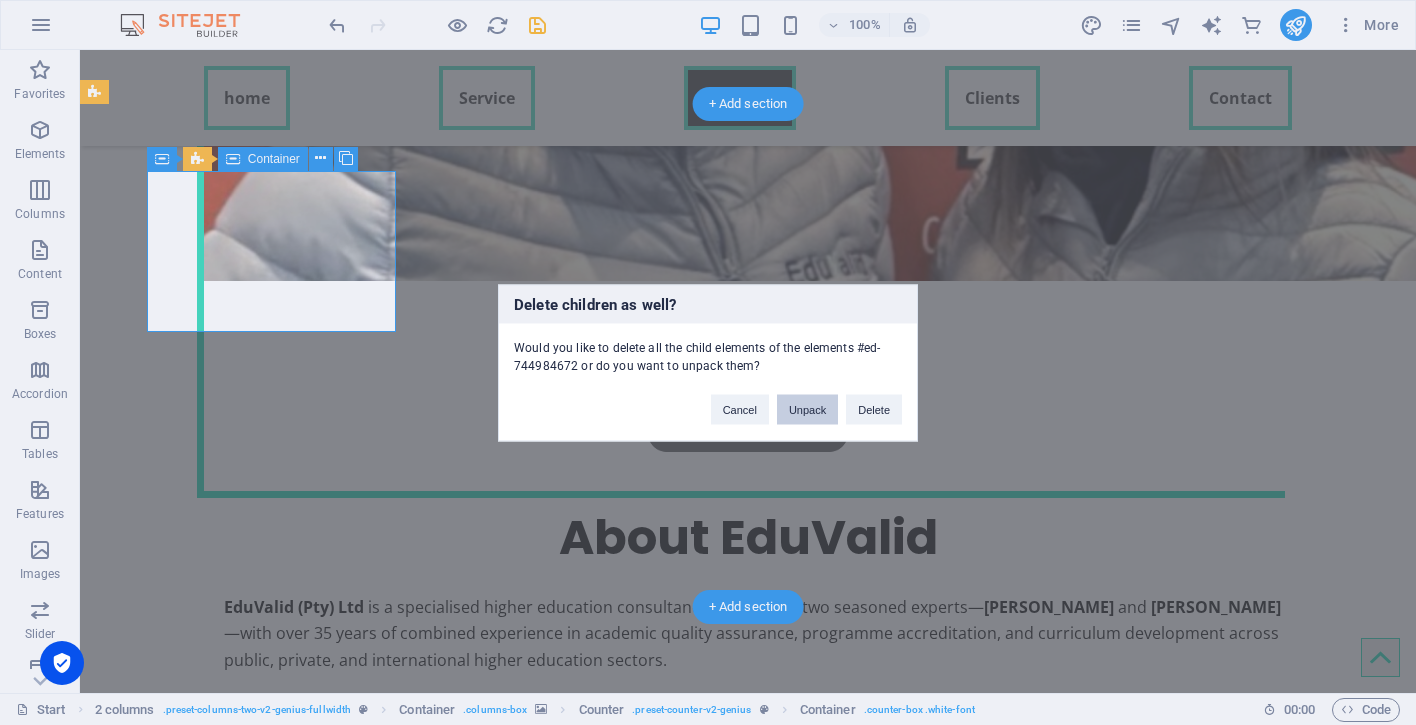 click on "Unpack" at bounding box center (807, 409) 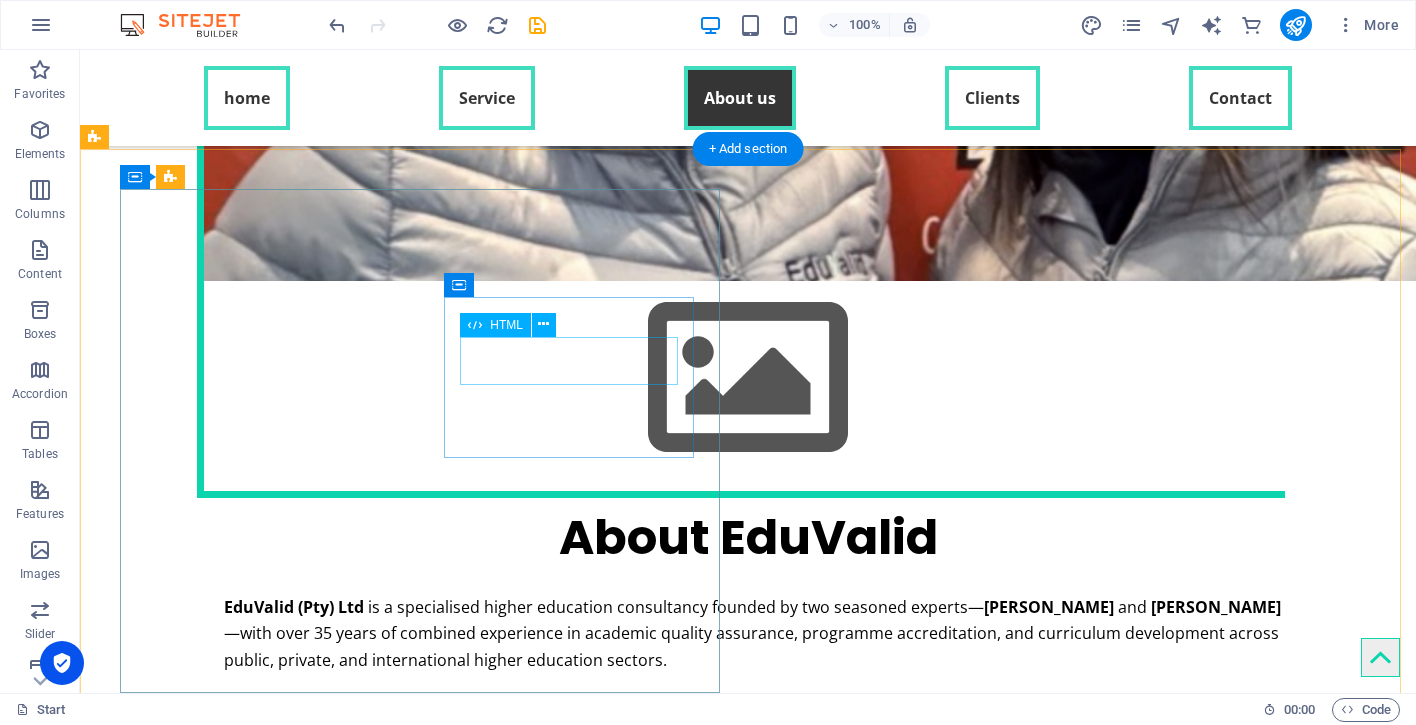 scroll, scrollTop: 5625, scrollLeft: 0, axis: vertical 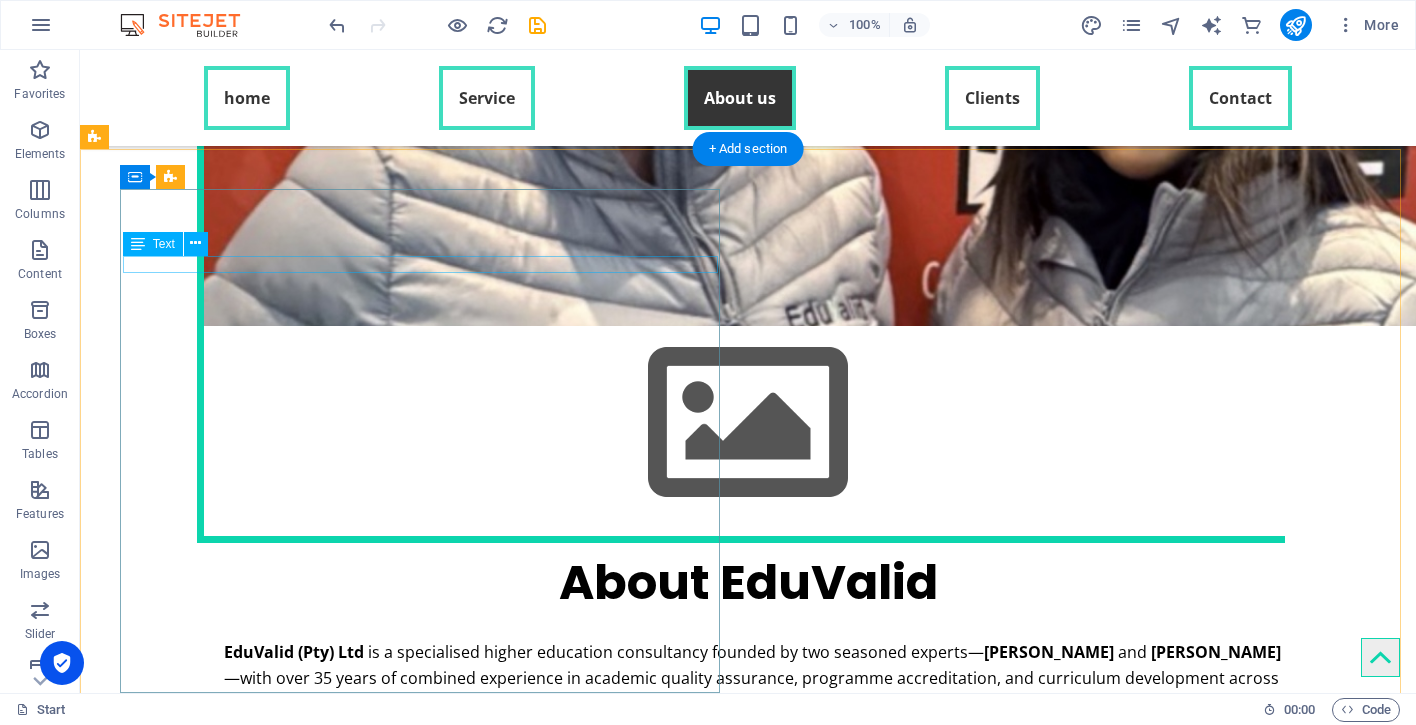 click on "PROJECTS" at bounding box center [424, 4441] 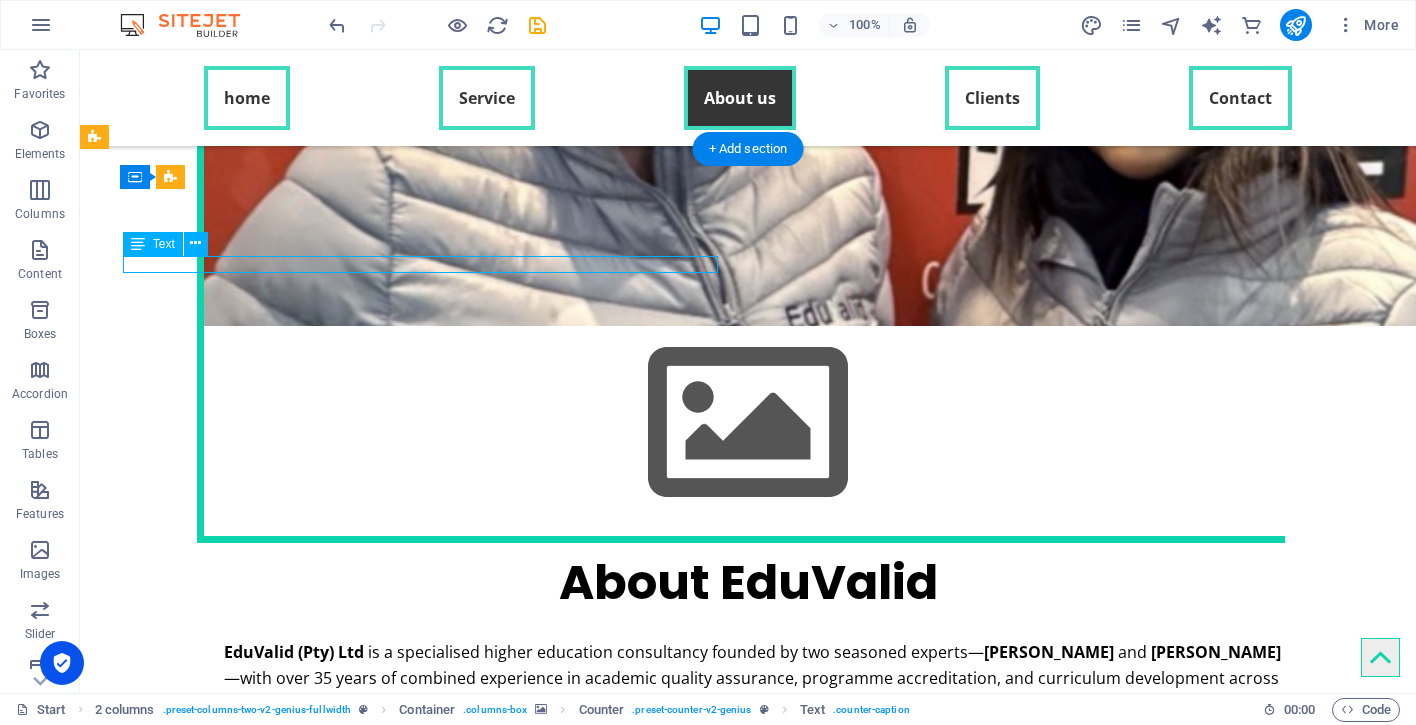 click on "PROJECTS" at bounding box center (424, 4441) 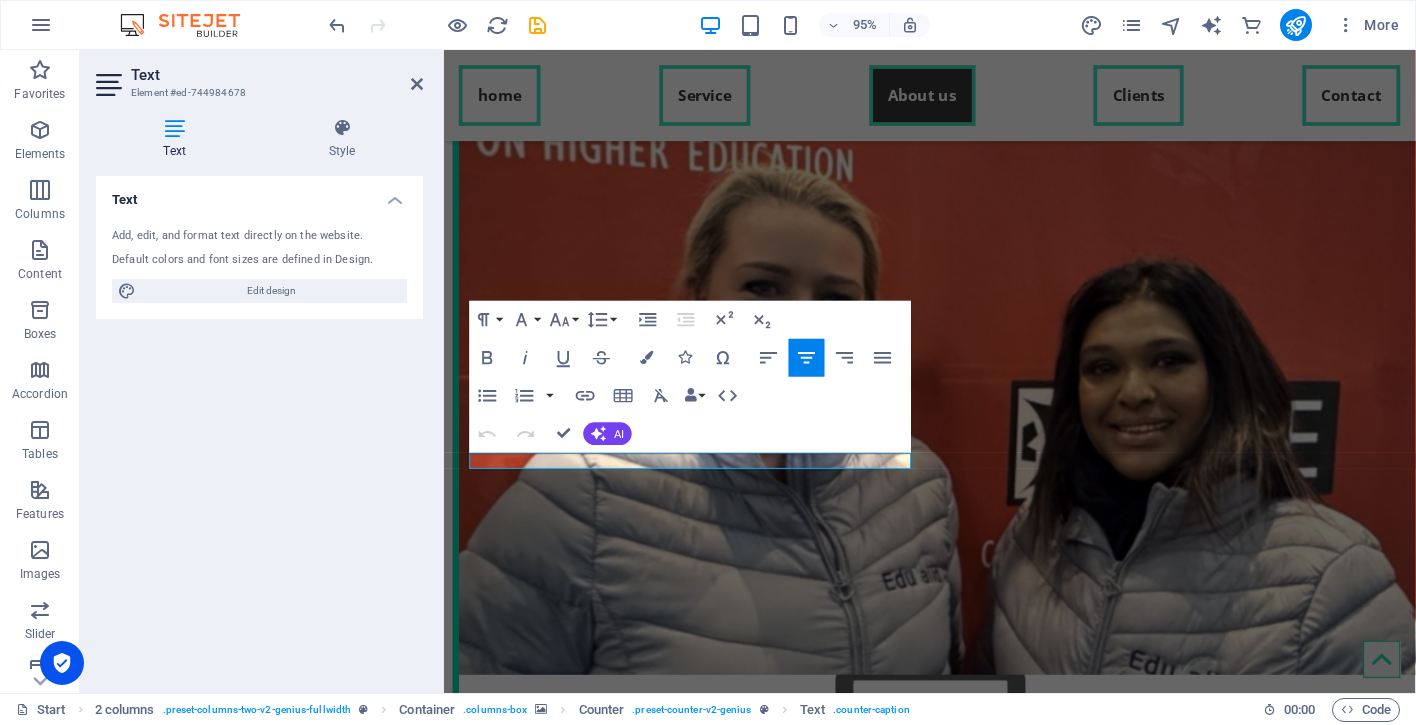 click on "Text Add, edit, and format text directly on the website. Default colors and font sizes are defined in Design. Edit design Alignment Left aligned Centered Right aligned" at bounding box center (259, 426) 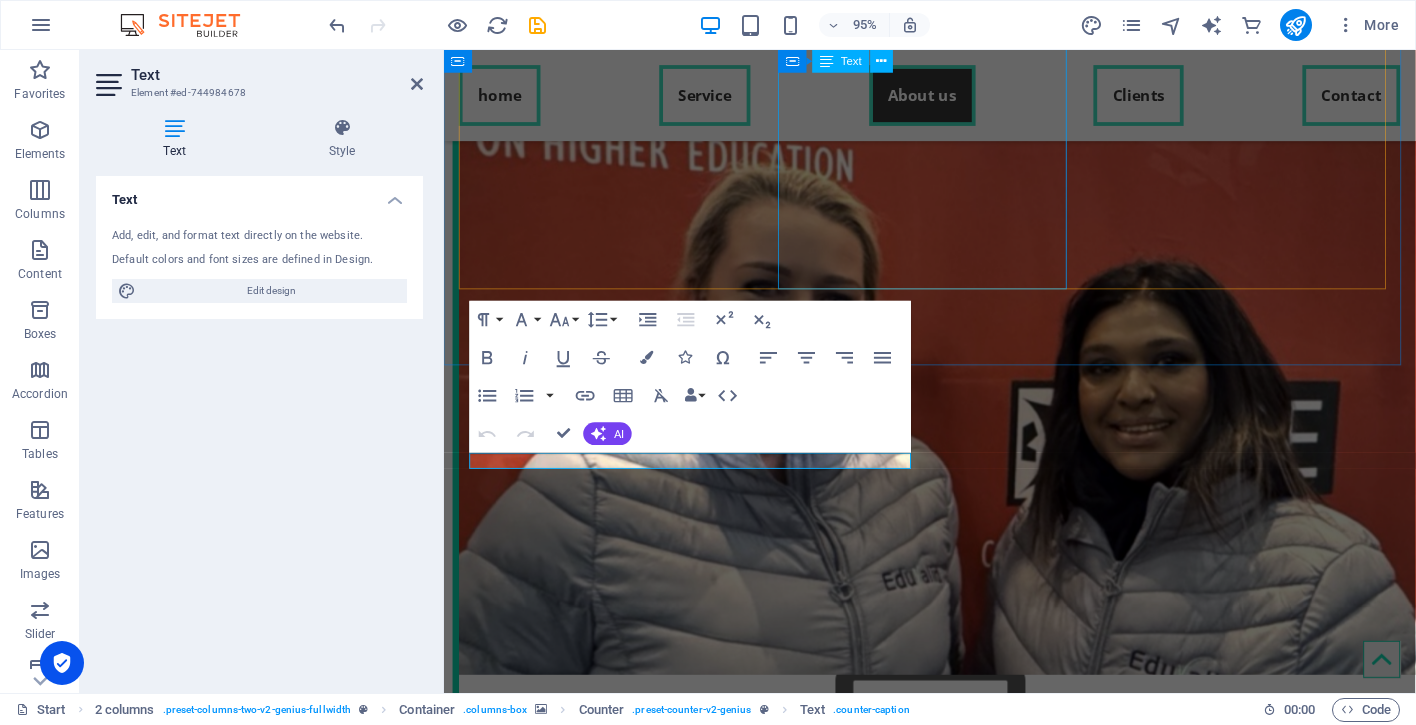 click on "Higher Education Consultant, Curriculum and Accreditation Specialist, Academic Transformation, Strategic Leader.  [PERSON_NAME]   has over 15 years of leadership in curriculum innovation, academic governance, and operational quality in higher education. With a strong background in leading academic strategy at institutions and managing national curriculum portfolios, she has championed quality assurance systems, transformation initiatives, and regulatory compliance across diverse academic environments. [EMAIL_ADDRESS][DOMAIN_NAME]" at bounding box center (614, 3833) 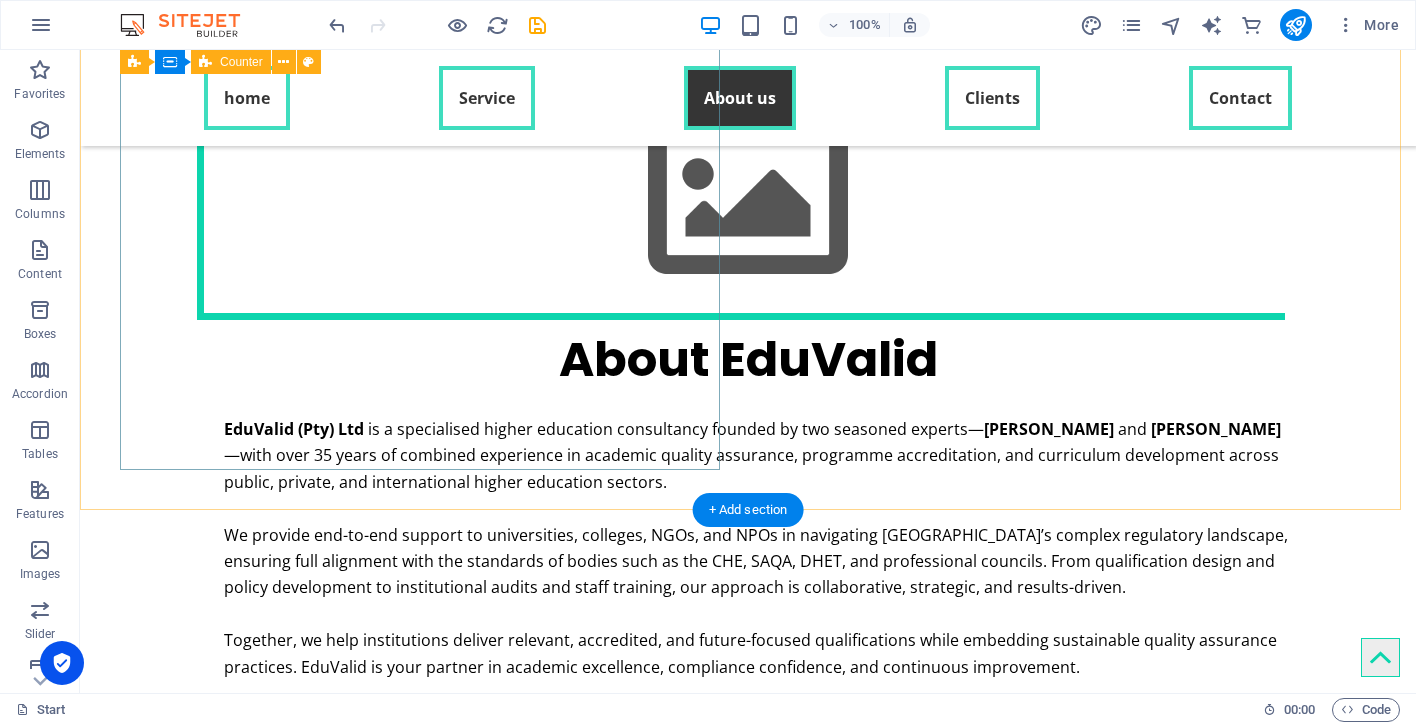 scroll, scrollTop: 5665, scrollLeft: 0, axis: vertical 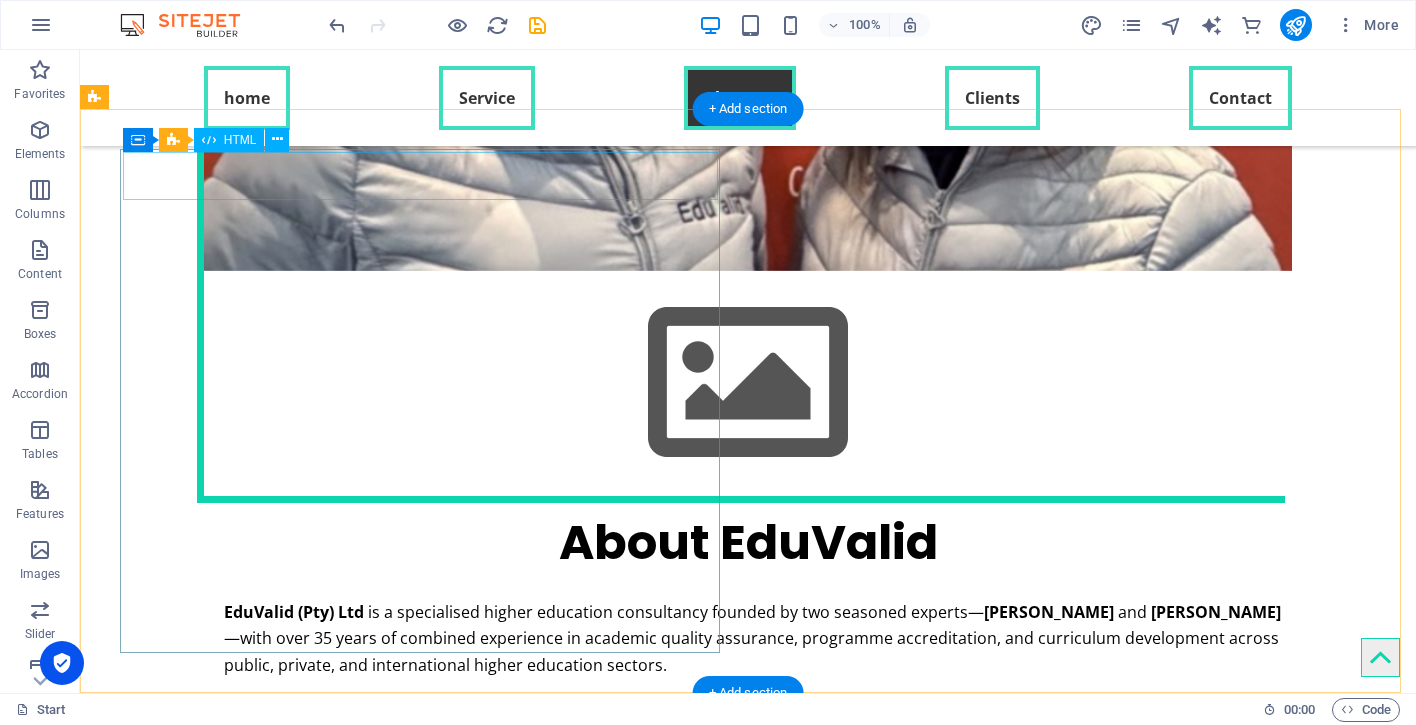 click on "CHE 59" at bounding box center (424, 4352) 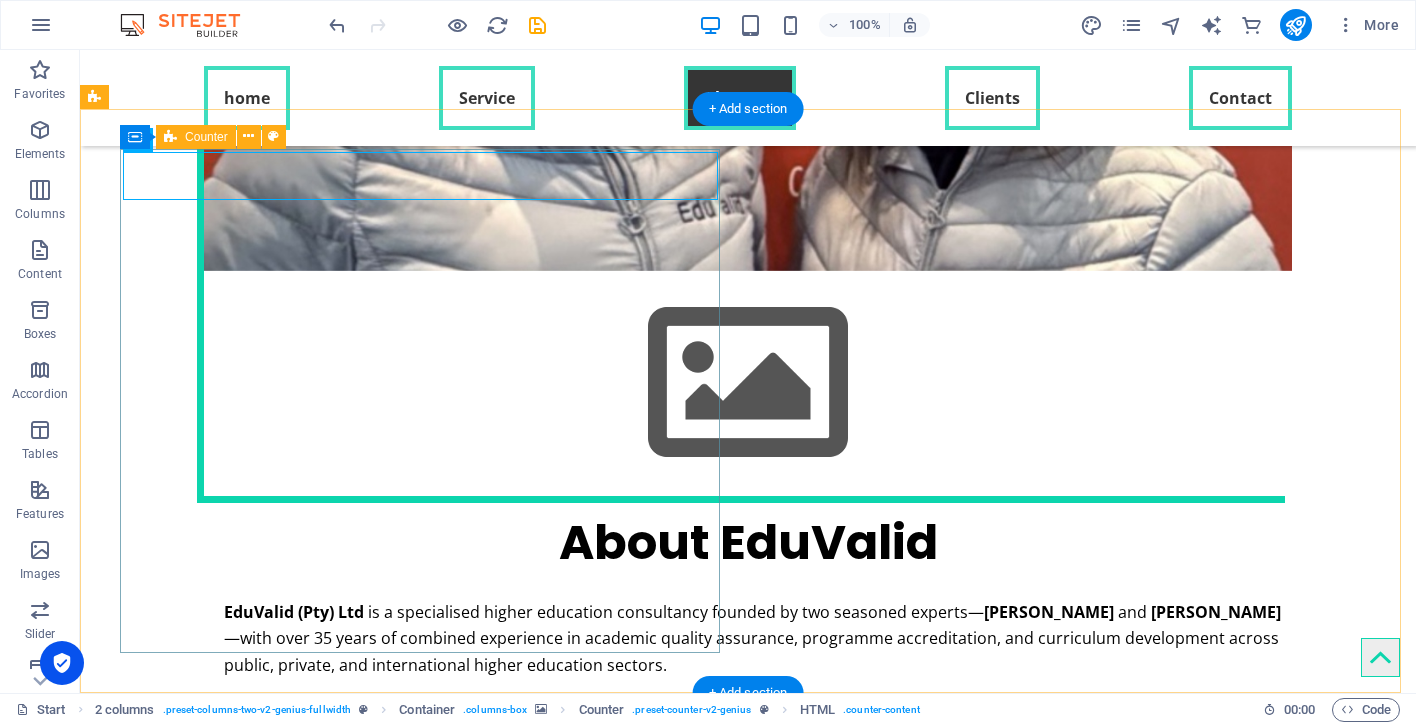 click on "CHE 59 PROJECTS 18 CLIENTS 20 INVESTMENTS 9 COOPERATIONS" at bounding box center [424, 4660] 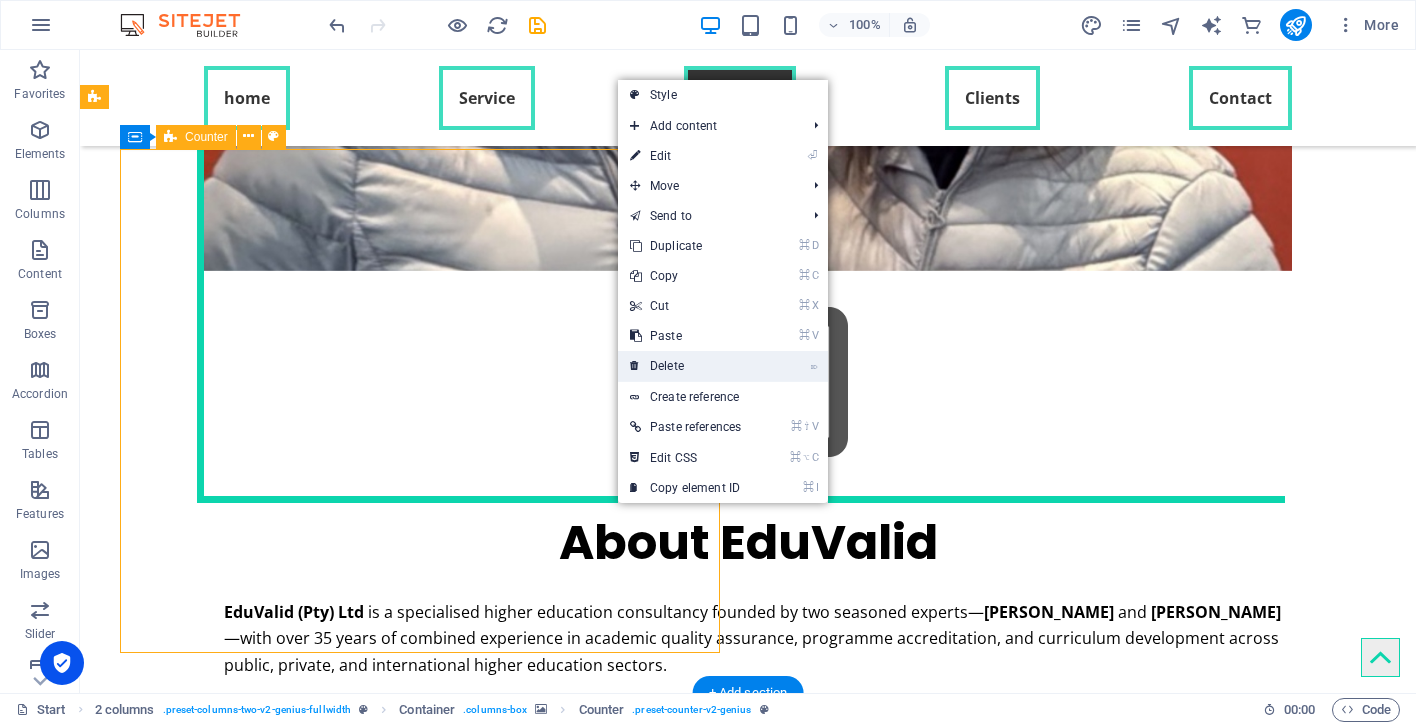 click on "⌦  Delete" at bounding box center [685, 366] 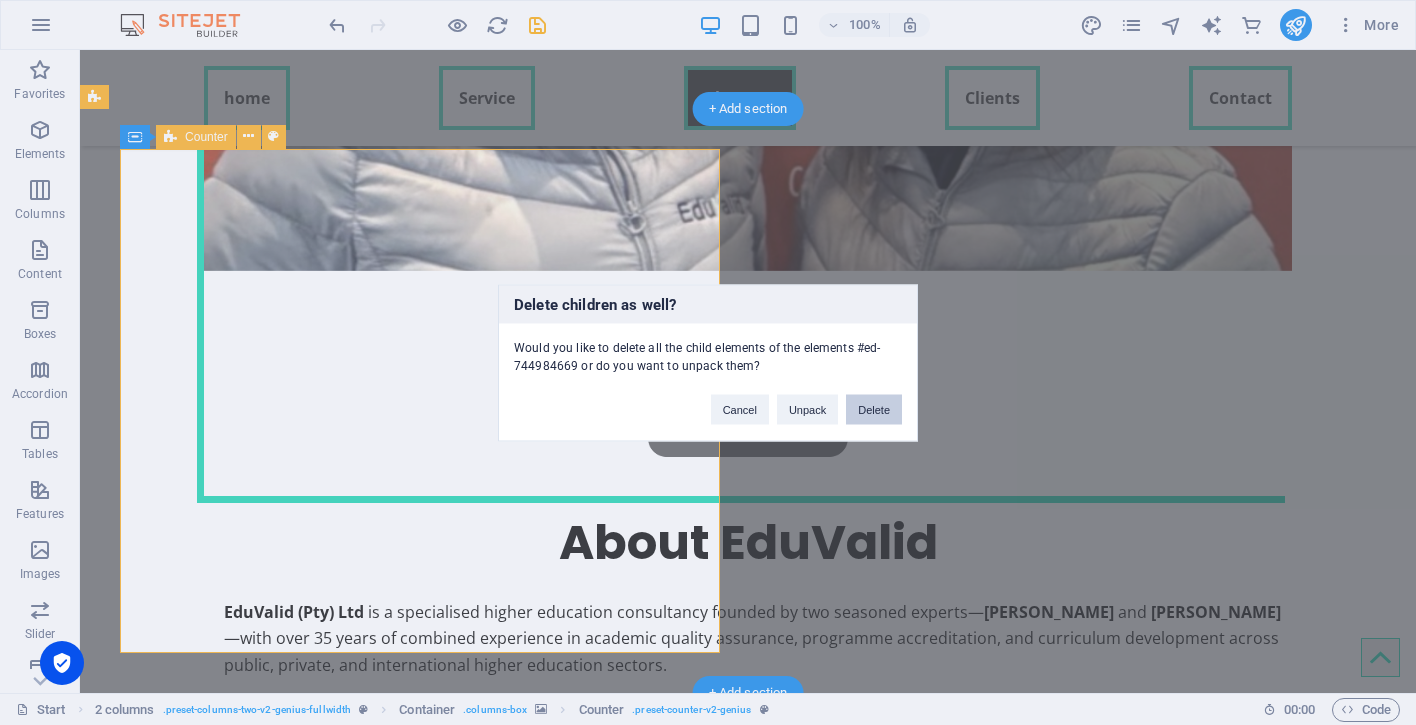 click on "Delete" at bounding box center (874, 409) 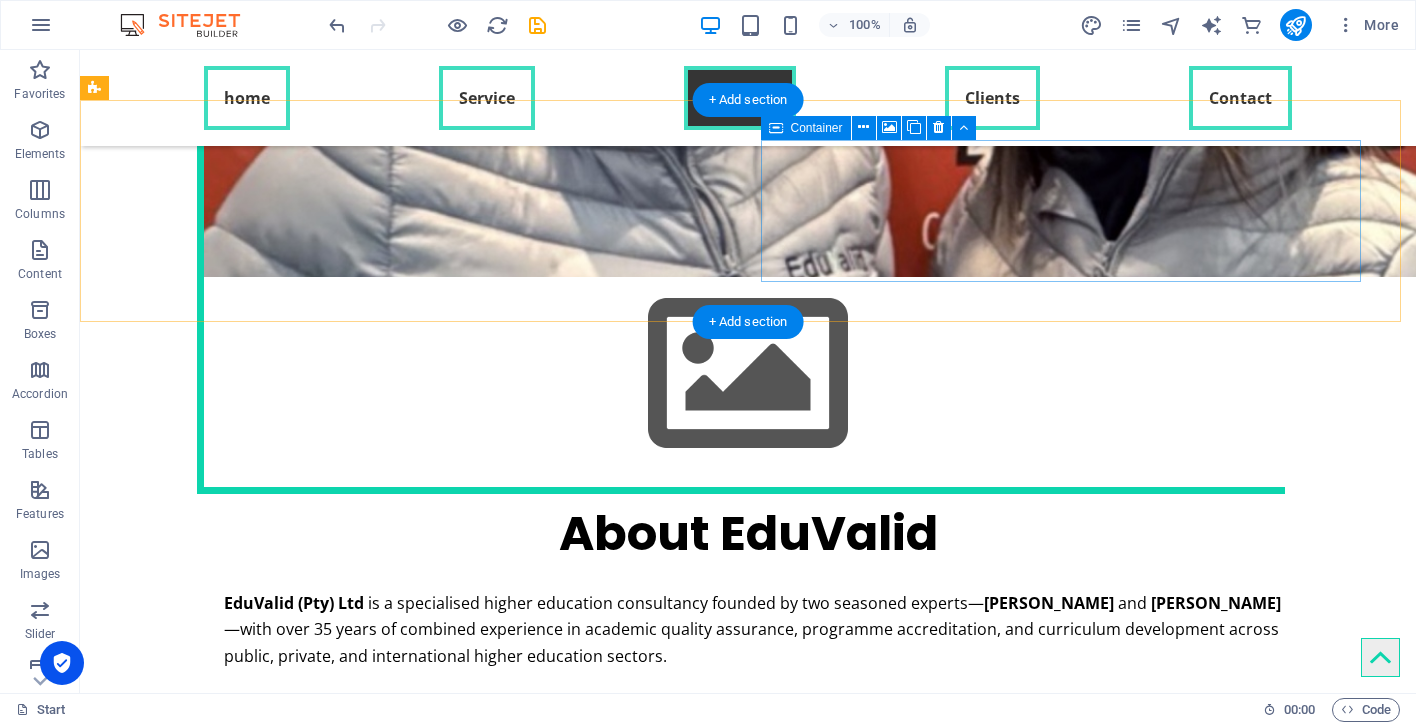 scroll, scrollTop: 5899, scrollLeft: 0, axis: vertical 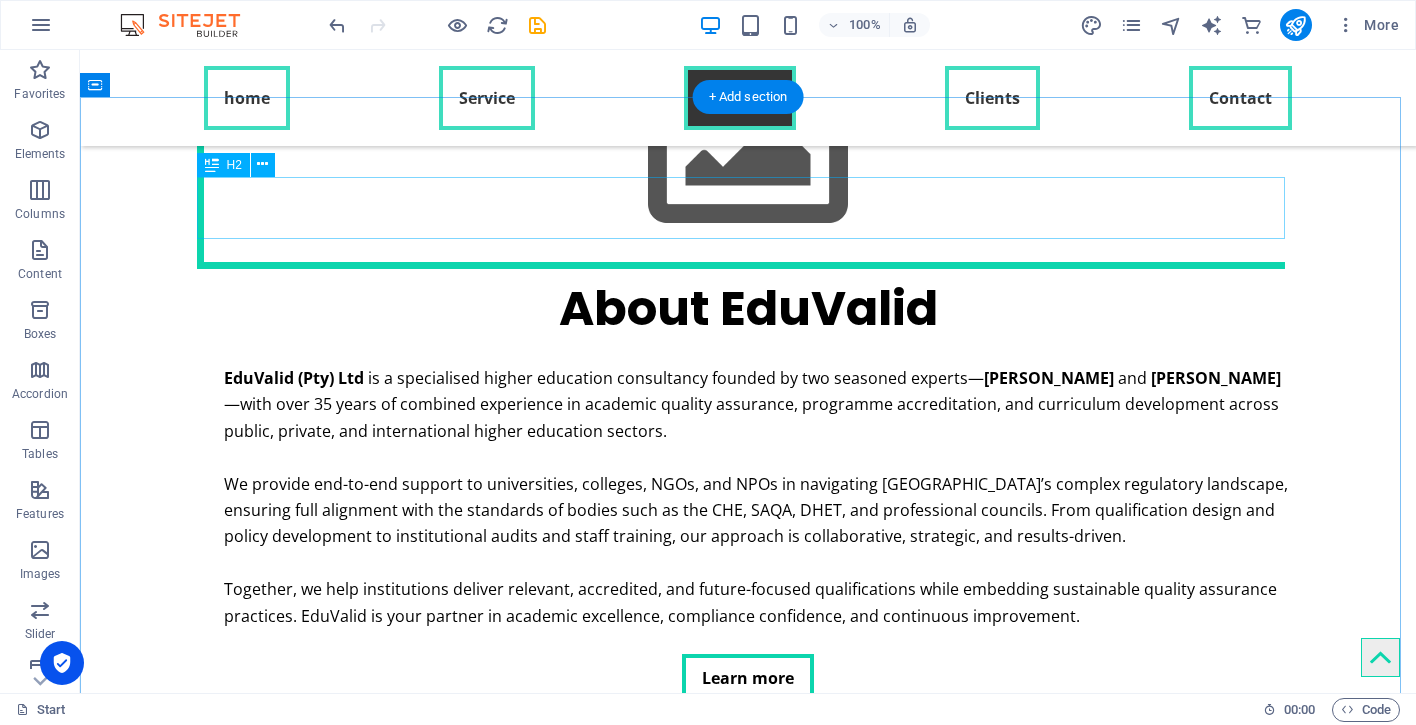 click on "Our clients" at bounding box center (748, 4326) 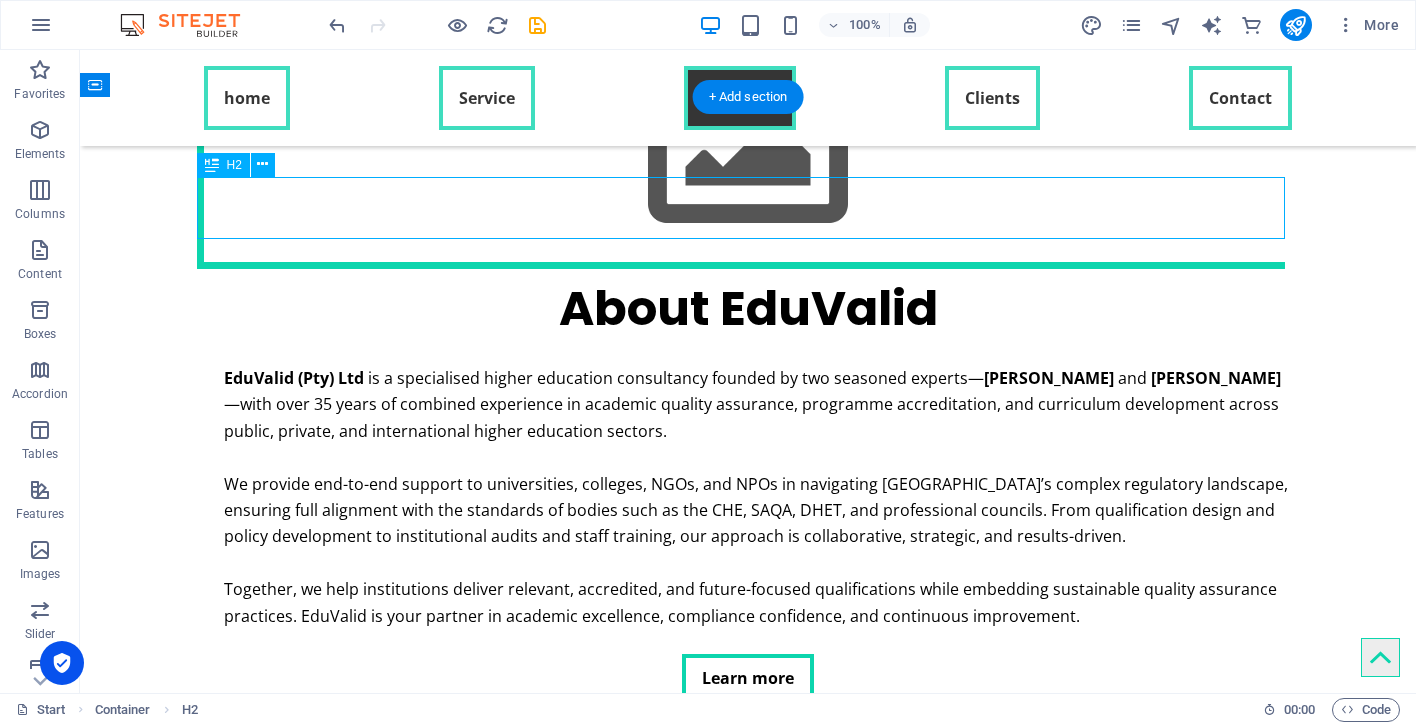 click on "Our clients" at bounding box center [748, 4326] 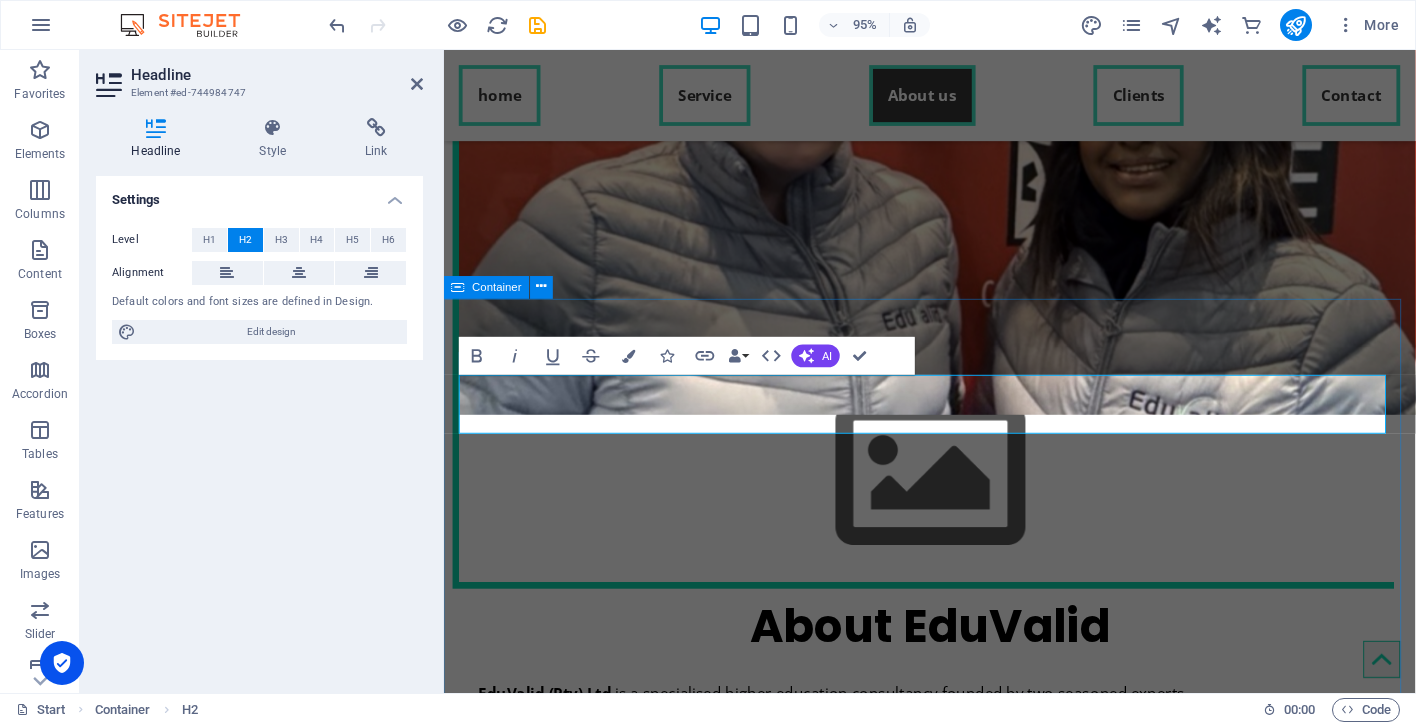 type 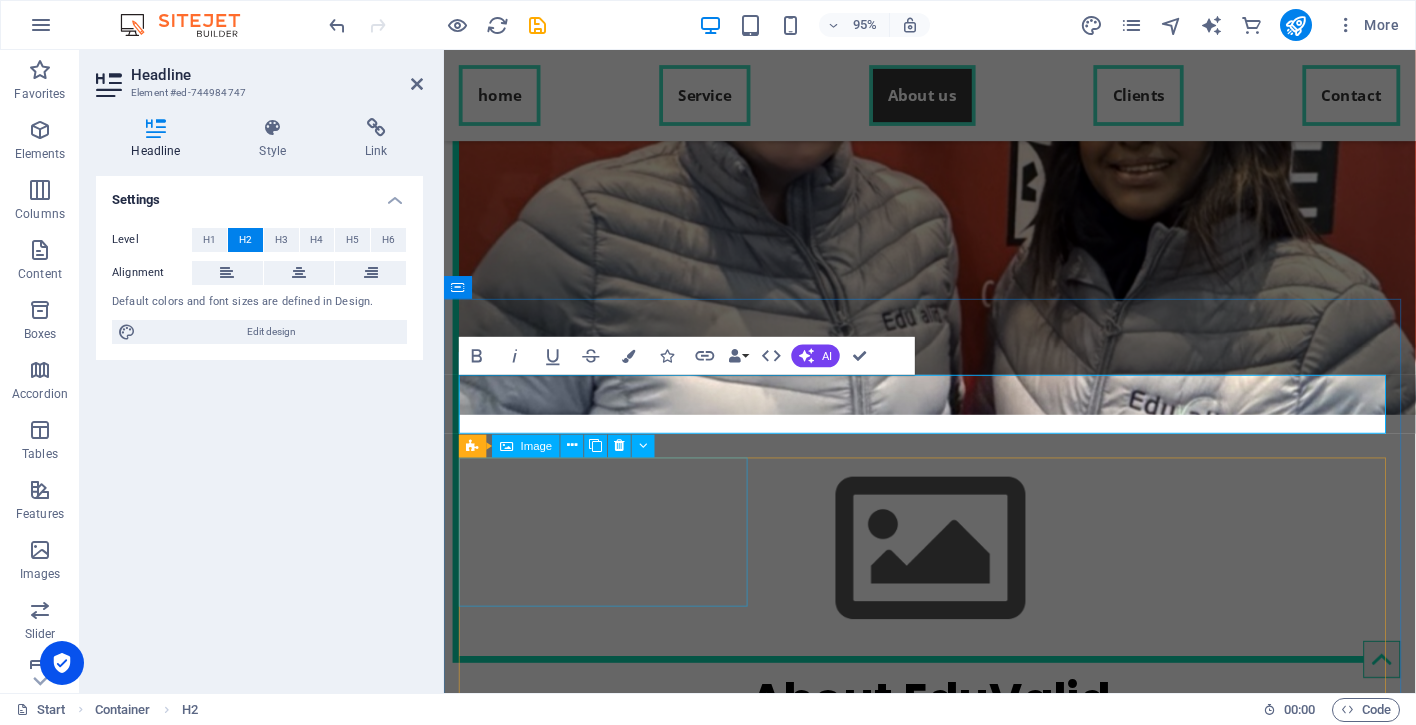 click at bounding box center (614, 4982) 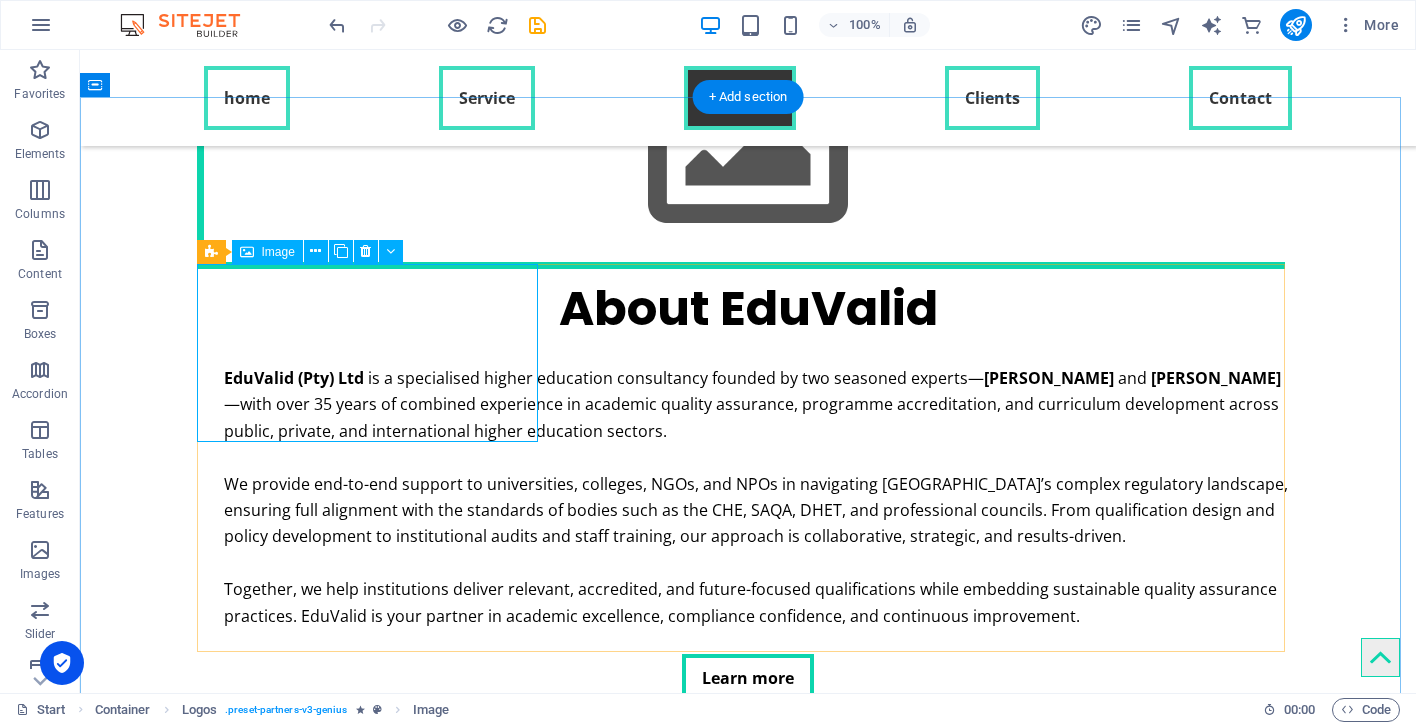 click at bounding box center [374, 4471] 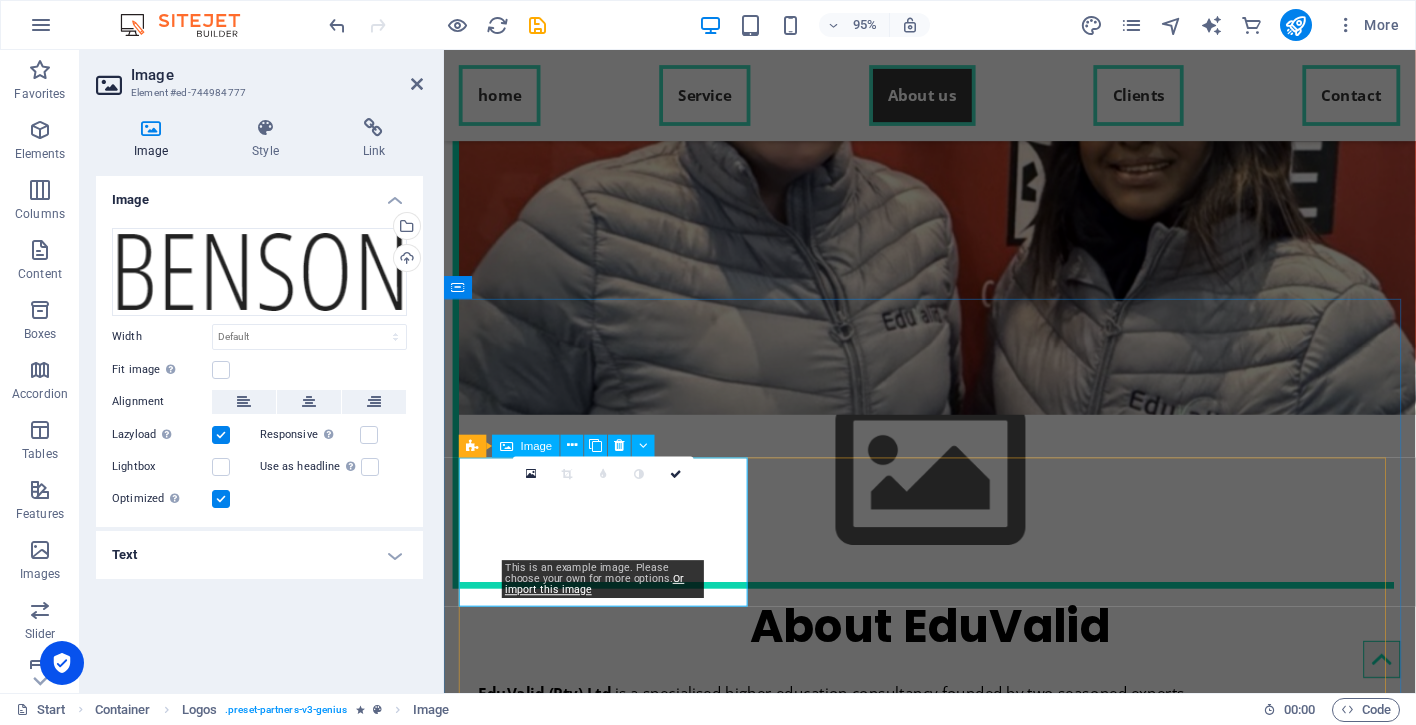 click at bounding box center [614, 4904] 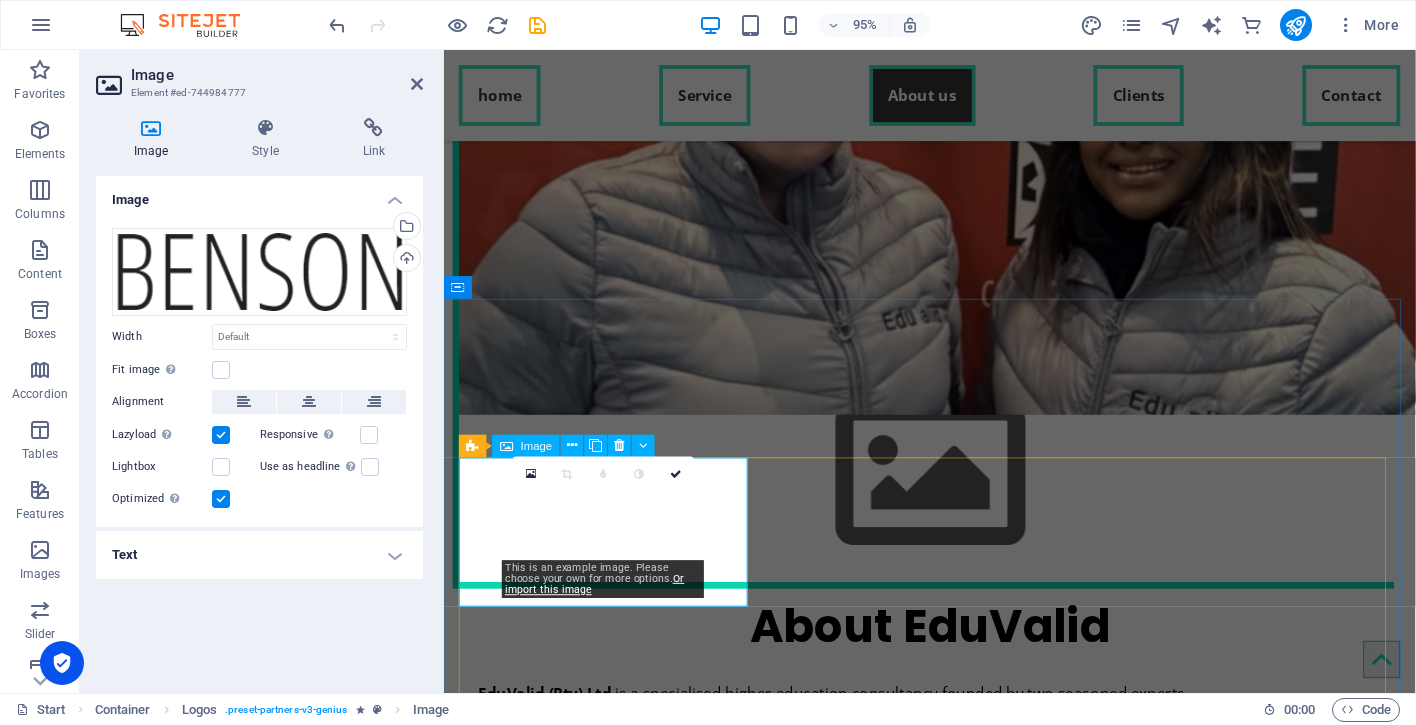 click at bounding box center [614, 4904] 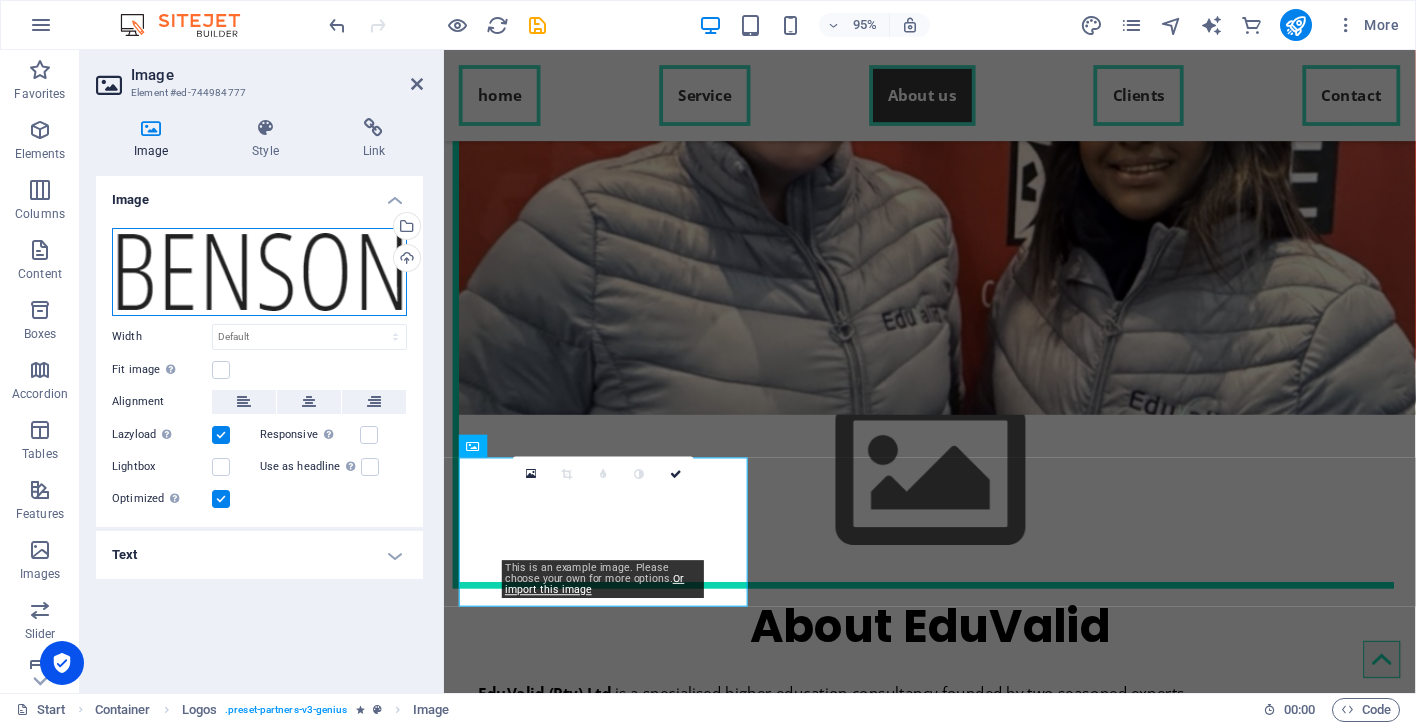 click on "Drag files here, click to choose files or select files from Files or our free stock photos & videos" at bounding box center (259, 272) 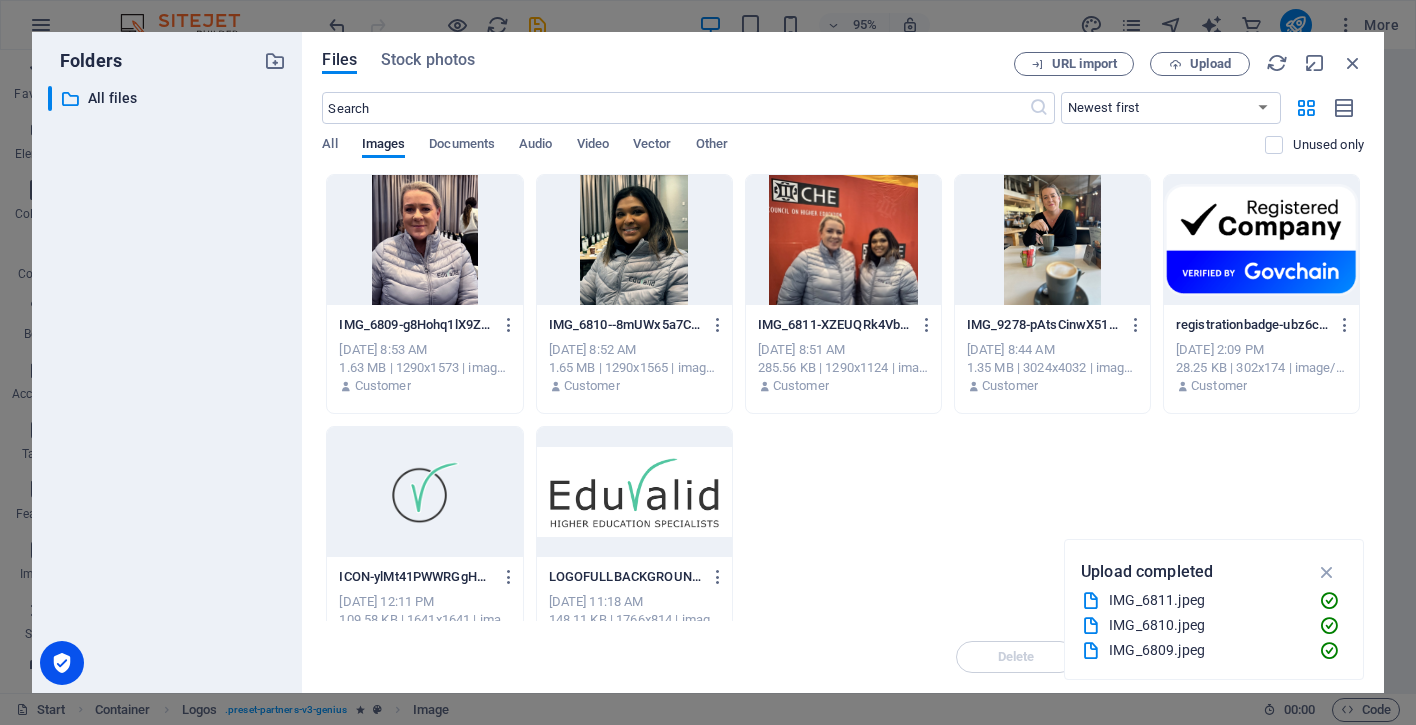 scroll, scrollTop: 5860, scrollLeft: 0, axis: vertical 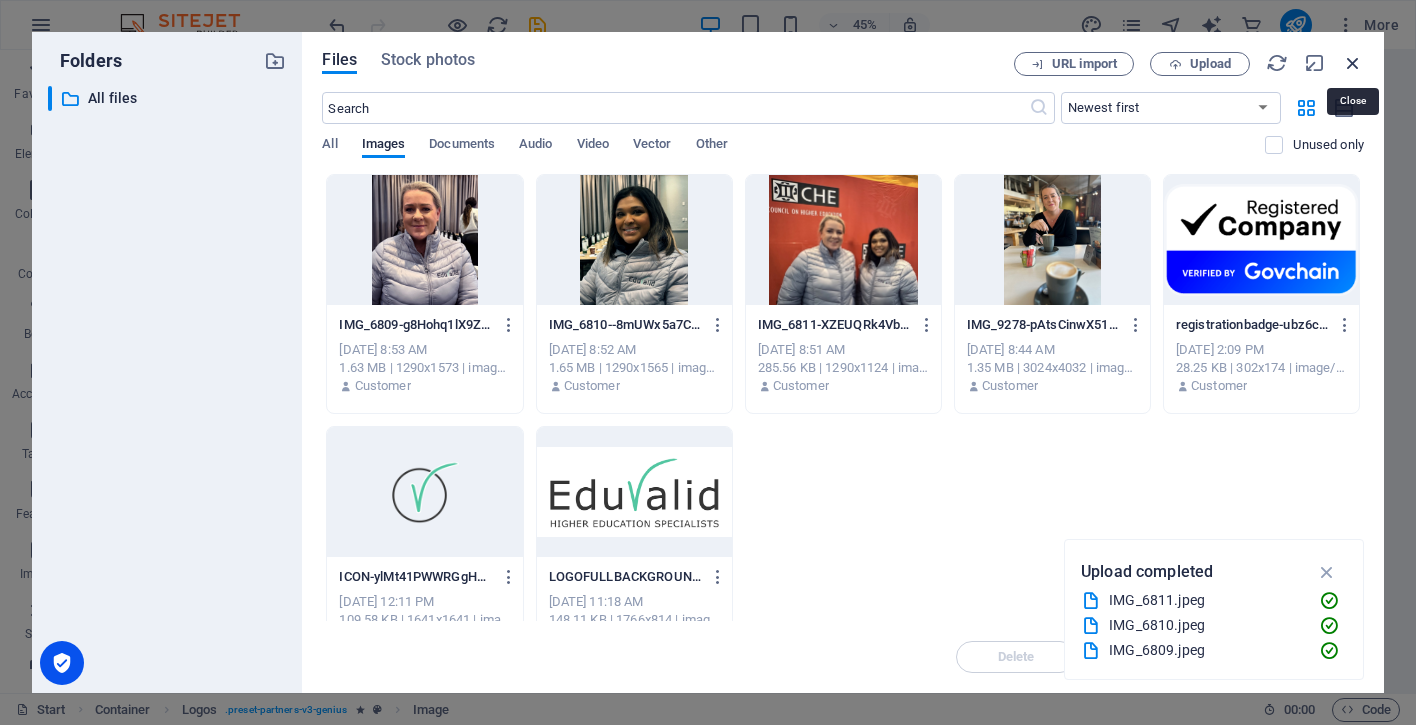 click at bounding box center (1353, 63) 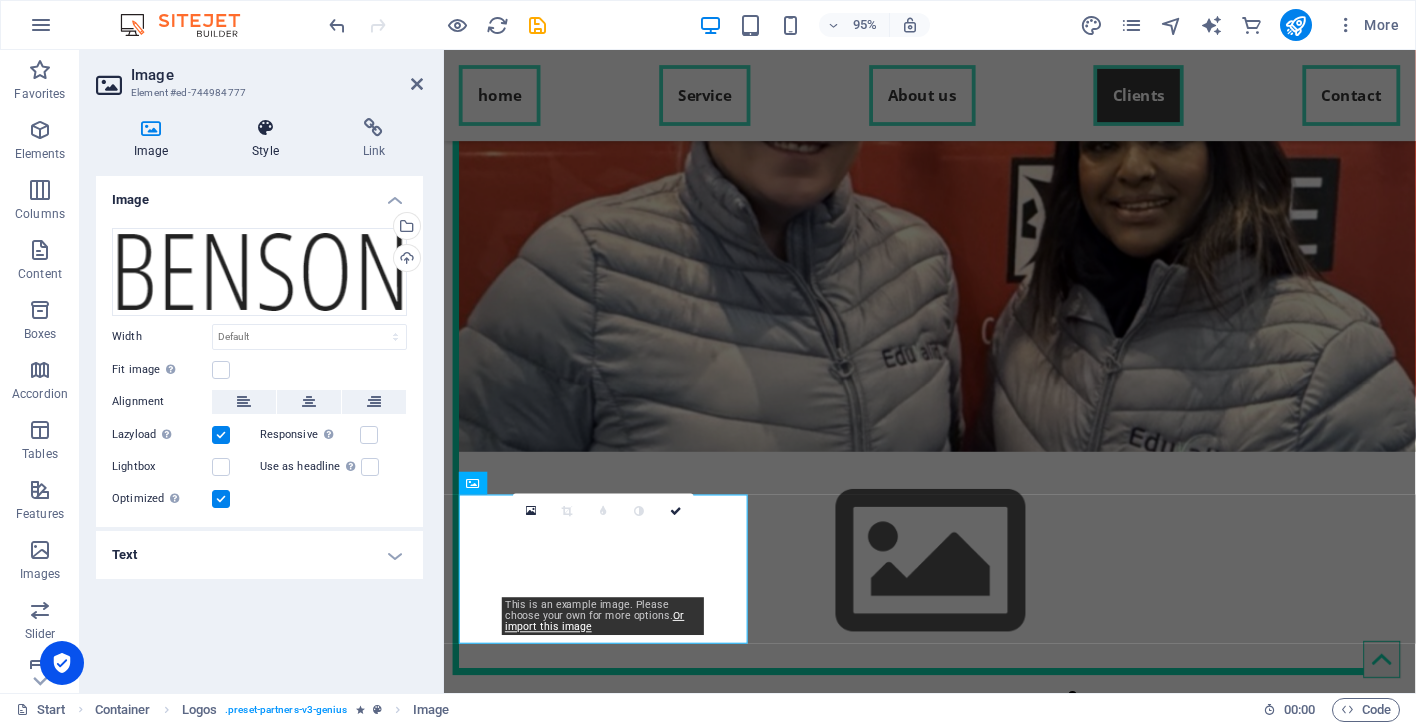 click at bounding box center (265, 128) 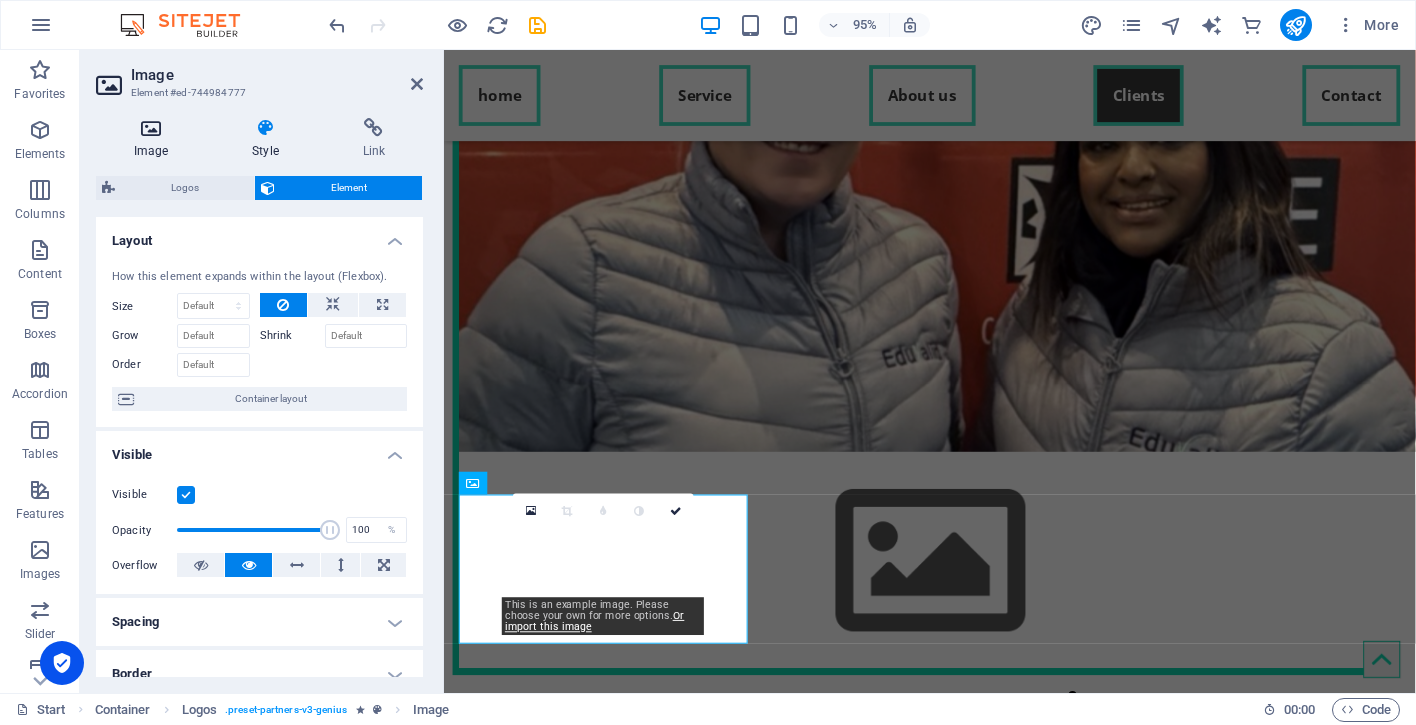 click on "Image" at bounding box center (155, 139) 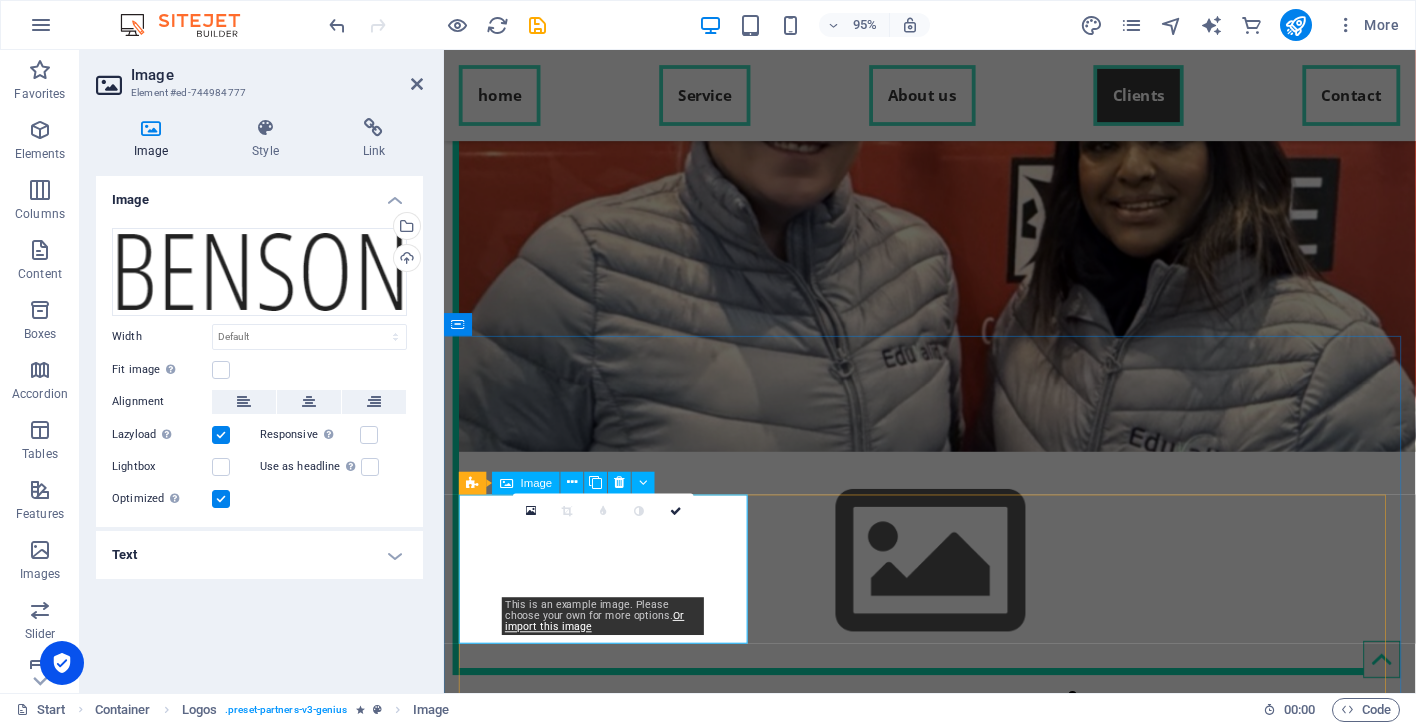 click at bounding box center [614, 4995] 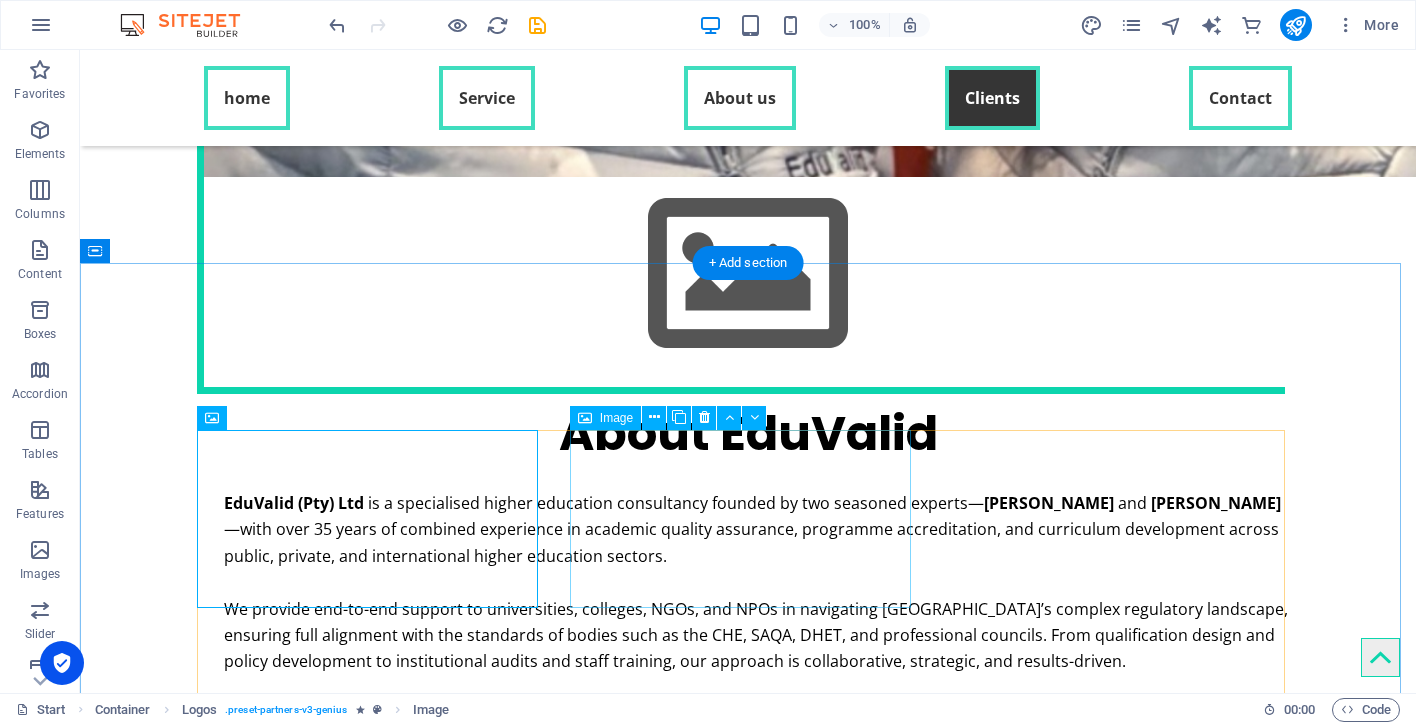 scroll, scrollTop: 5912, scrollLeft: 0, axis: vertical 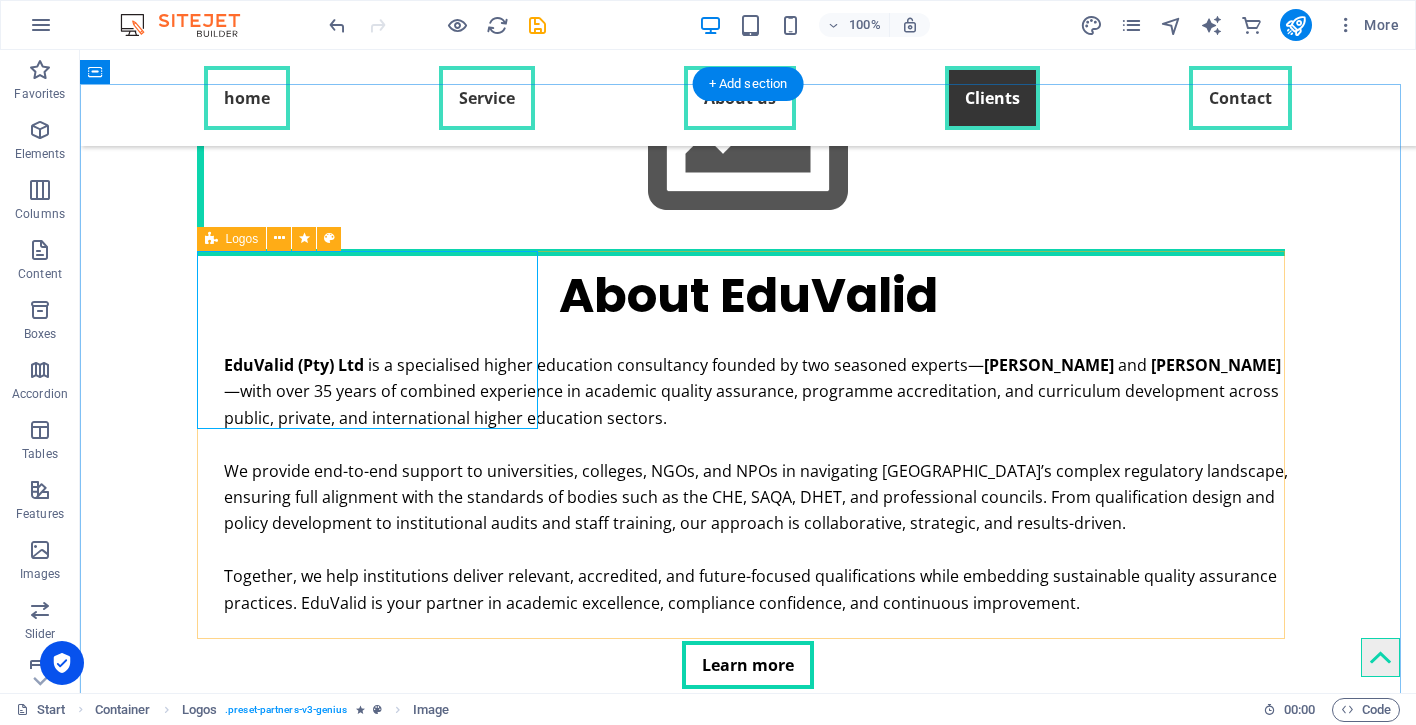 click at bounding box center [211, 239] 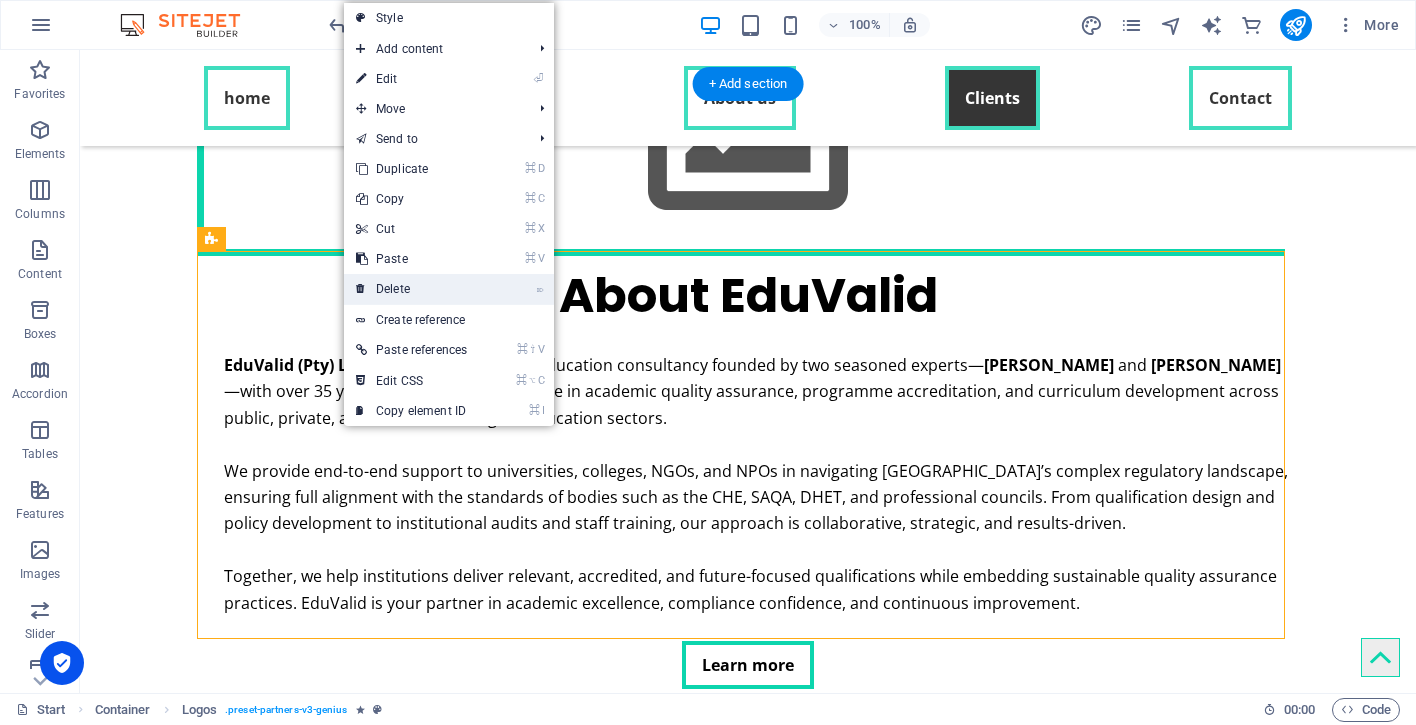 click on "⌦  Delete" at bounding box center (411, 289) 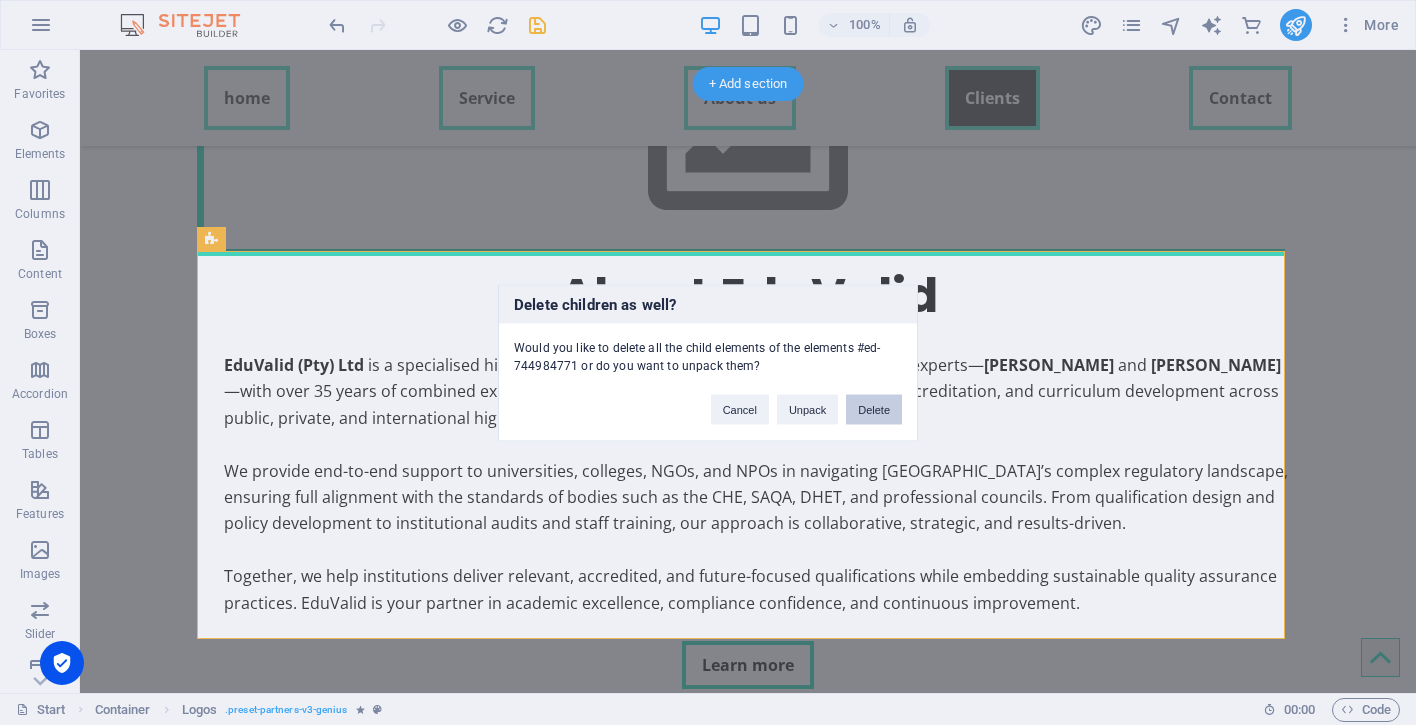 click on "Delete" at bounding box center [874, 409] 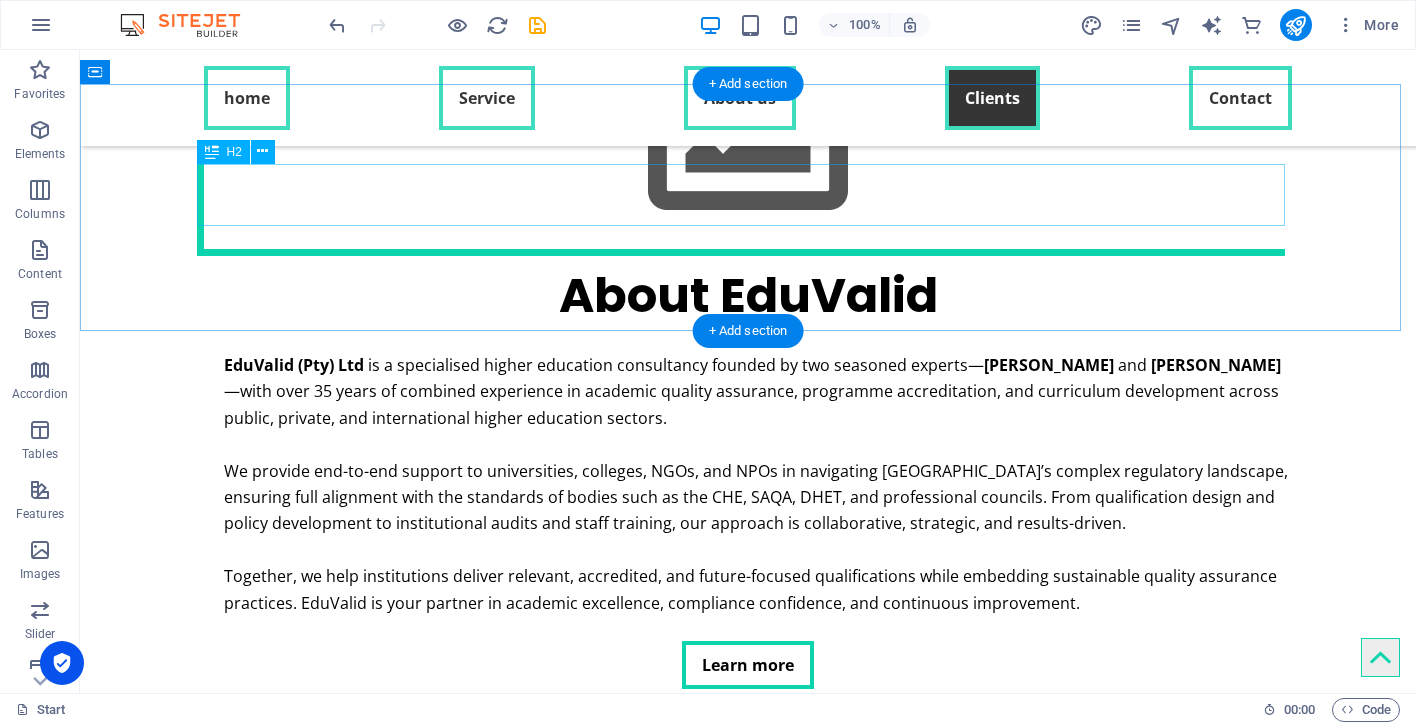 click on "Regulatory Bodies" at bounding box center [748, 4313] 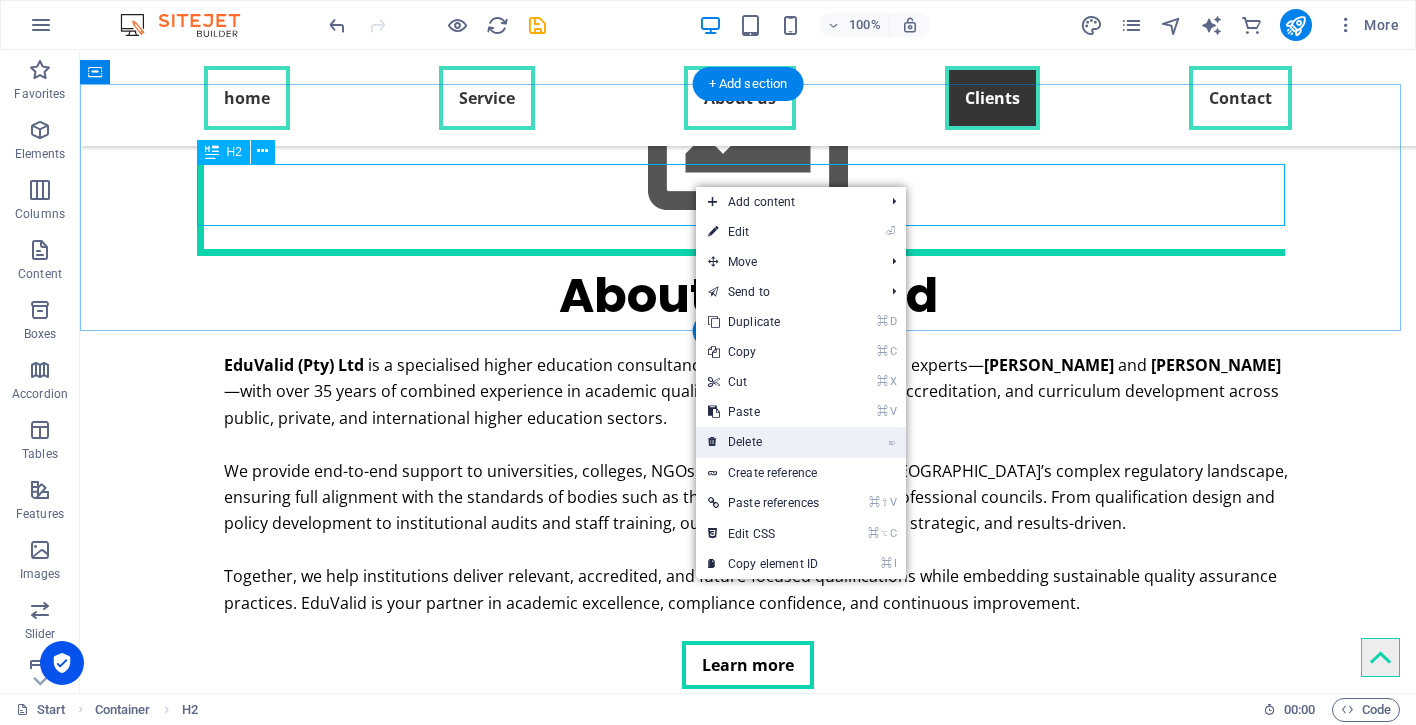 click on "⌦  Delete" at bounding box center [763, 442] 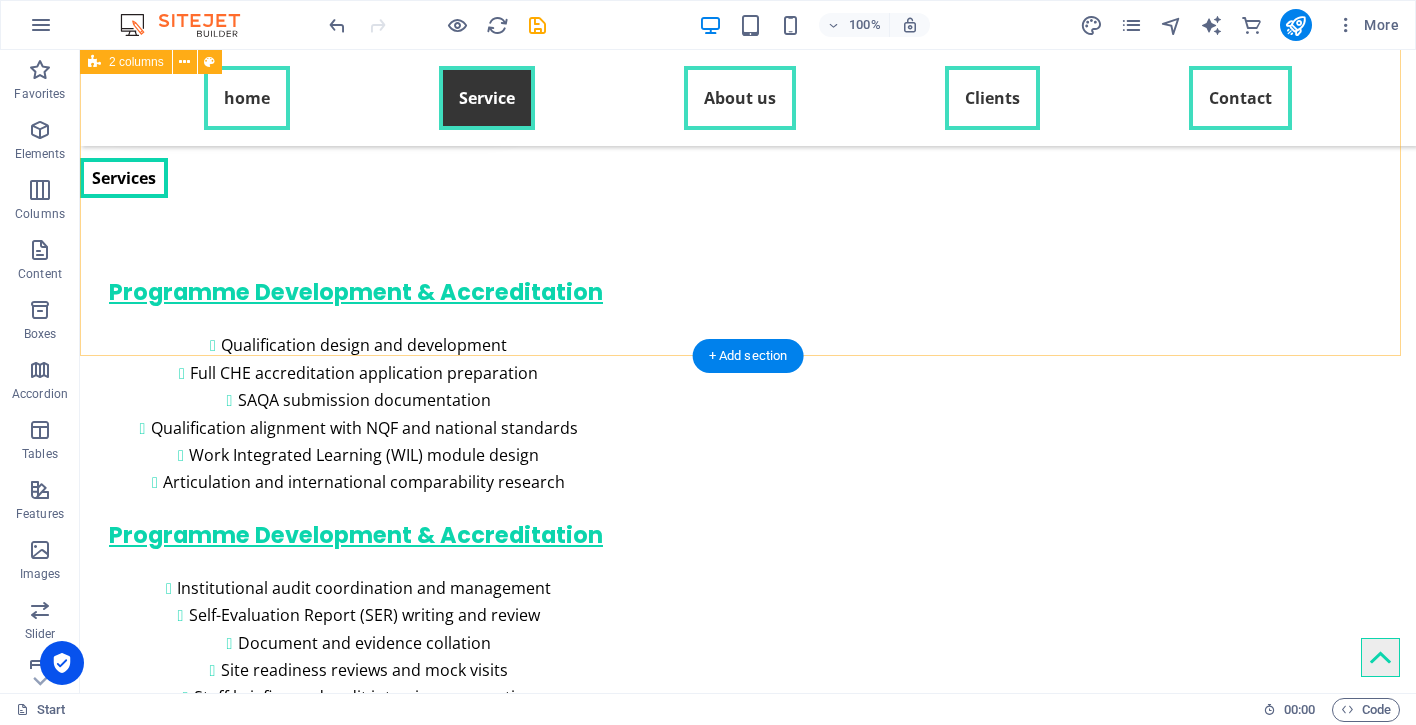 scroll, scrollTop: 3316, scrollLeft: 0, axis: vertical 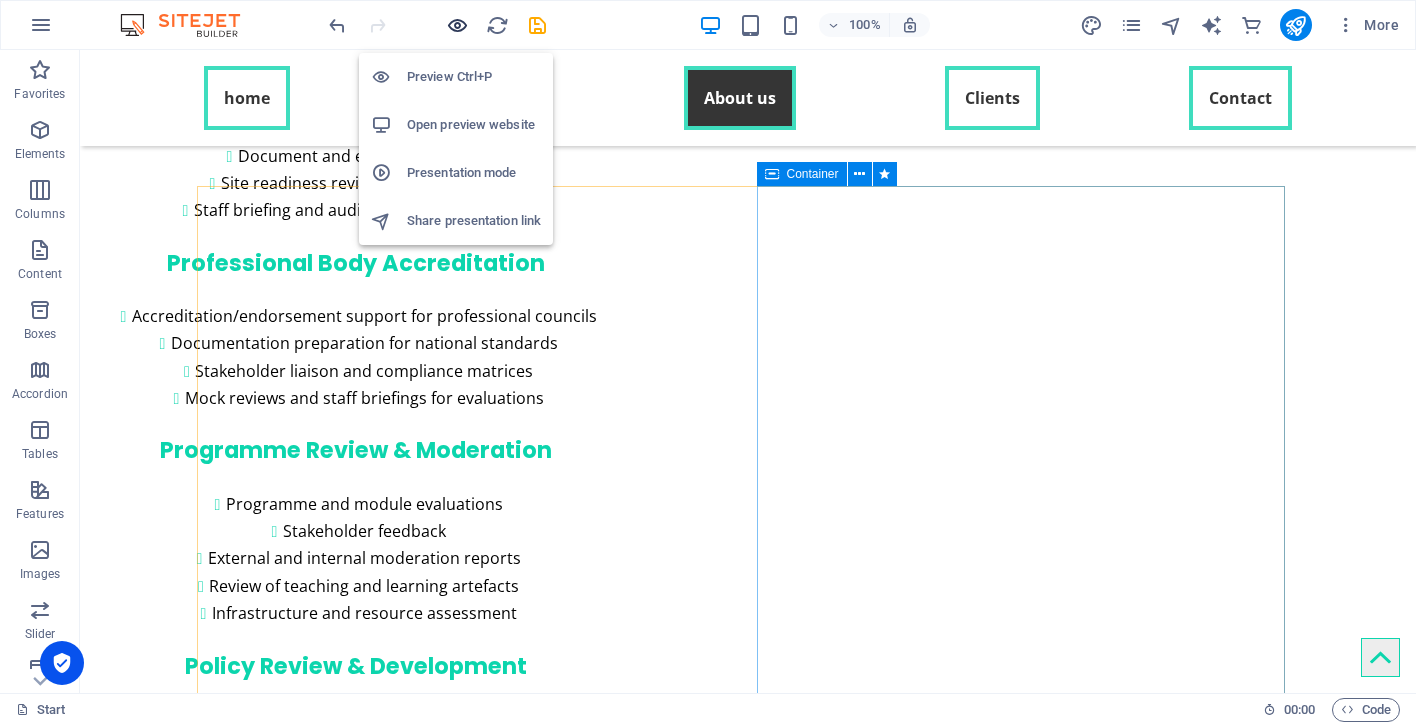 click at bounding box center [457, 25] 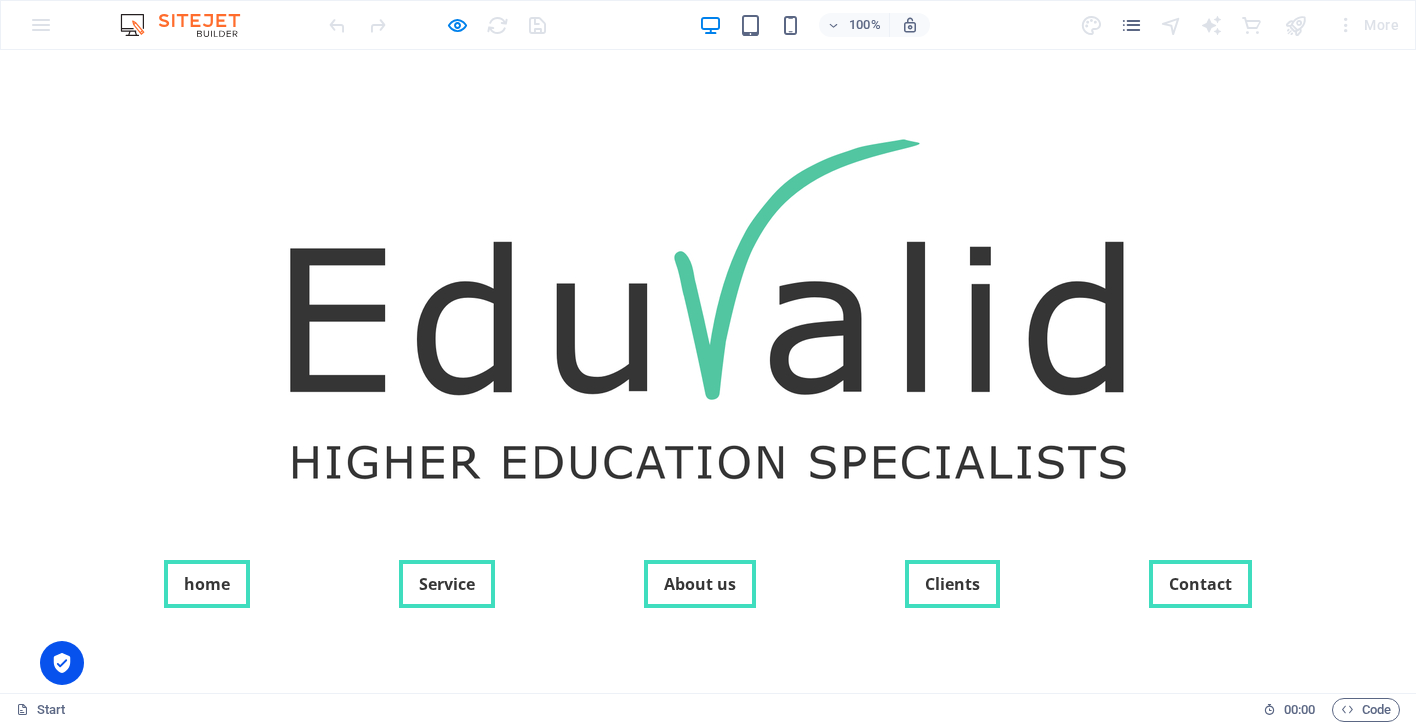 scroll, scrollTop: 182, scrollLeft: 0, axis: vertical 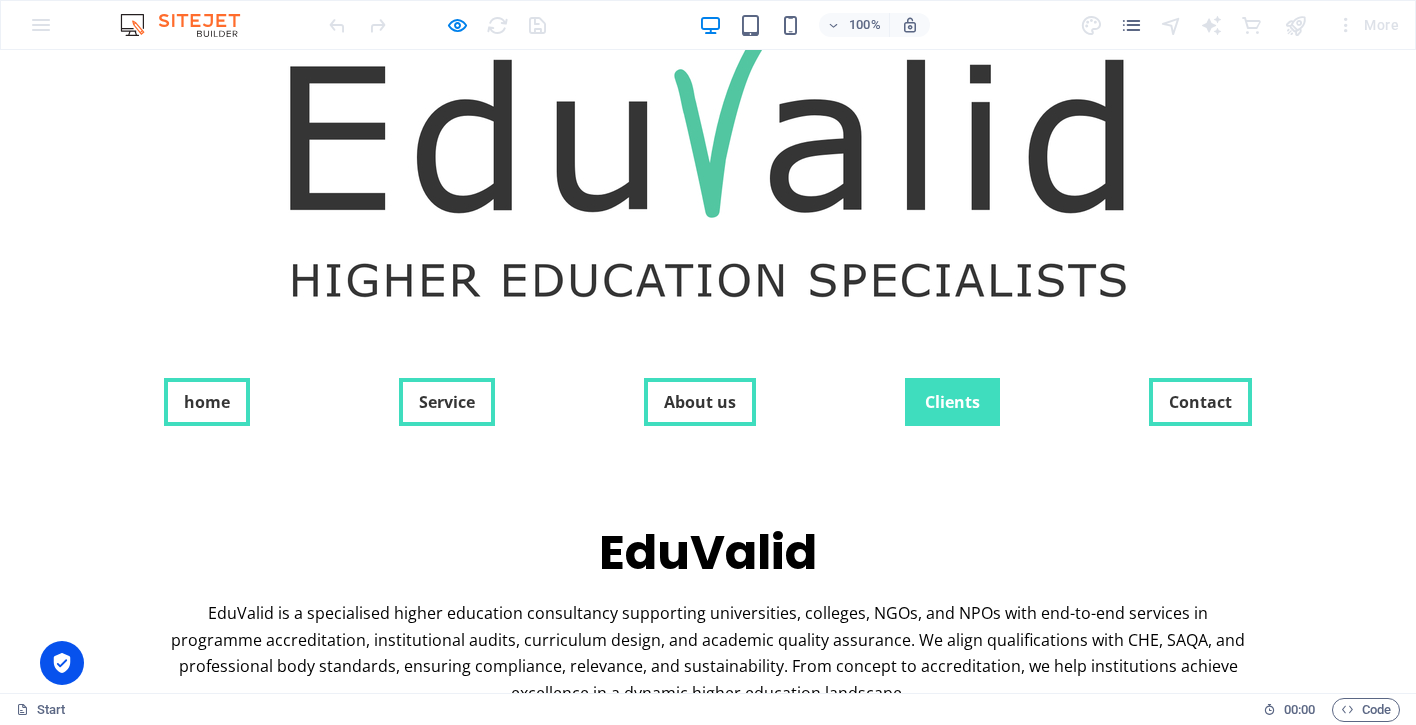 click on "Clients" at bounding box center [952, 402] 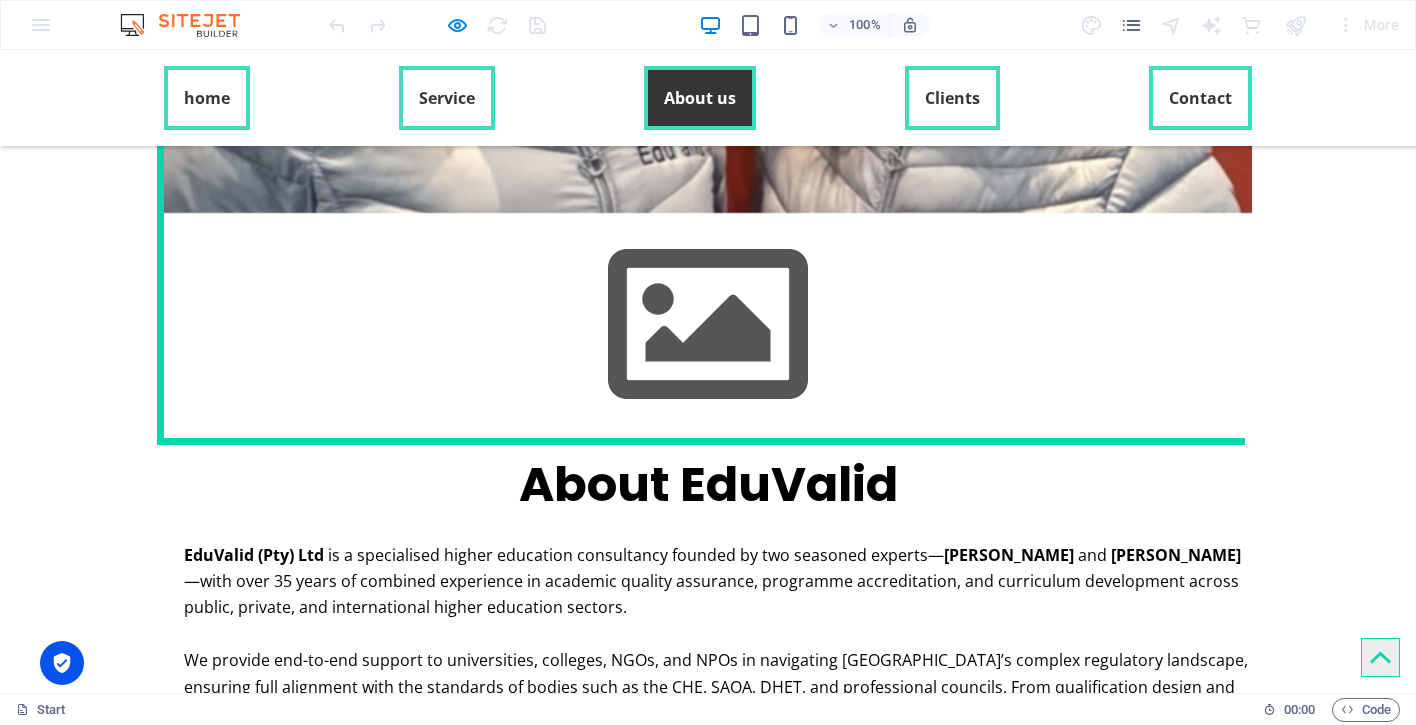 scroll, scrollTop: 5314, scrollLeft: 0, axis: vertical 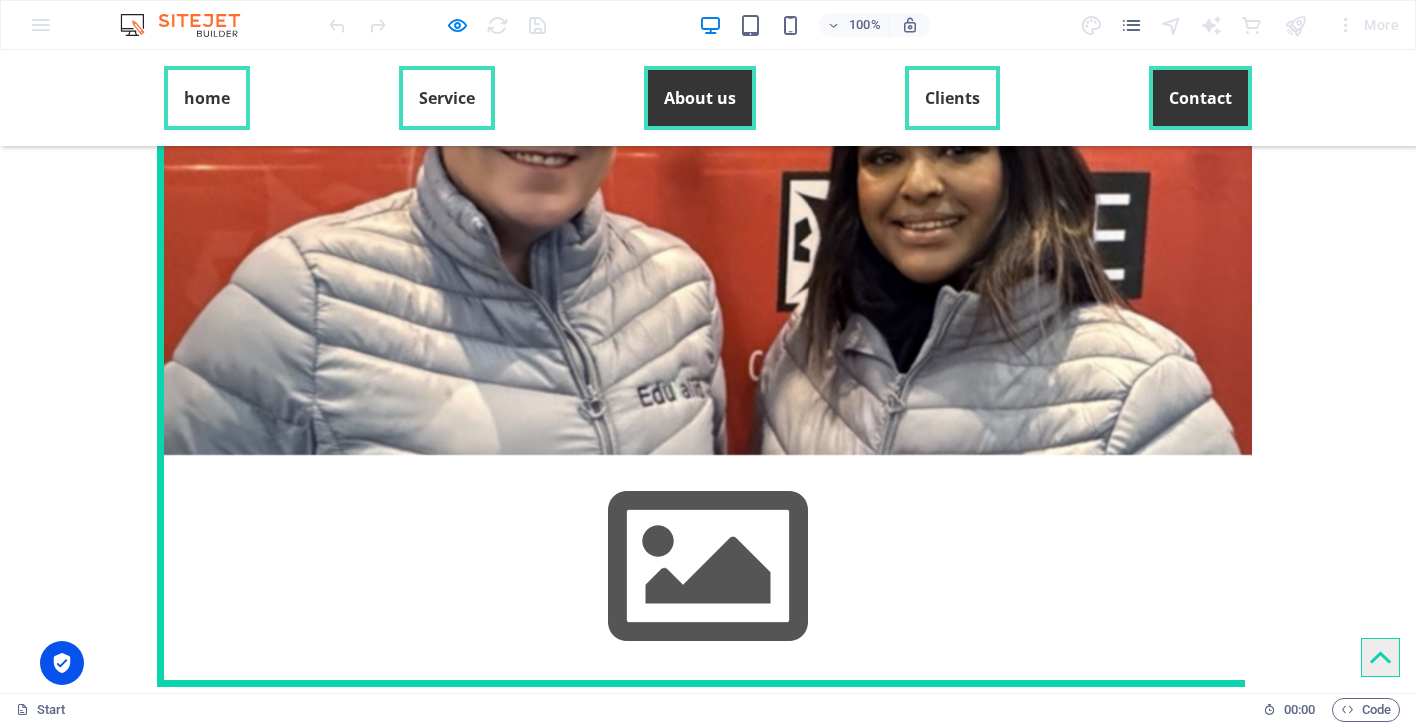 click on "Contact" at bounding box center [1200, 98] 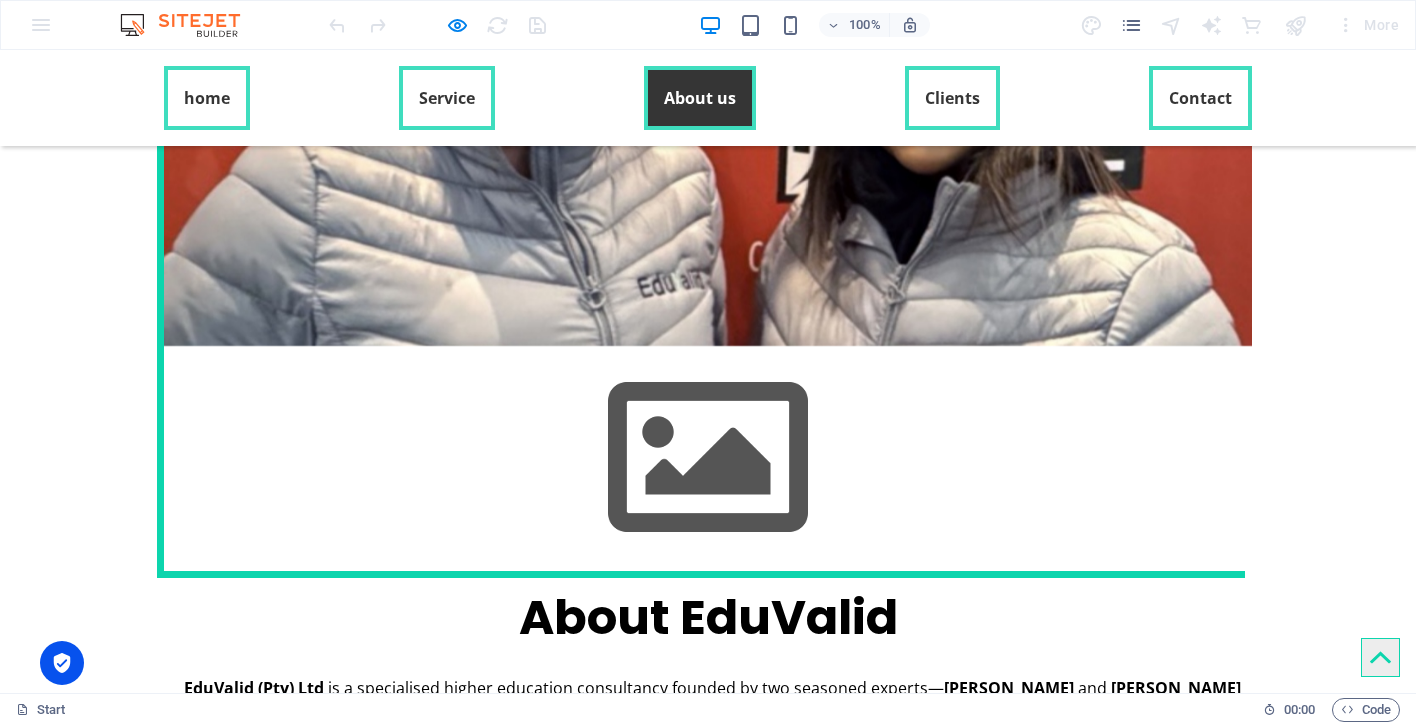 scroll, scrollTop: 5556, scrollLeft: 0, axis: vertical 